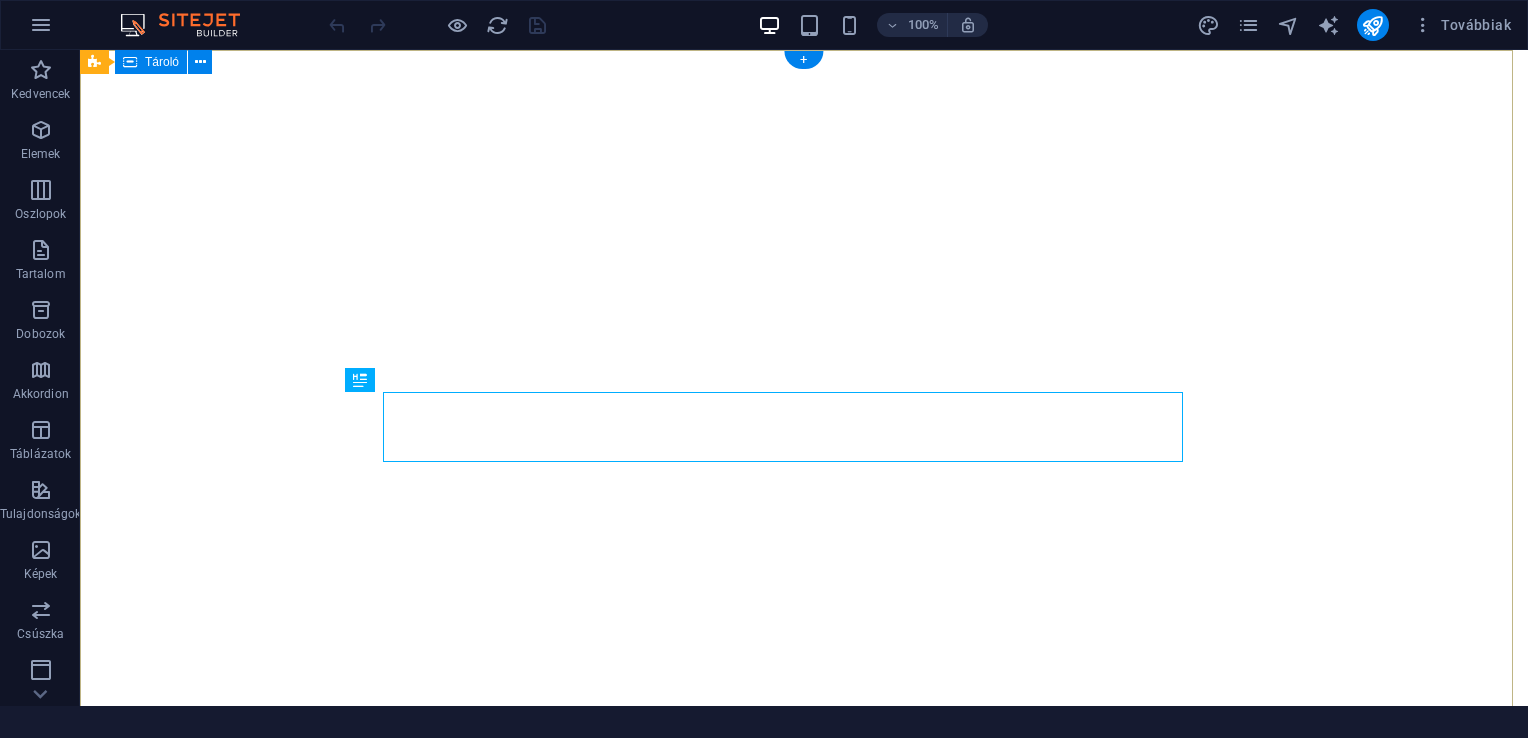 scroll, scrollTop: 0, scrollLeft: 0, axis: both 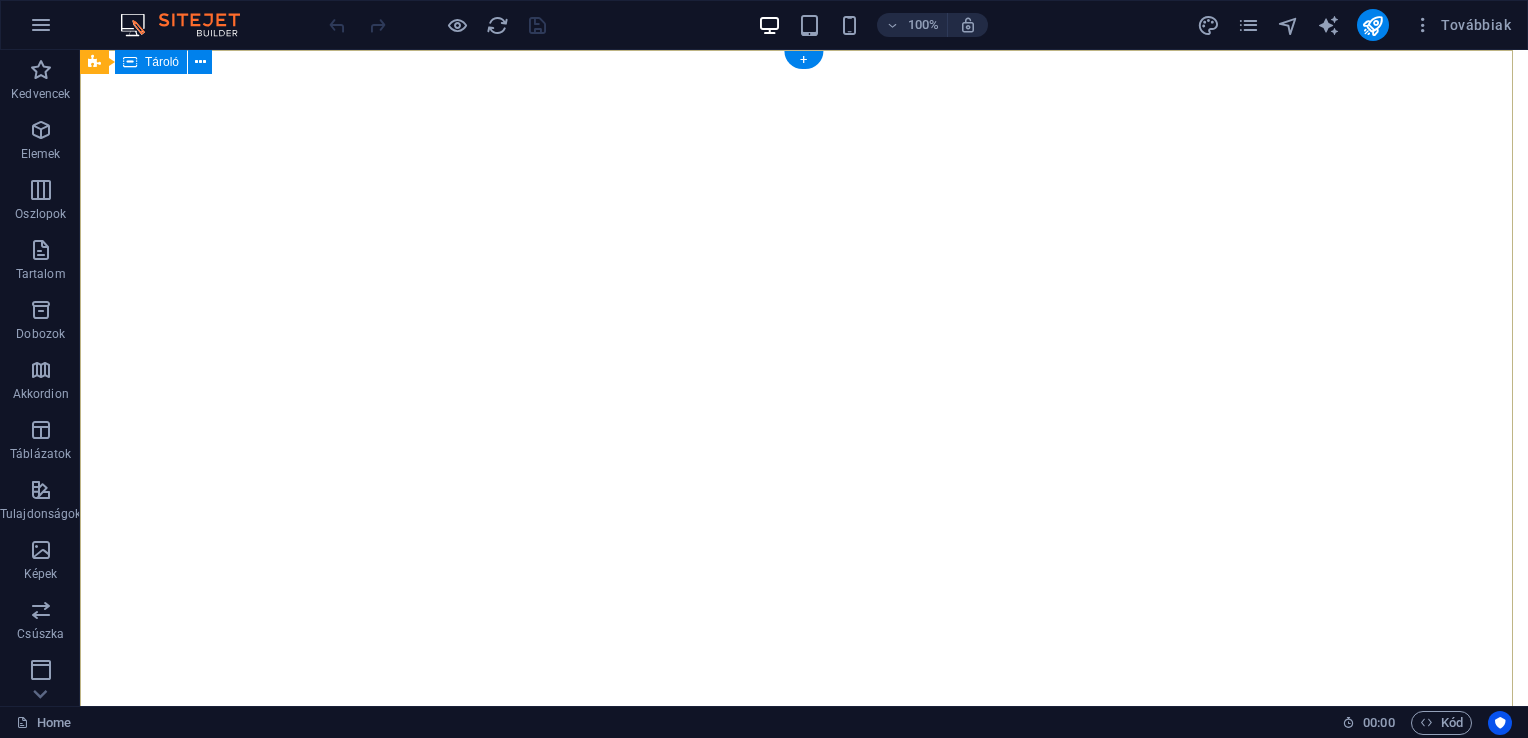 click on "Árnyékolástechnika Ne csak az árra koncentráljon, válassza a minőséget és a praktikusságot! tovább" at bounding box center (804, 1115) 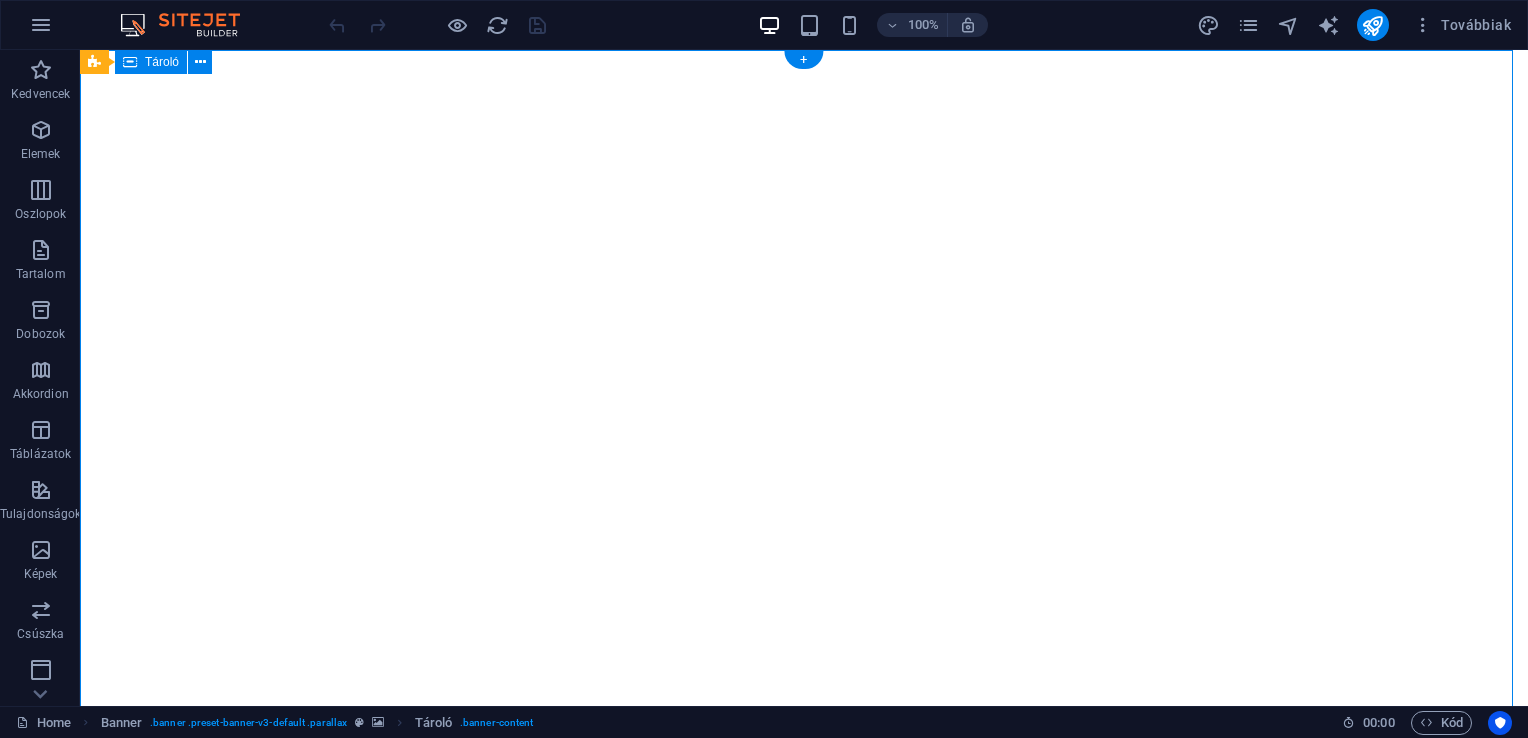 click on "Árnyékolástechnika Ne csak az árra koncentráljon, válassza a minőséget és a praktikusságot! tovább" at bounding box center [804, 1115] 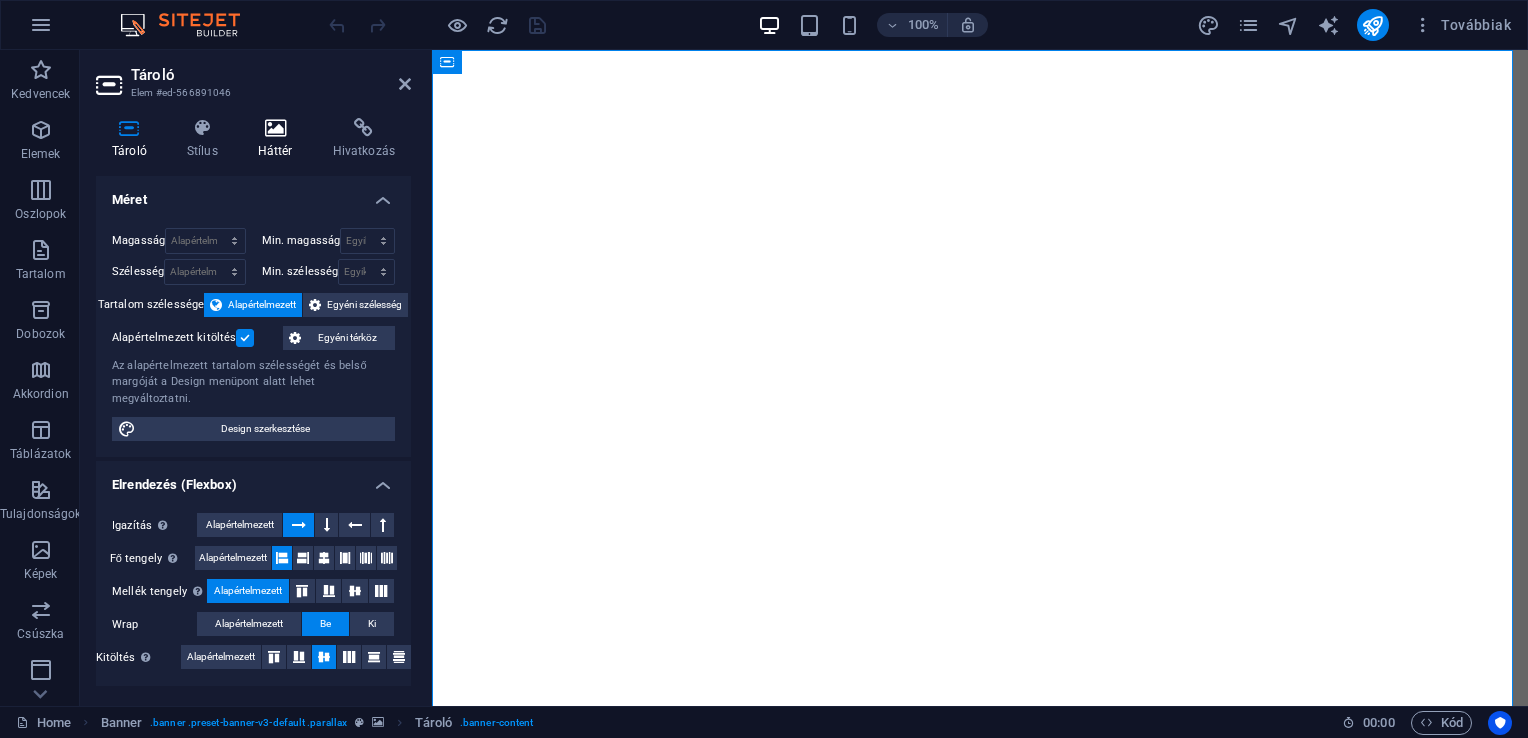 click at bounding box center [275, 128] 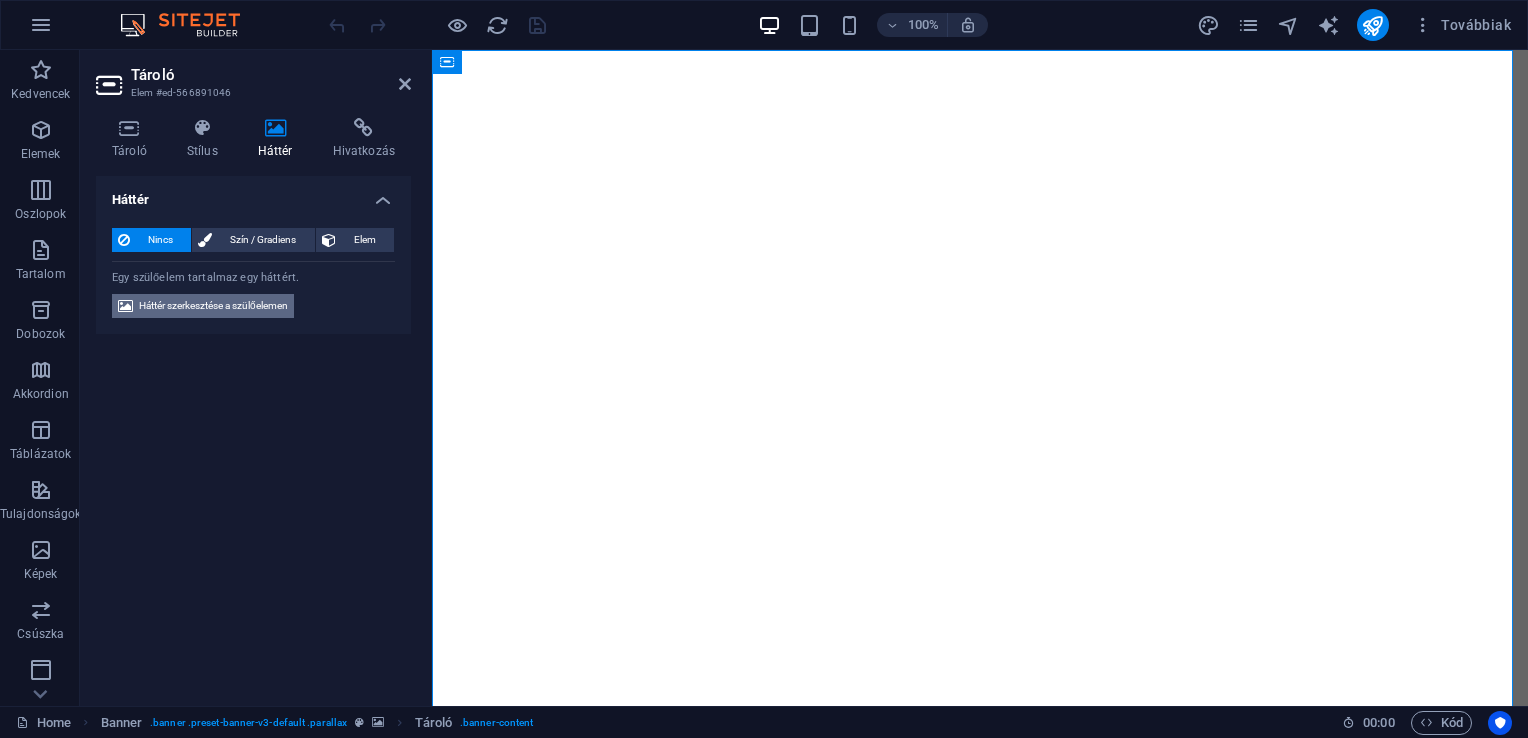 click on "Háttér szerkesztése a szülőelemen" at bounding box center [213, 306] 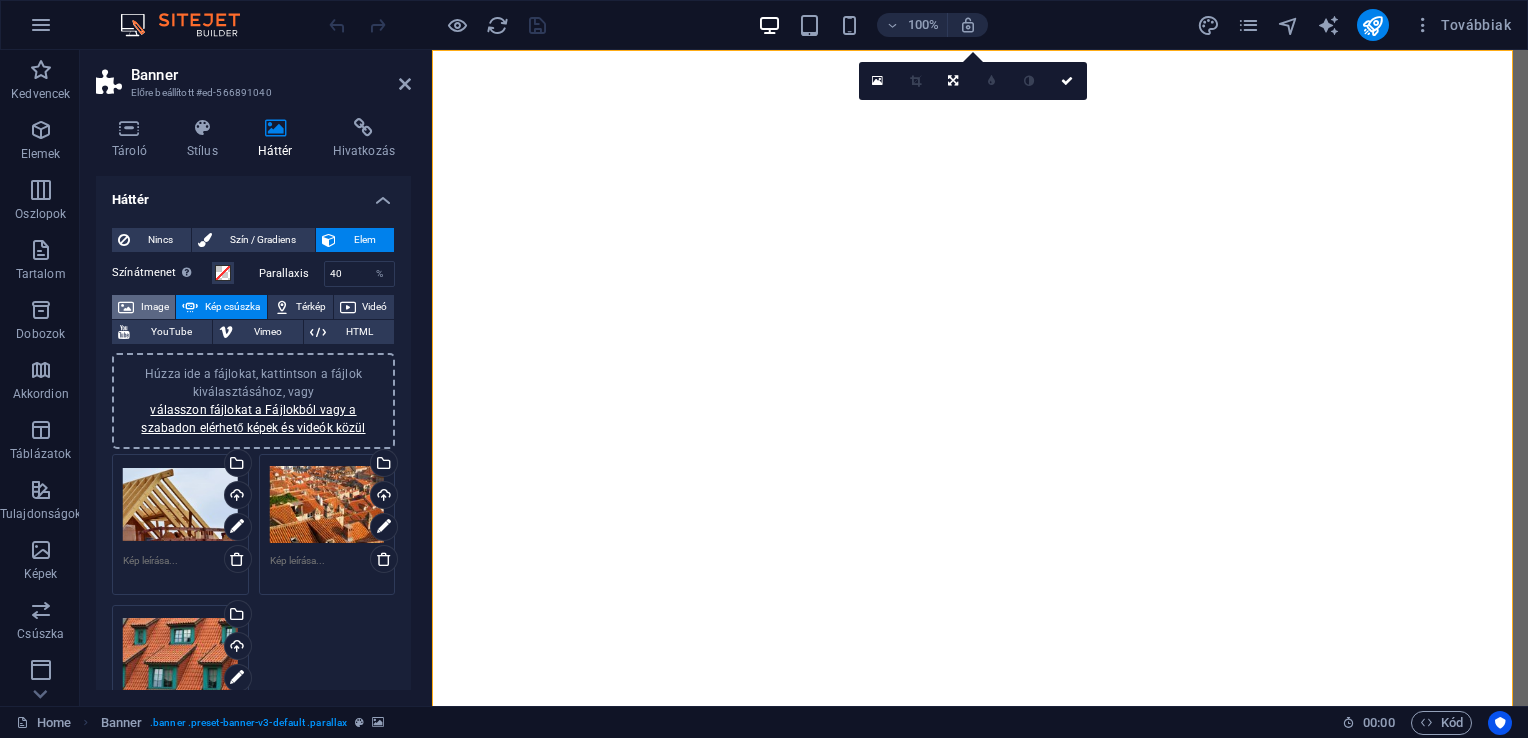 click on "Image" at bounding box center (154, 307) 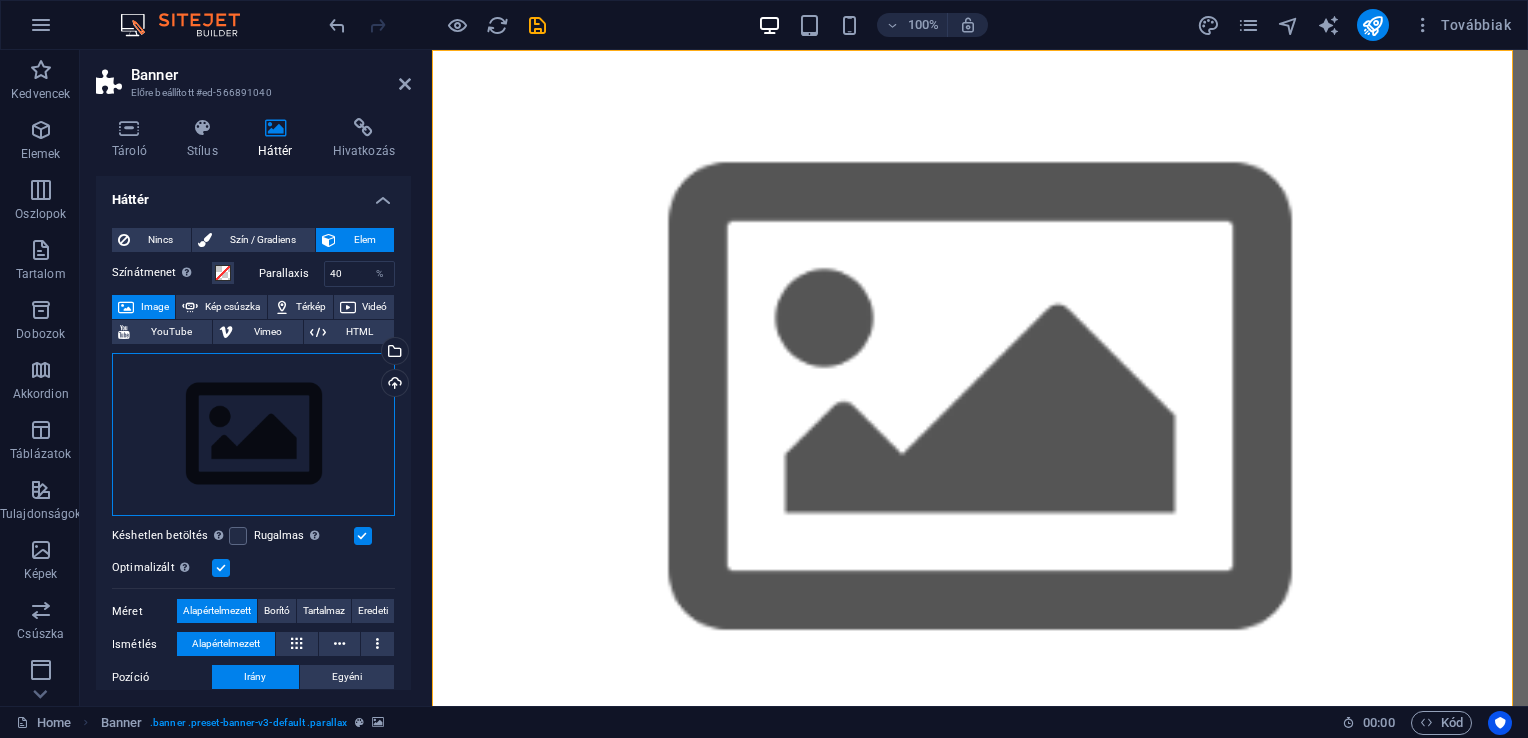 click on "Húzza ide a fájlokat, kattintson a fájlok kiválasztásához, vagy válasszon fájlokat a Fájlokból vagy a szabadon elérhető képek és videók közül" at bounding box center (253, 435) 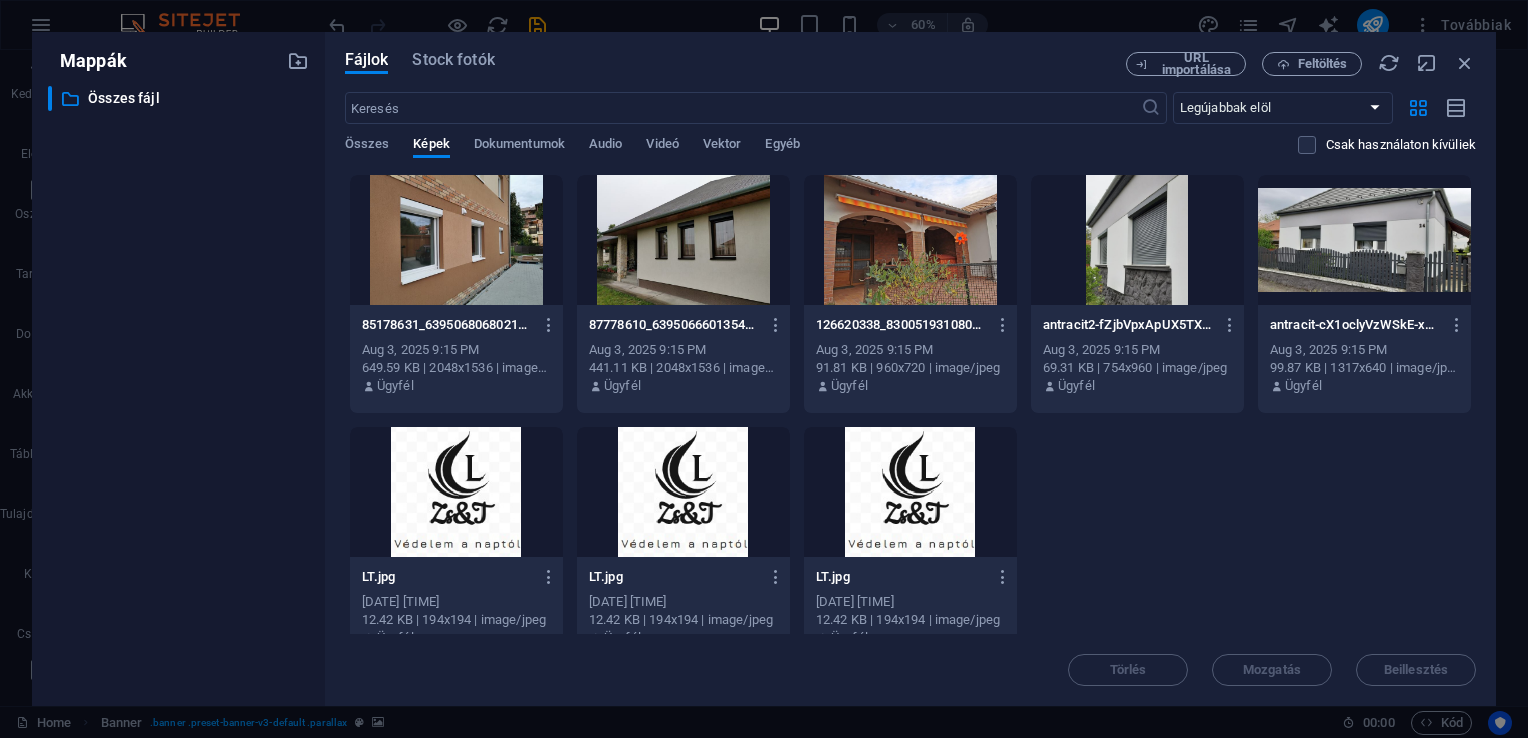 click at bounding box center [910, 240] 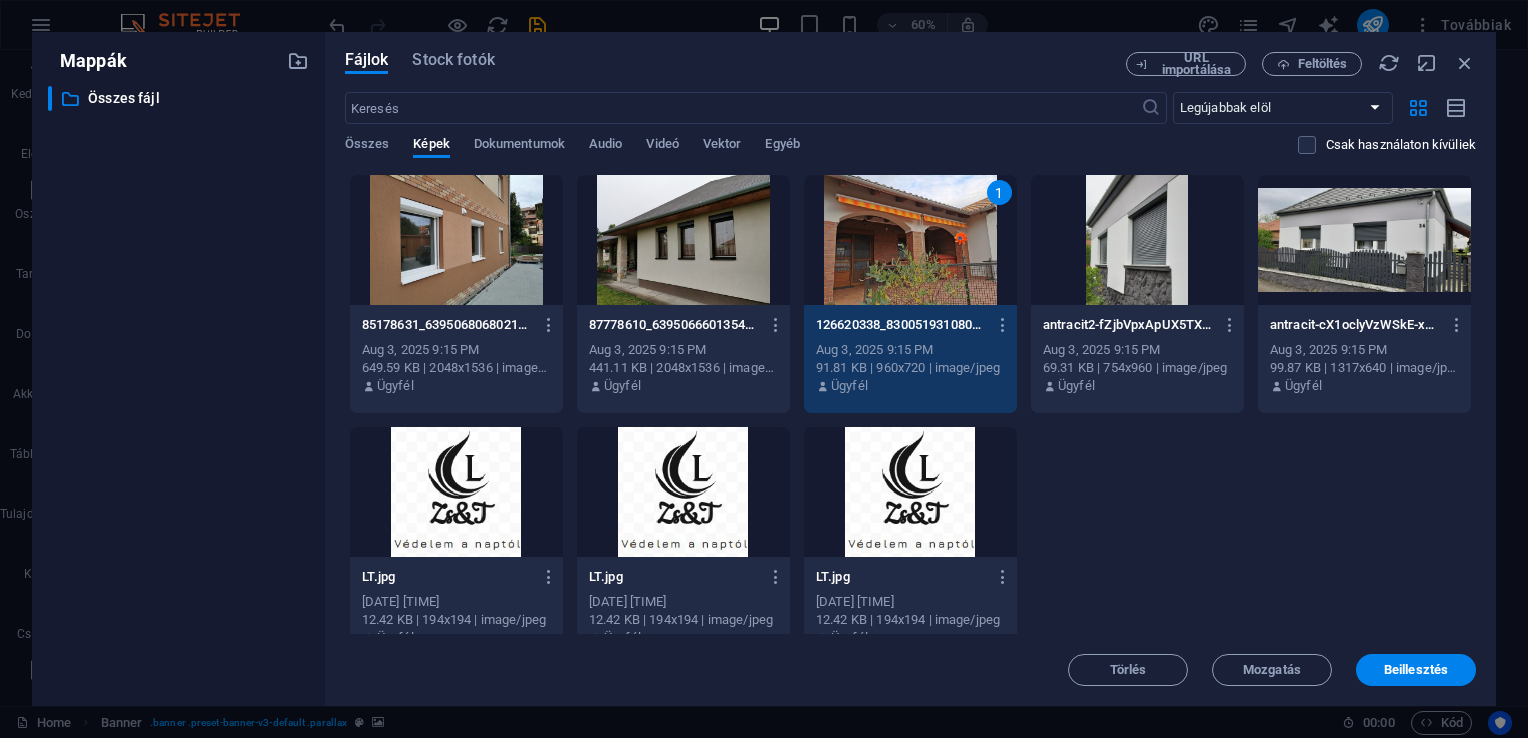 click at bounding box center (683, 240) 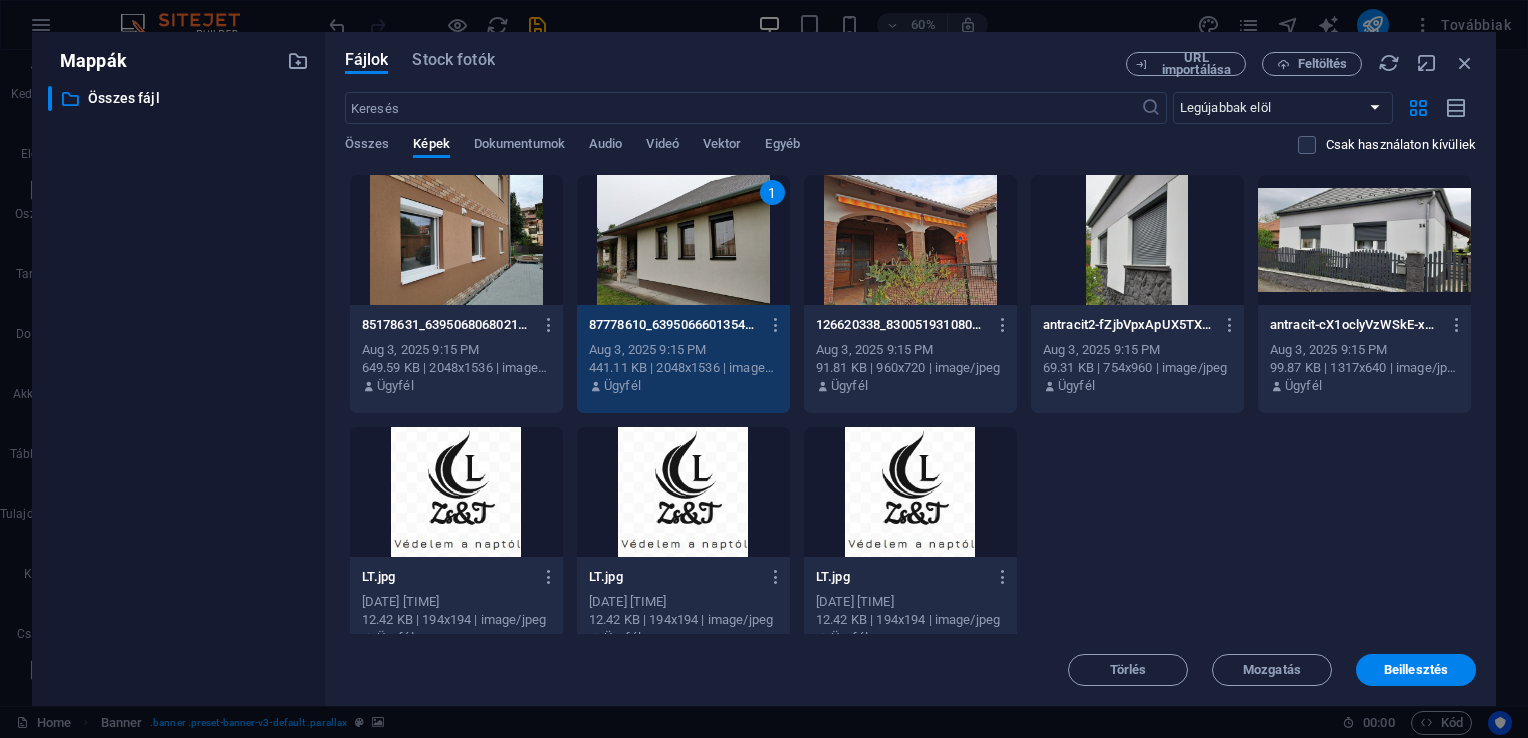 click at bounding box center [456, 240] 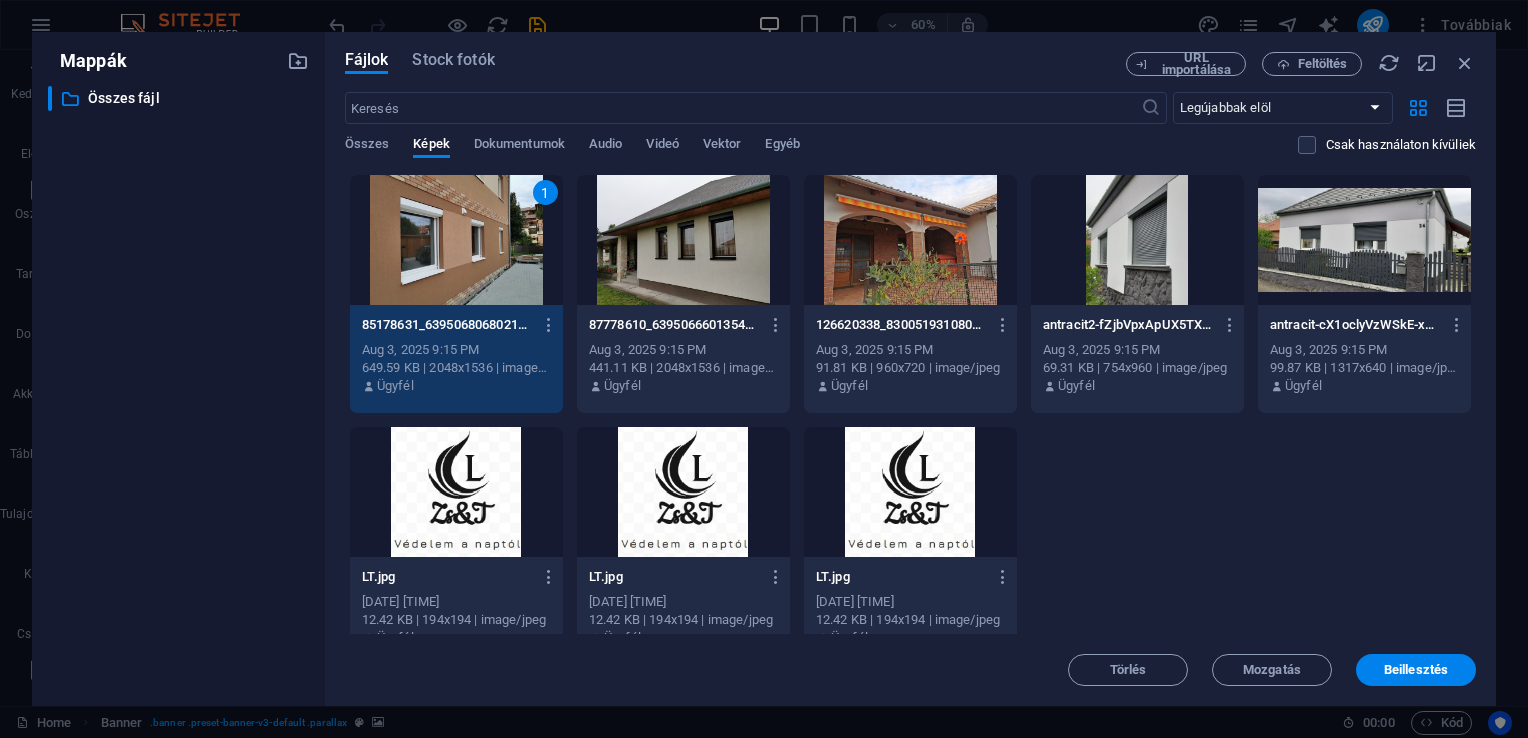 click at bounding box center [910, 240] 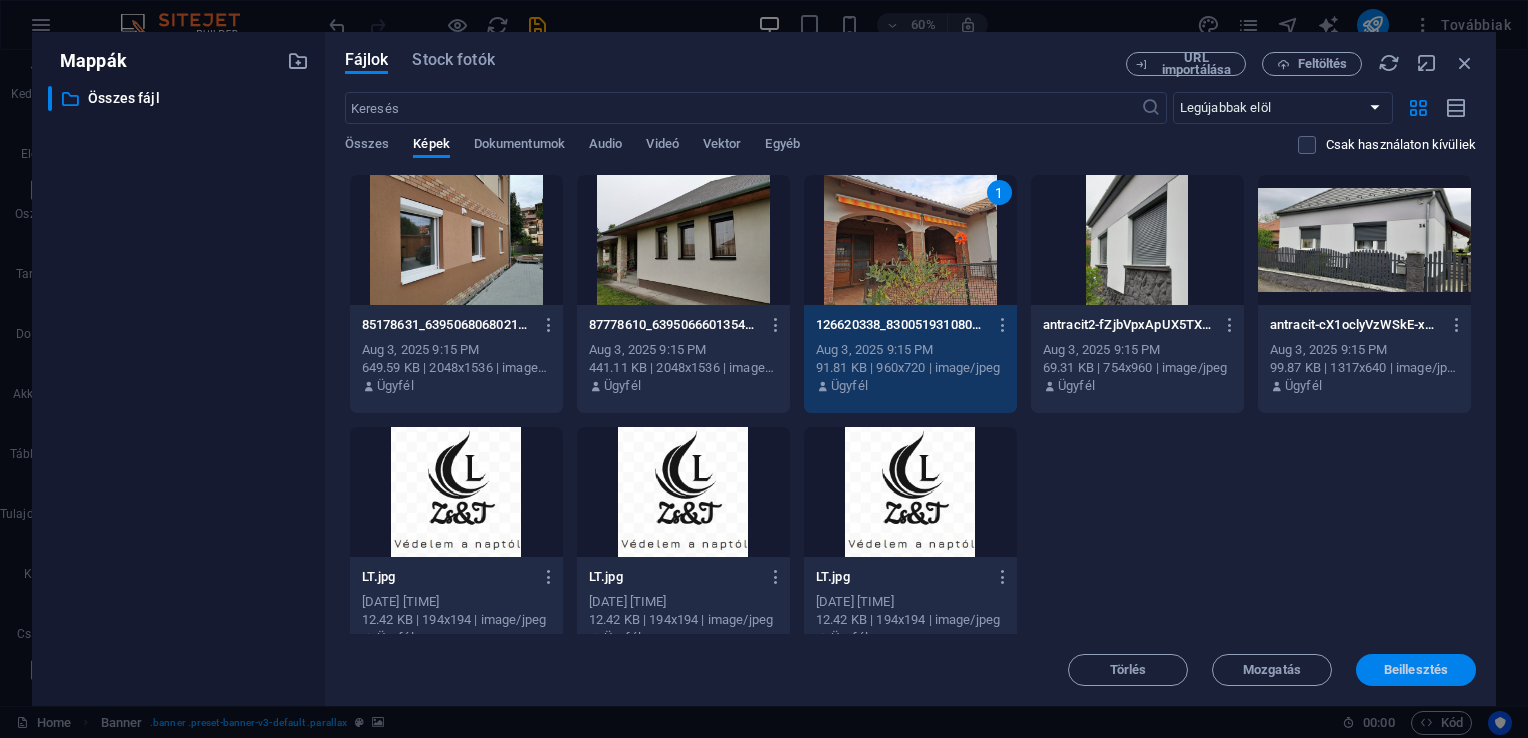 click on "Beillesztés" at bounding box center [1416, 670] 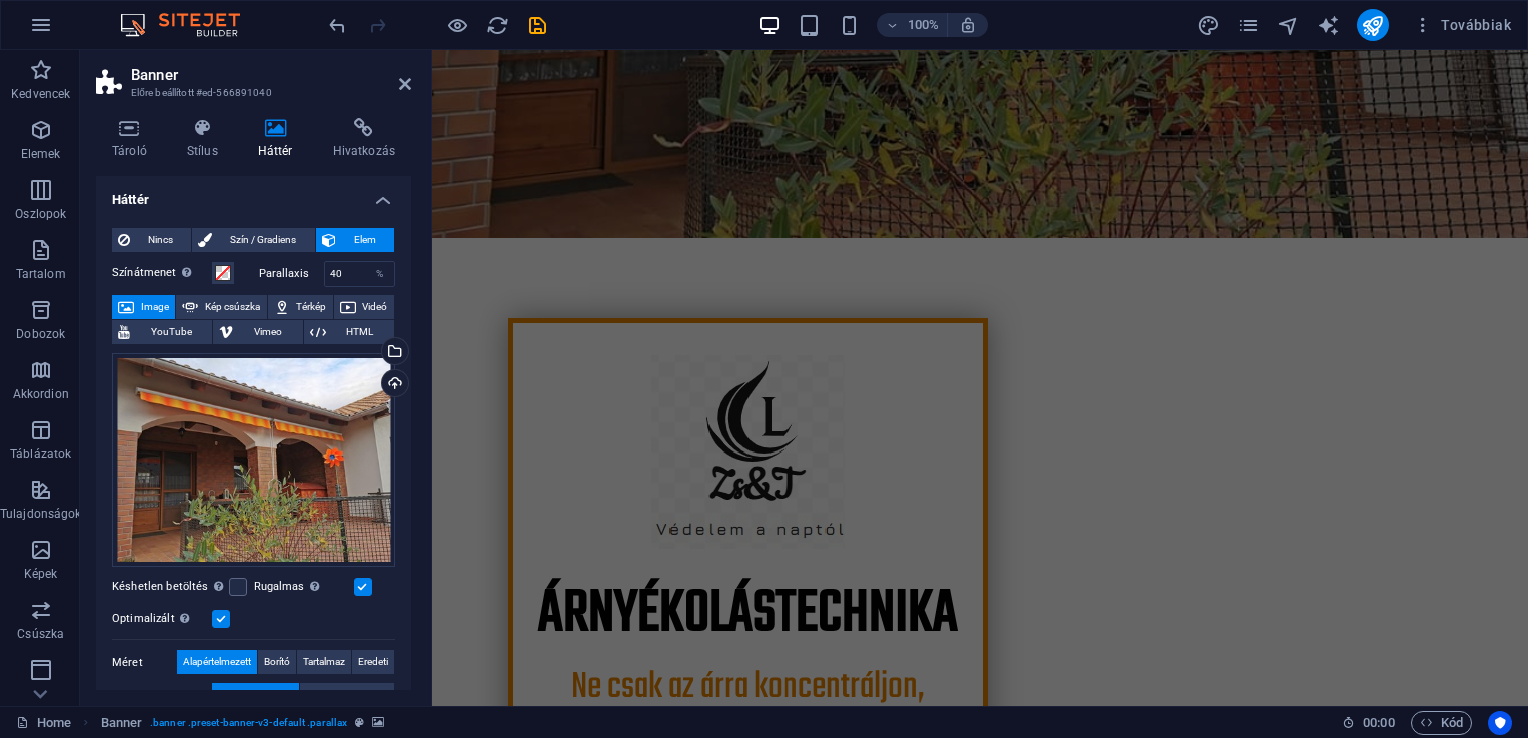 scroll, scrollTop: 0, scrollLeft: 0, axis: both 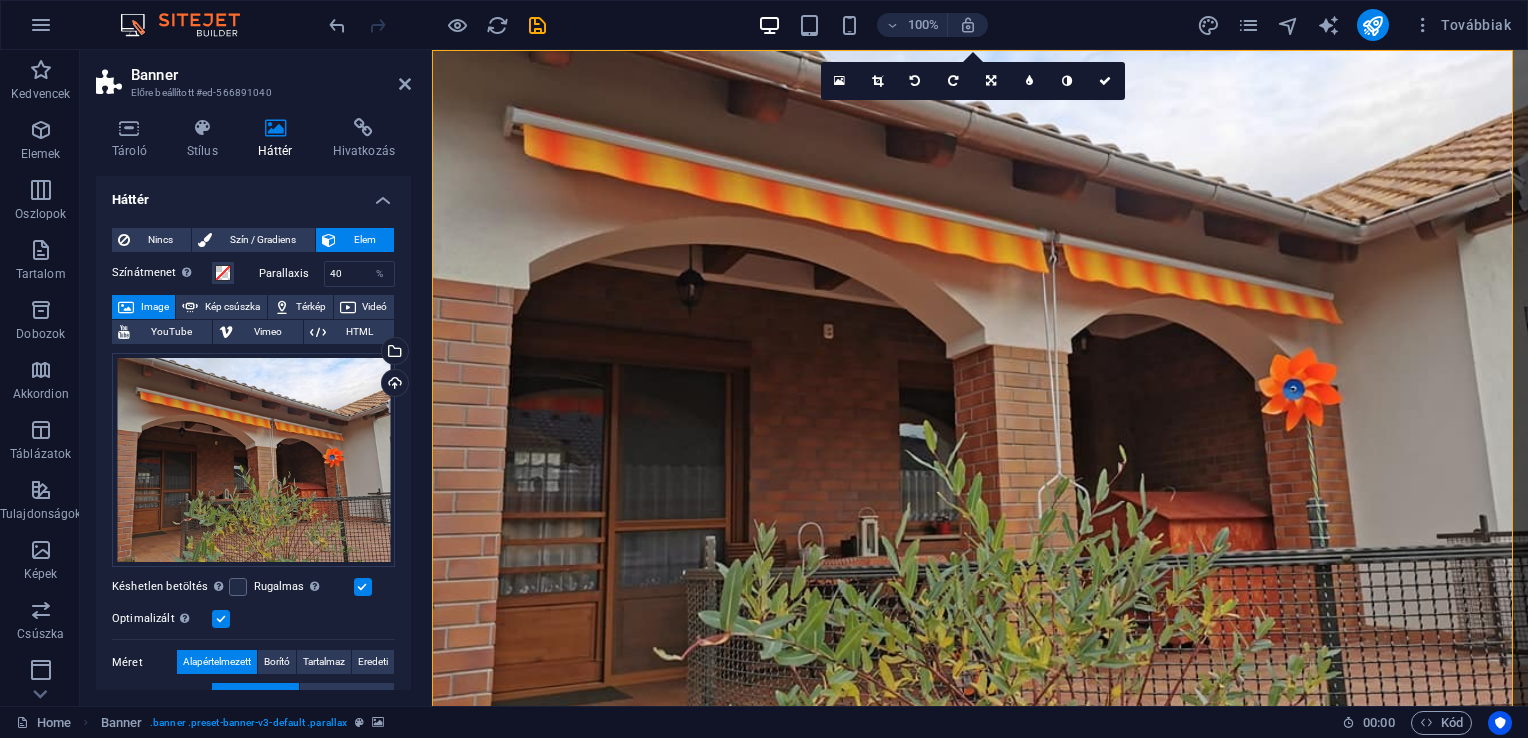 drag, startPoint x: 406, startPoint y: 486, endPoint x: 401, endPoint y: 538, distance: 52.23983 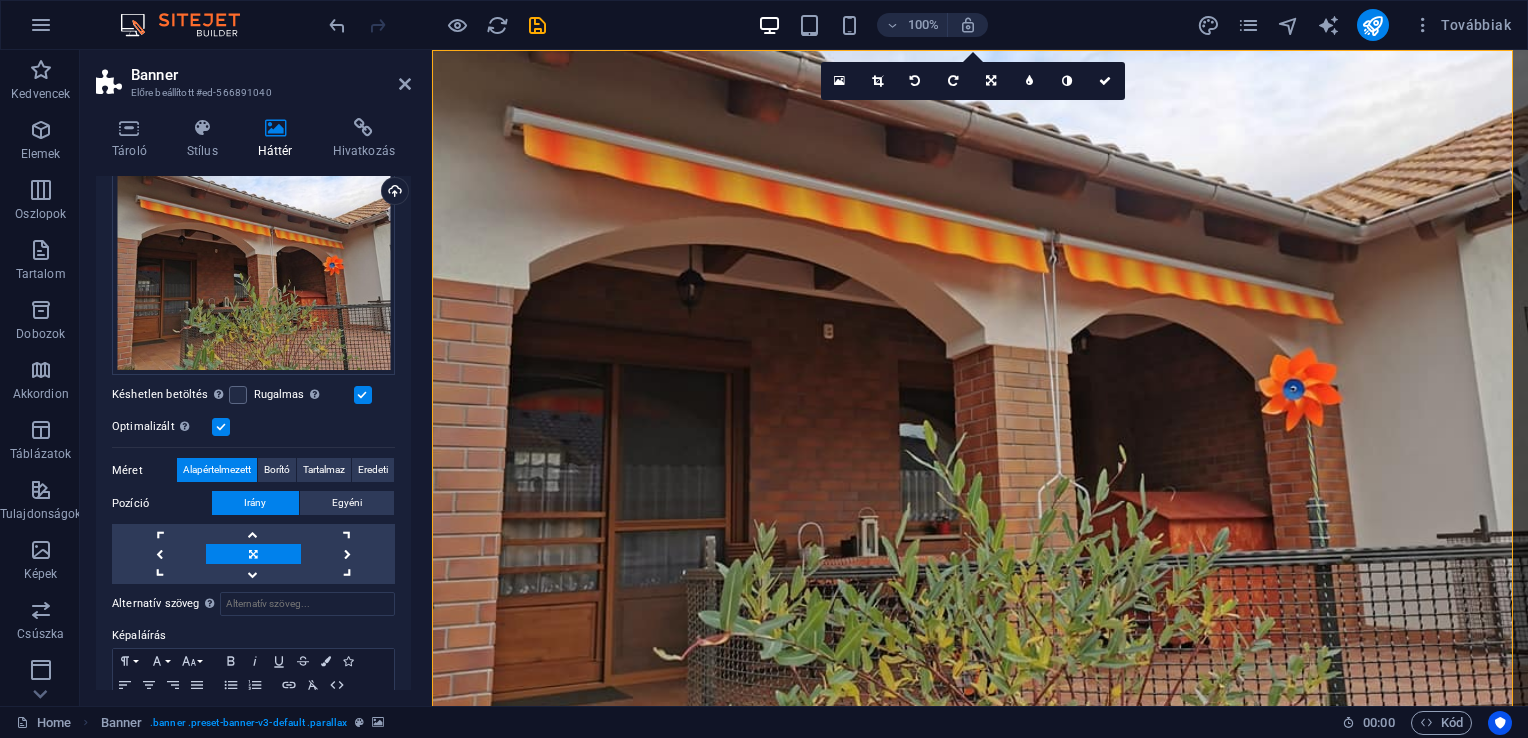 scroll, scrollTop: 193, scrollLeft: 0, axis: vertical 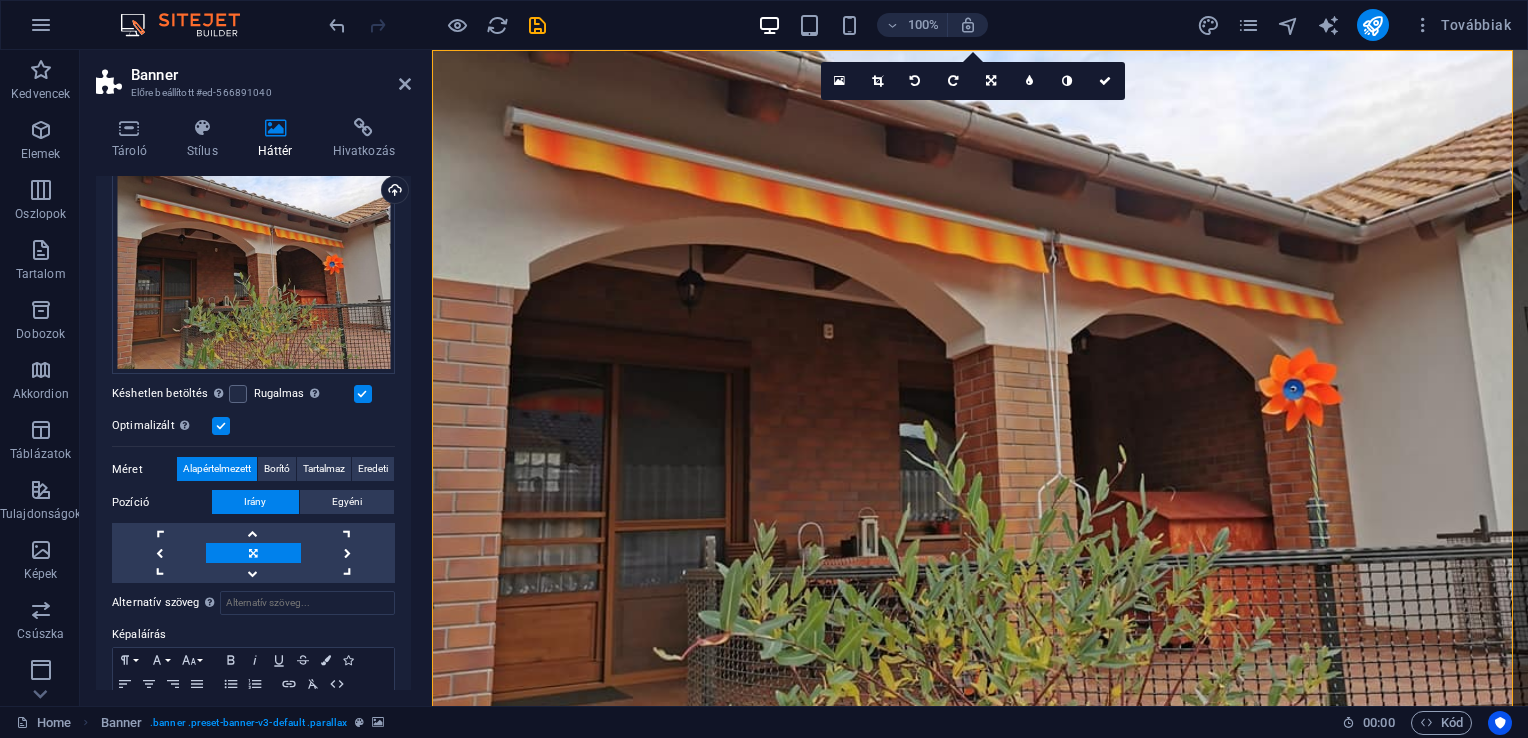 drag, startPoint x: 400, startPoint y: 631, endPoint x: 404, endPoint y: 324, distance: 307.02606 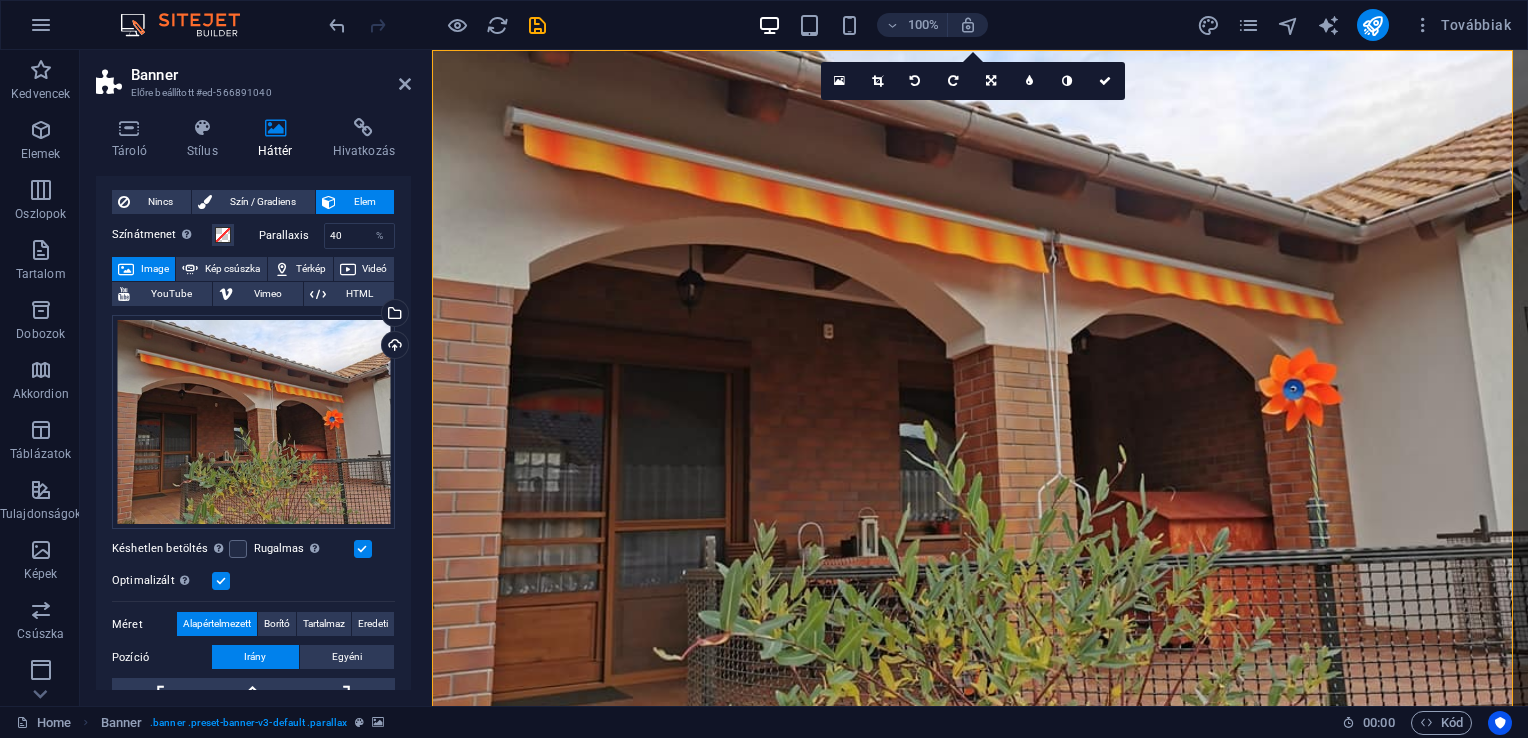scroll, scrollTop: 0, scrollLeft: 0, axis: both 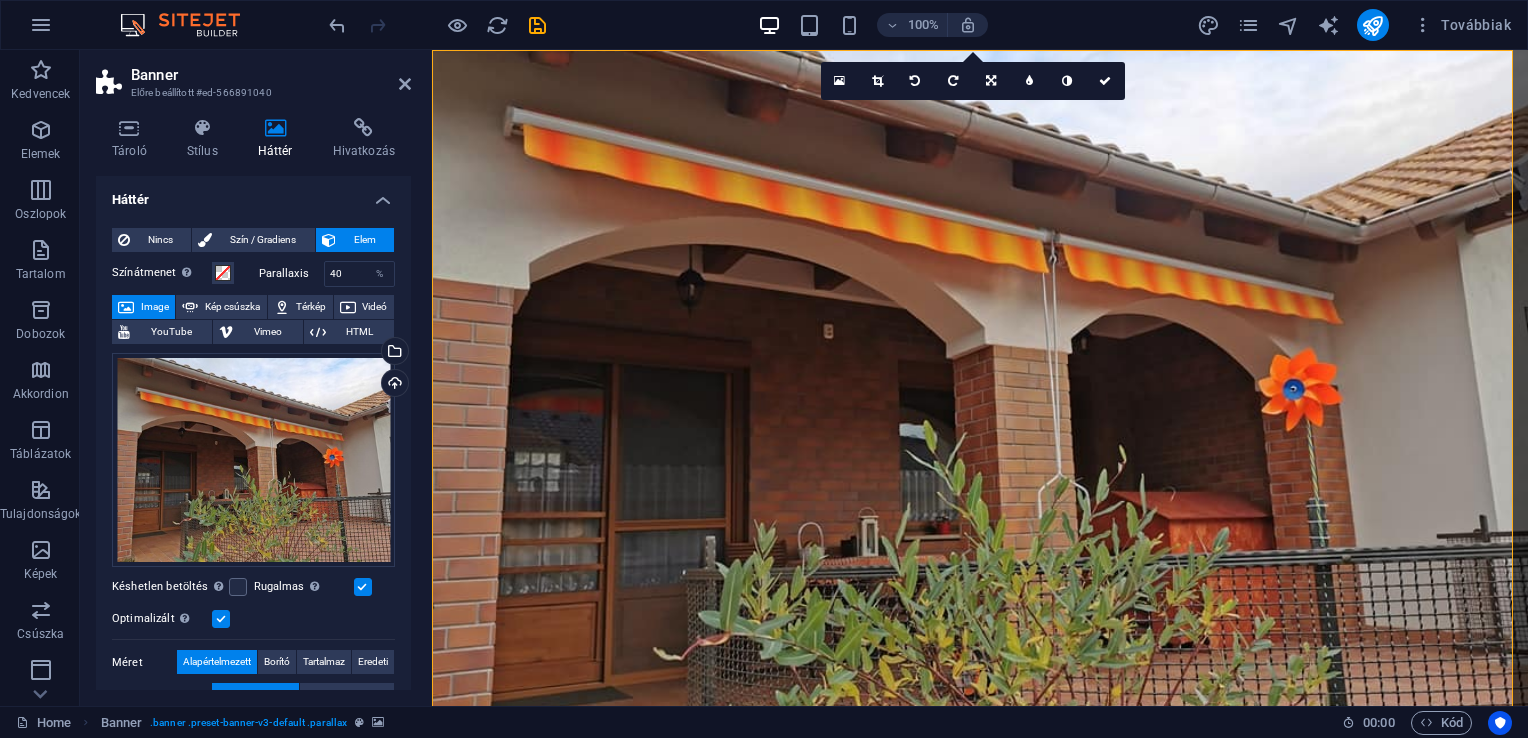 click on "Image" at bounding box center [154, 307] 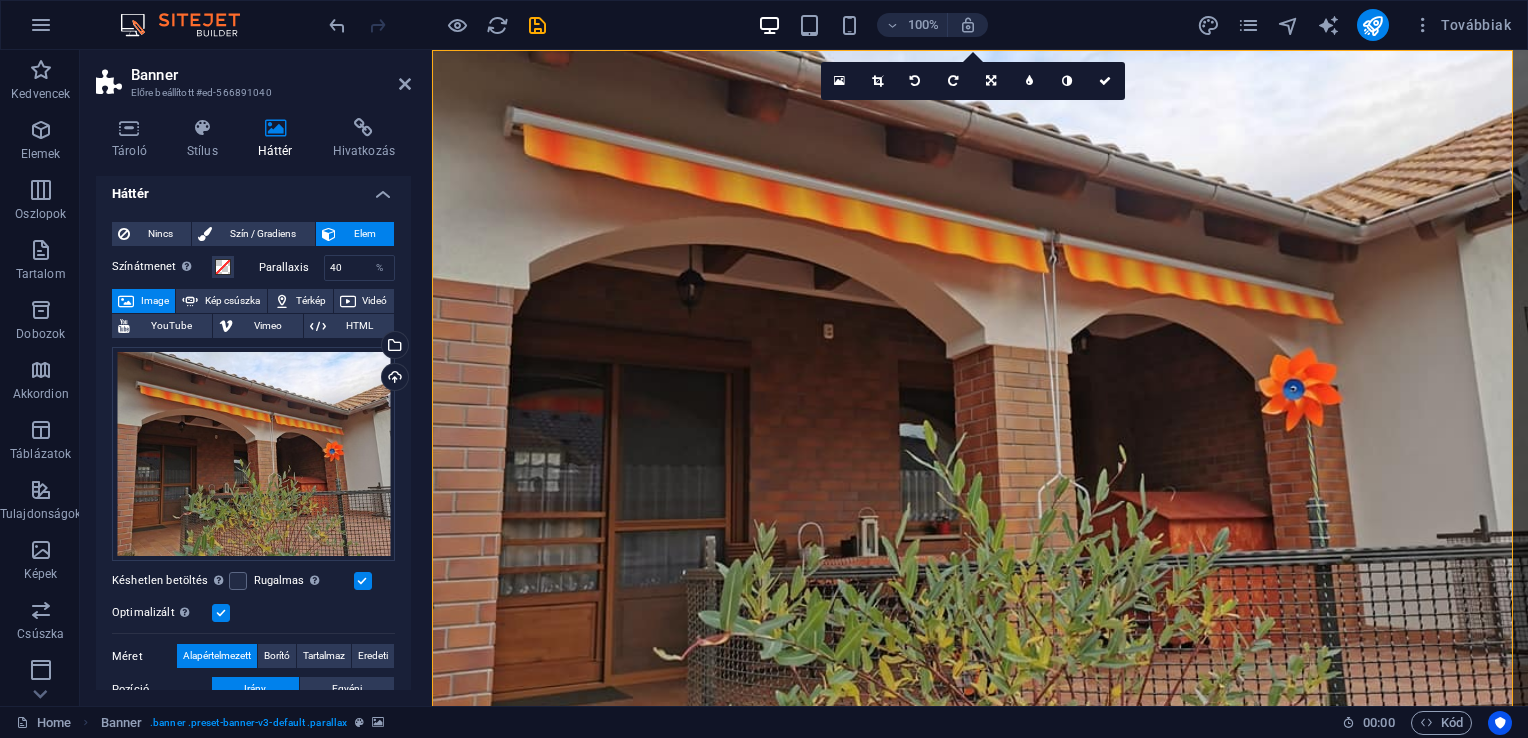 scroll, scrollTop: 0, scrollLeft: 0, axis: both 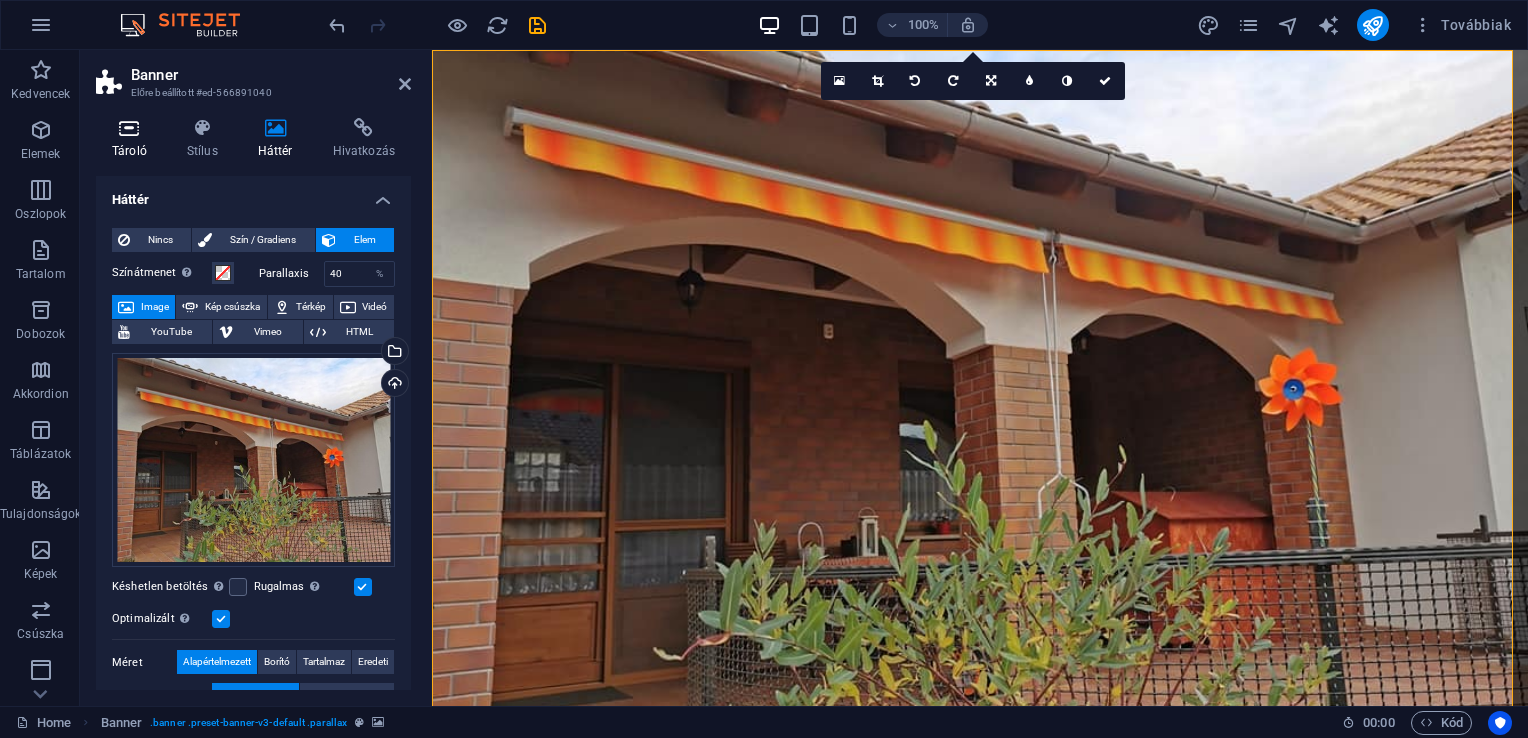click at bounding box center (129, 128) 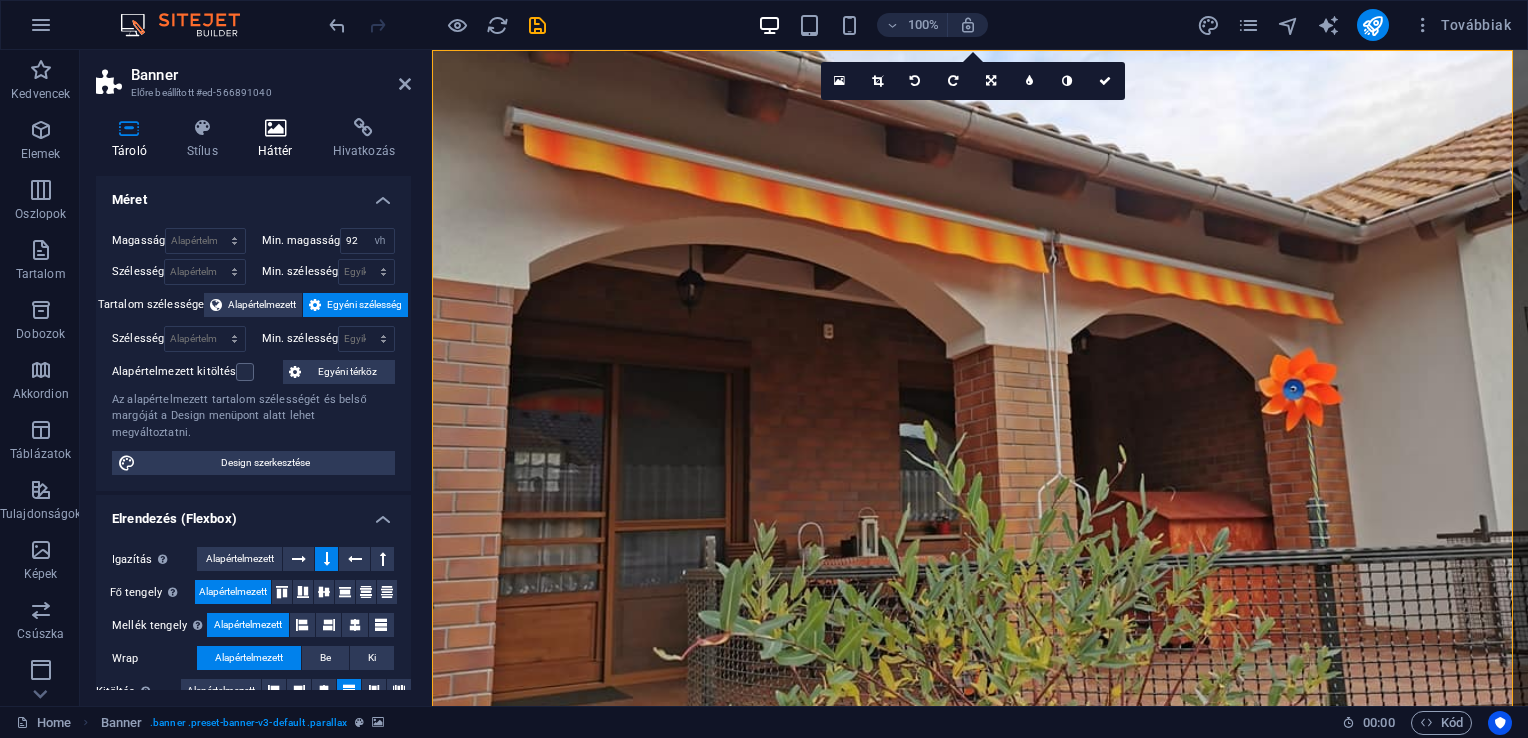 click on "Háttér" at bounding box center [279, 139] 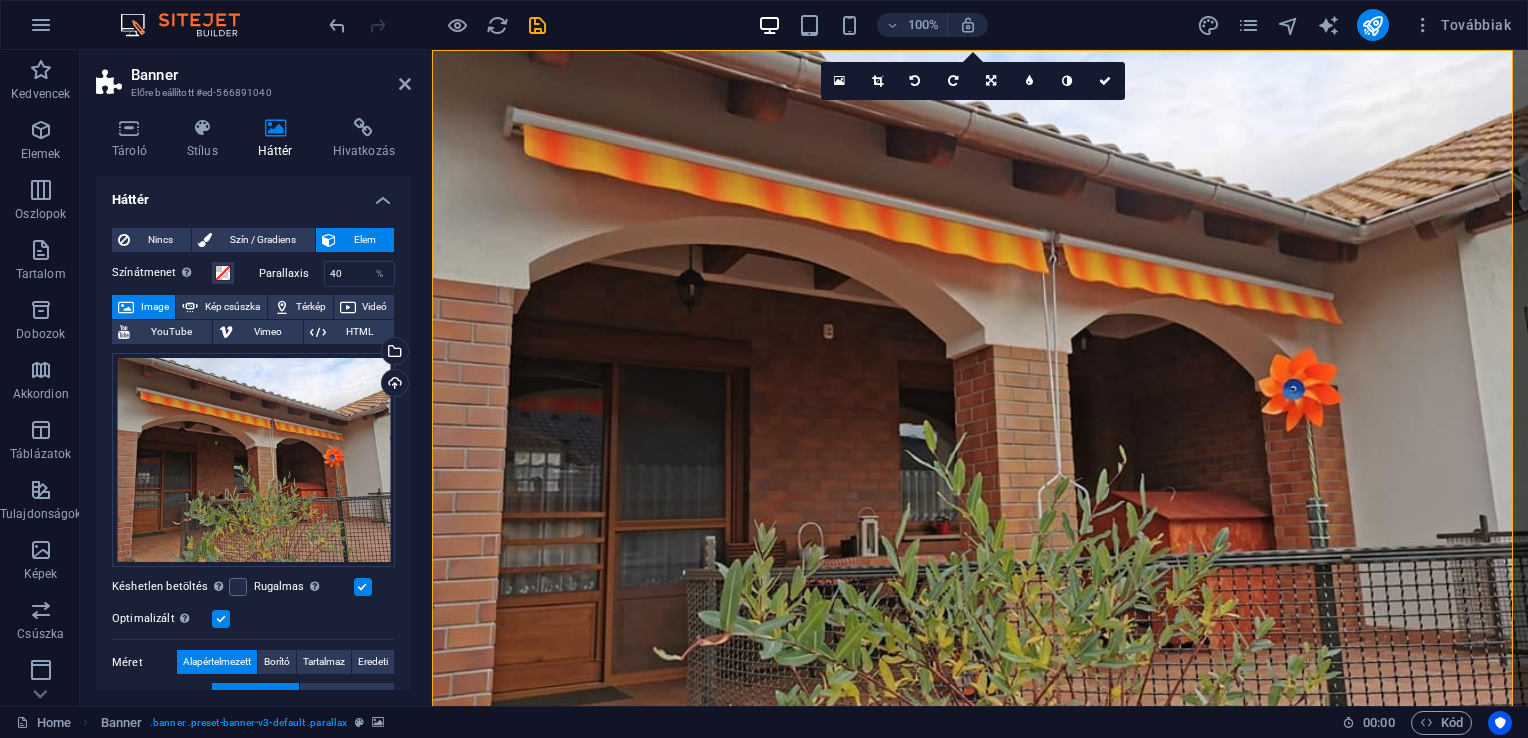 click on "Image" at bounding box center [154, 307] 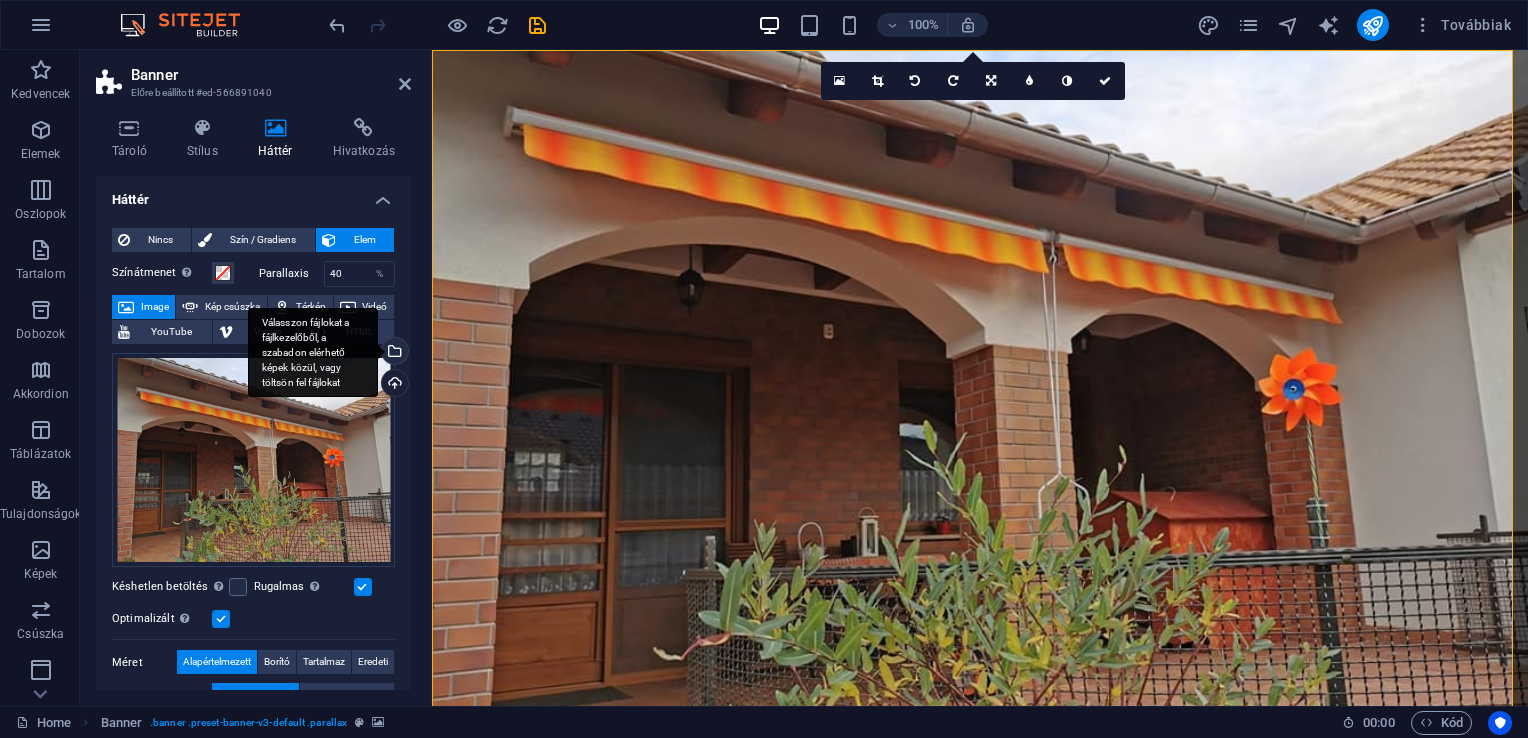 click on "Válasszon fájlokat a fájlkezelőből, a szabadon elérhető képek közül, vagy töltsön fel fájlokat" at bounding box center [393, 353] 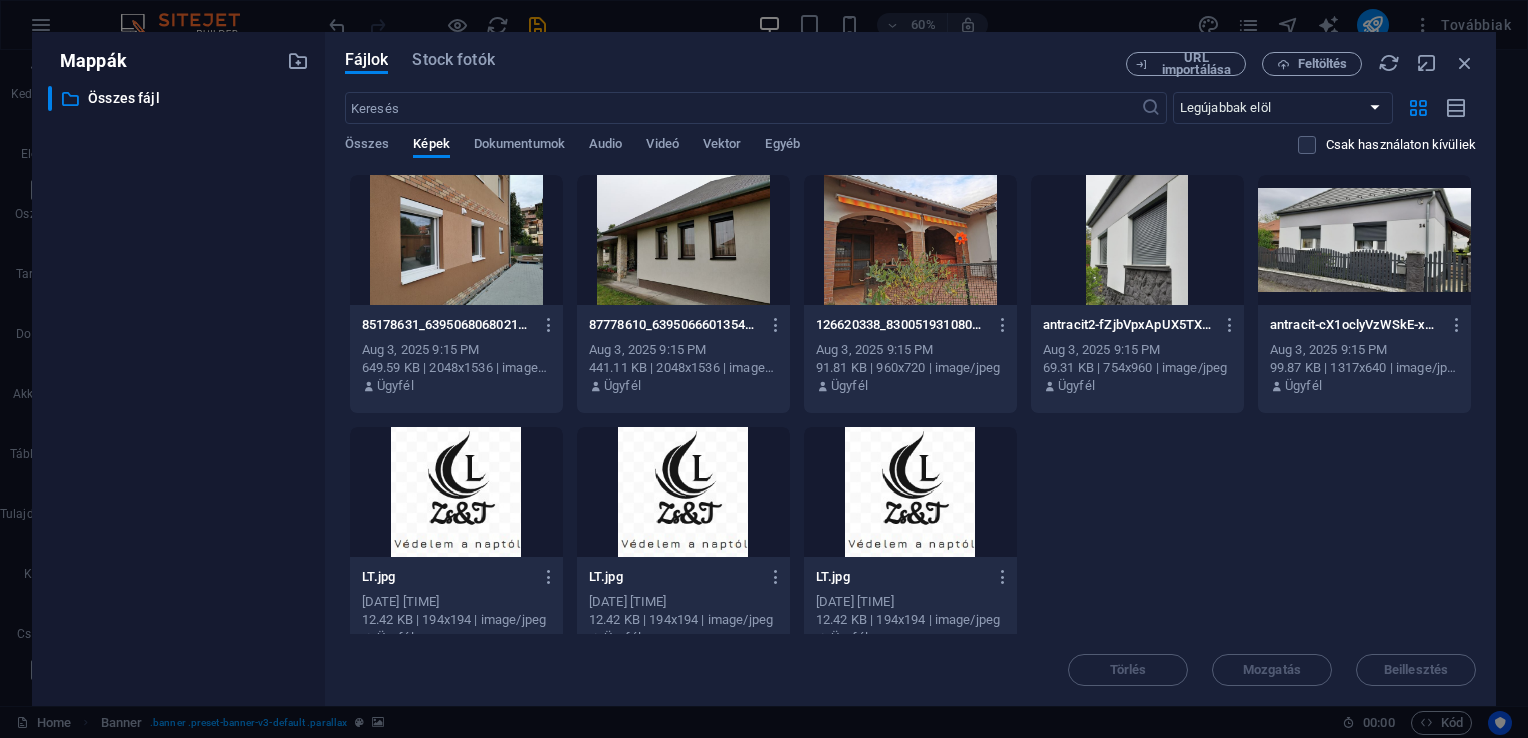click at bounding box center [683, 240] 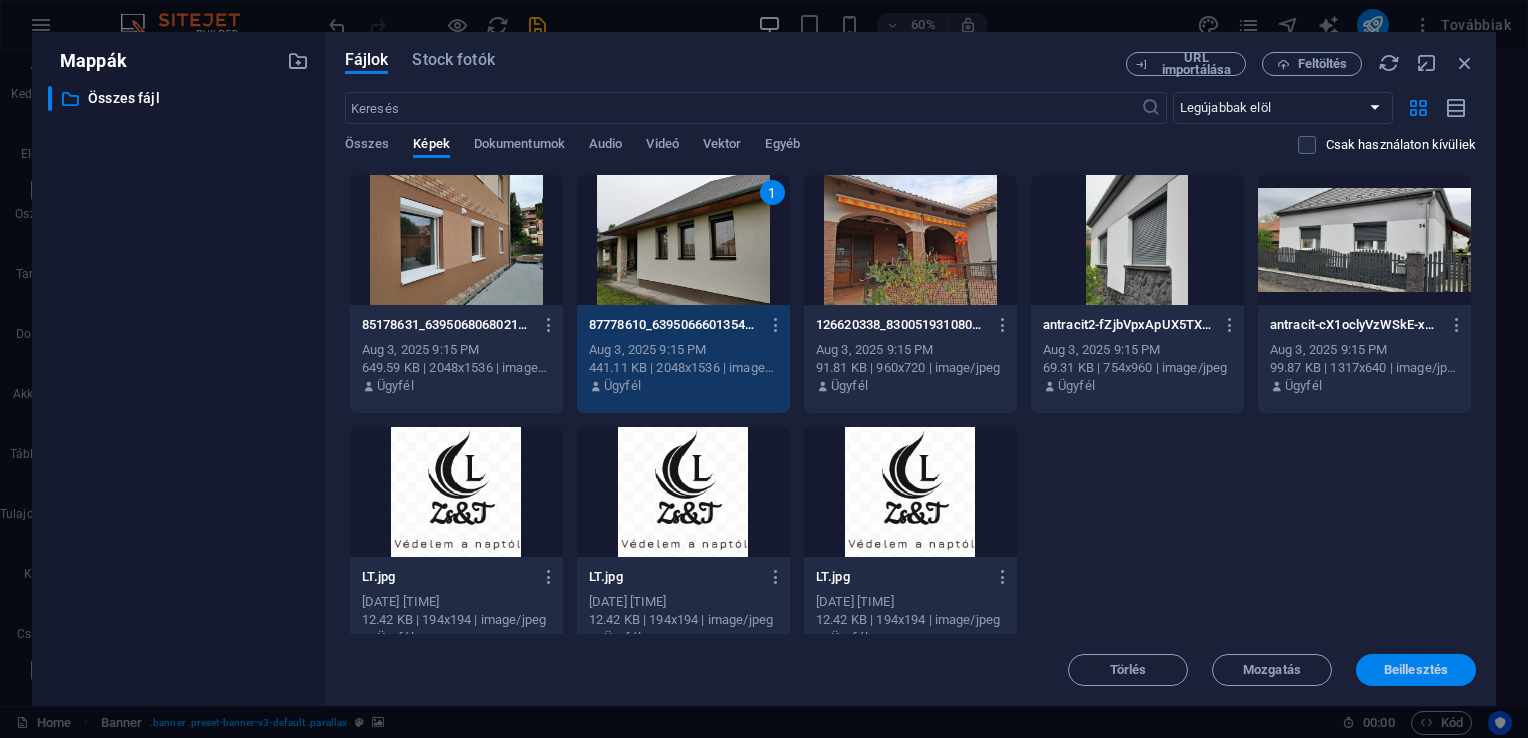 click on "Beillesztés" at bounding box center (1416, 670) 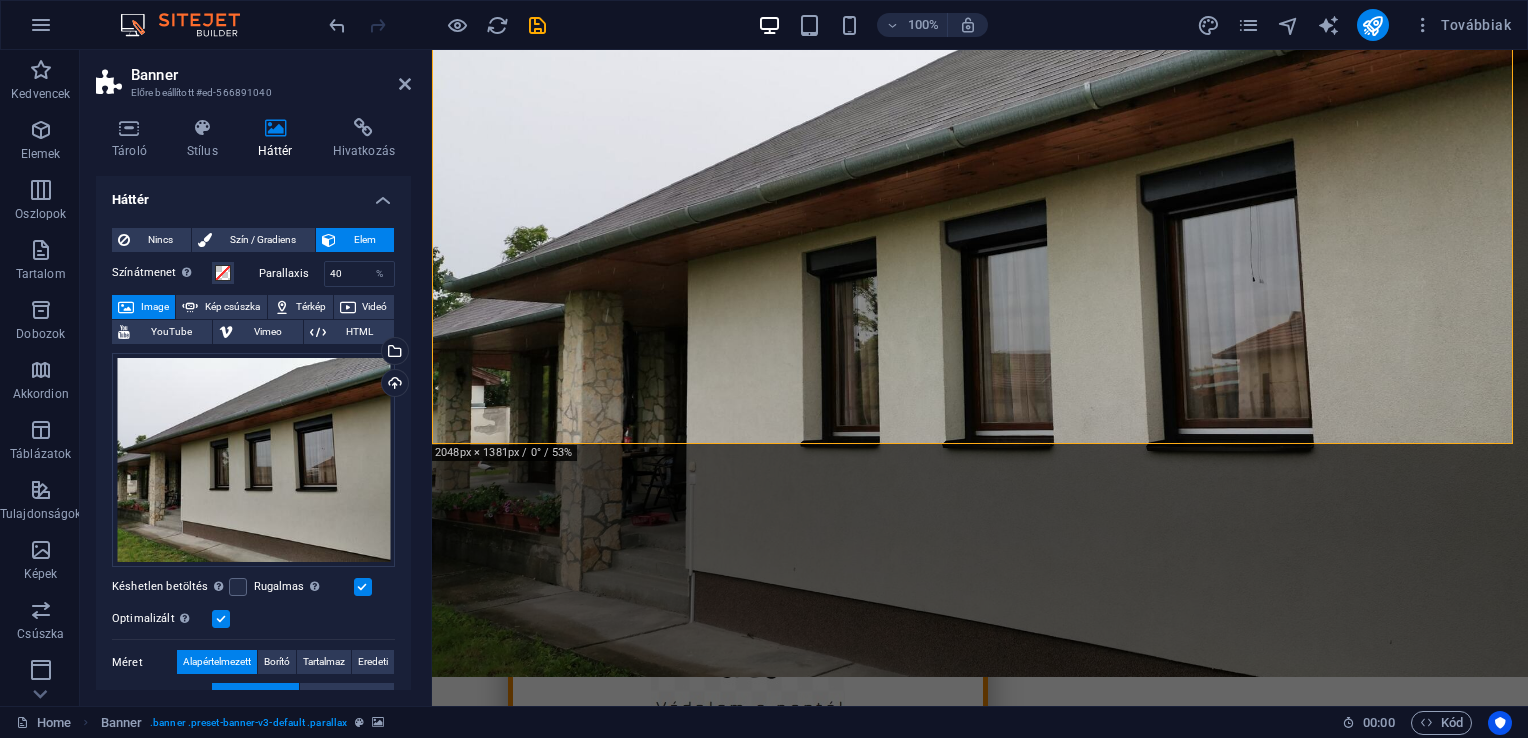 scroll, scrollTop: 0, scrollLeft: 0, axis: both 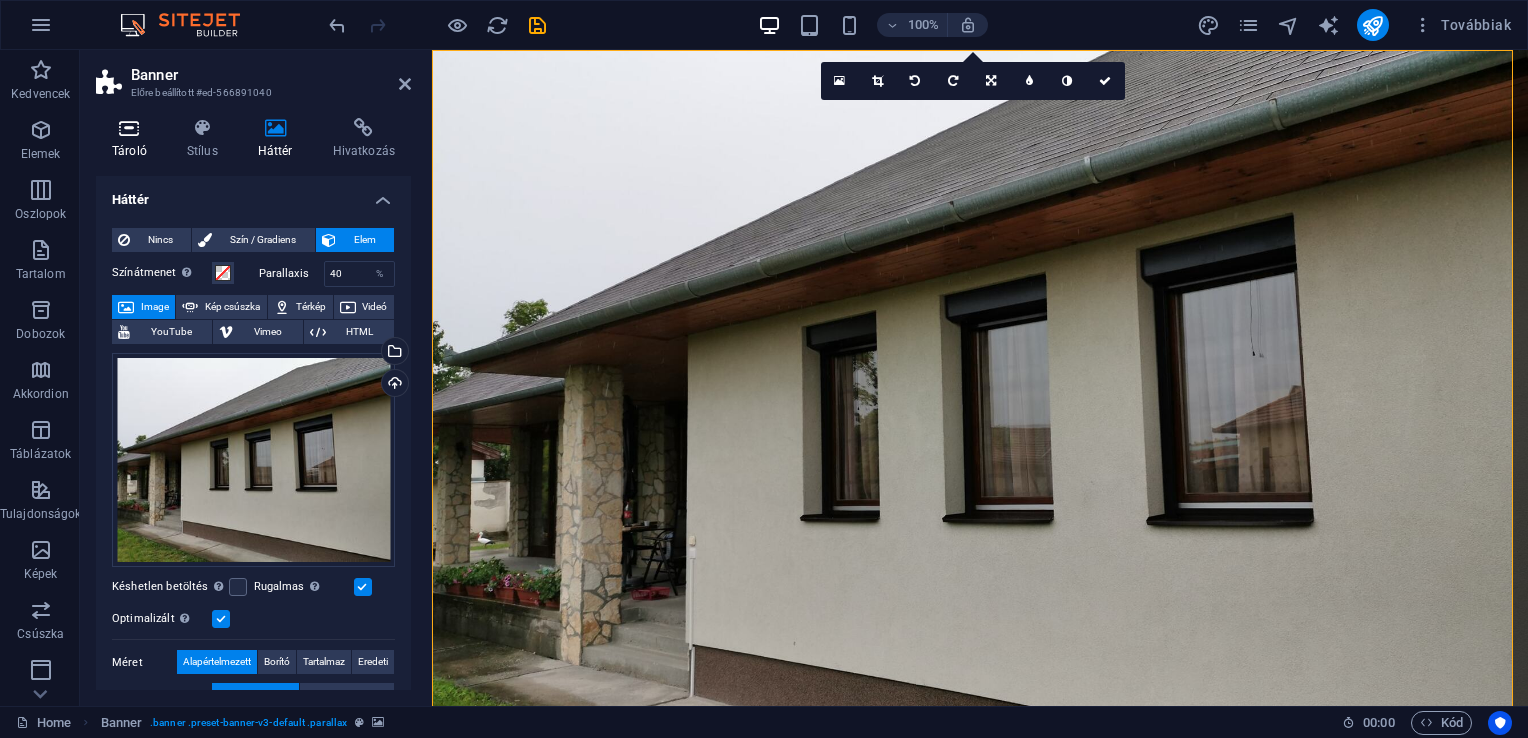 click on "Tároló" at bounding box center [133, 139] 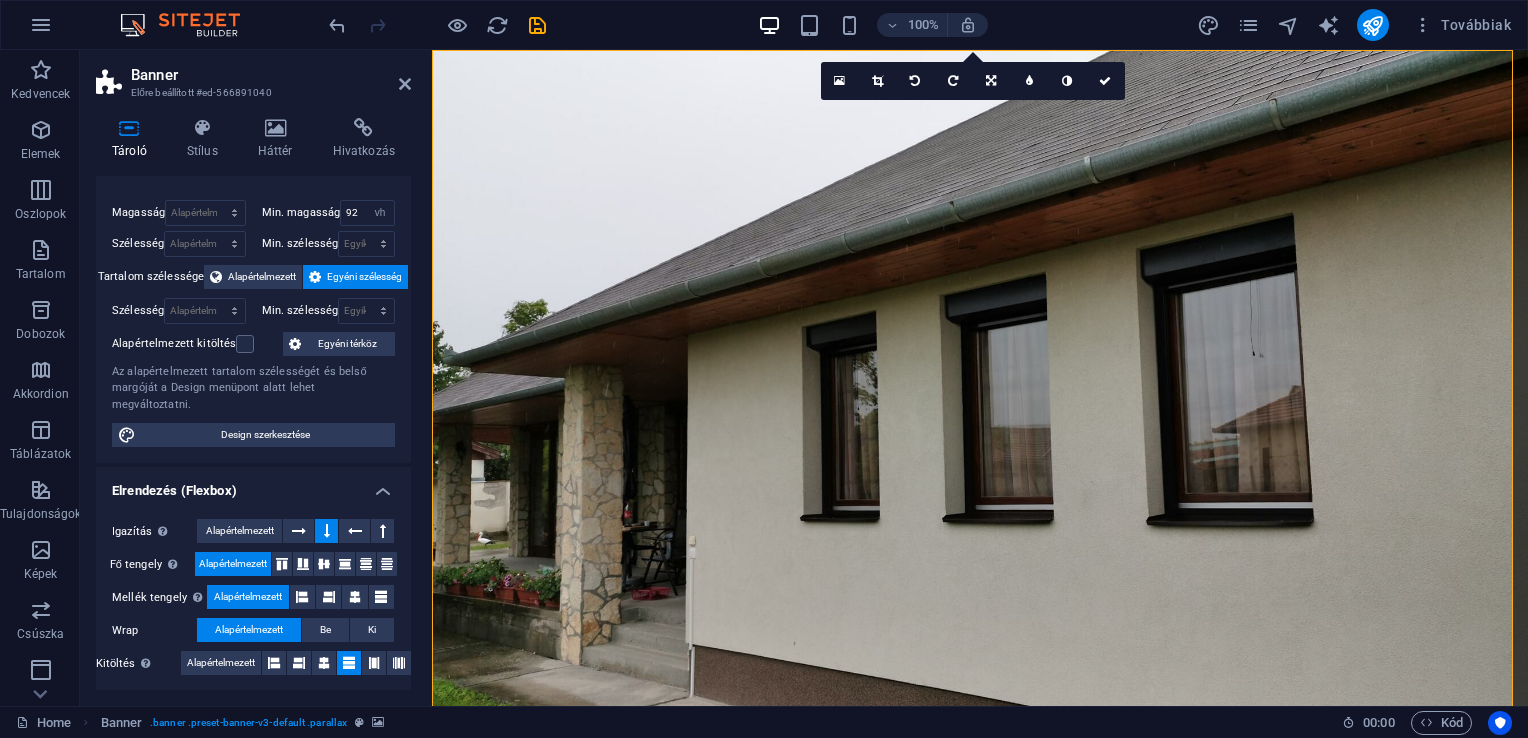 scroll, scrollTop: 0, scrollLeft: 0, axis: both 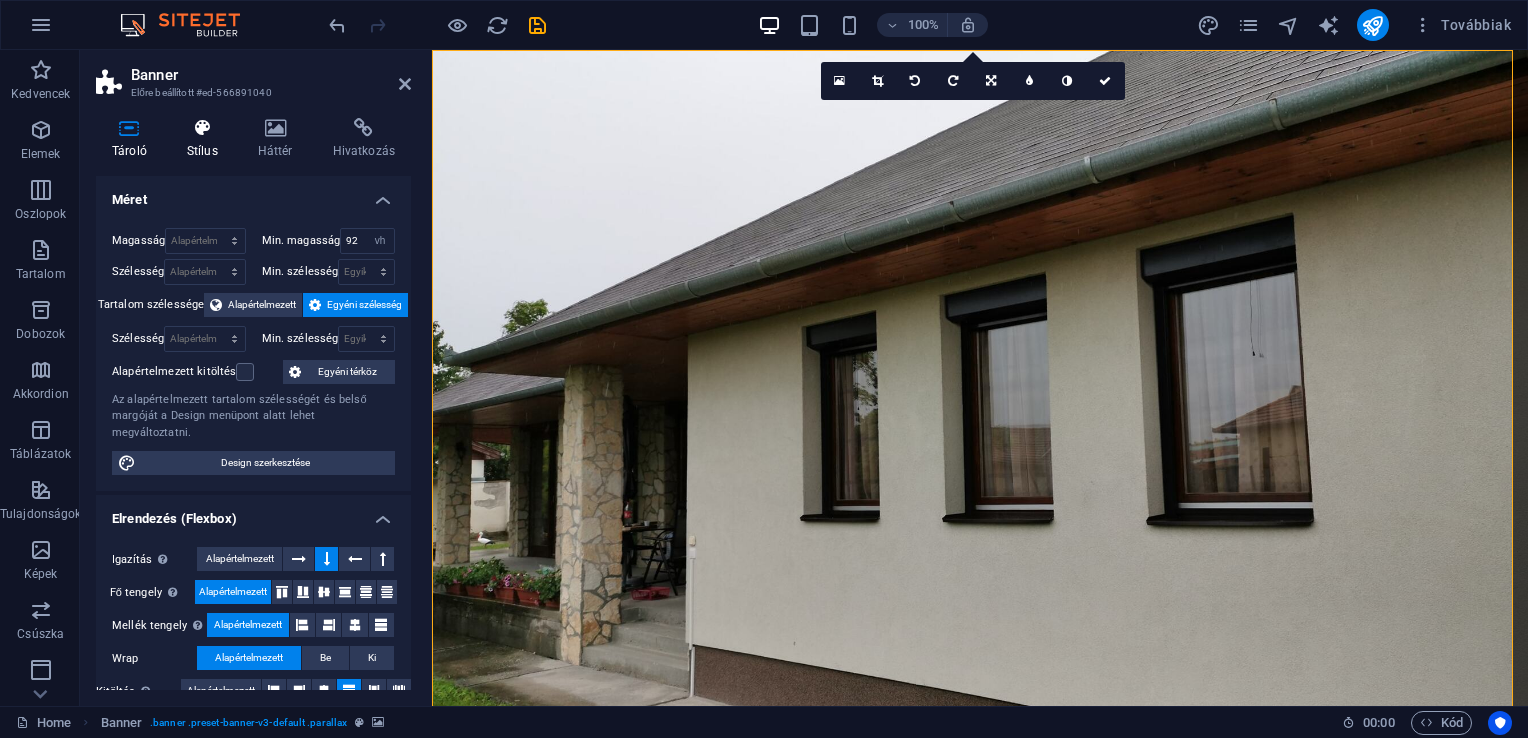 click on "Stílus" at bounding box center (206, 139) 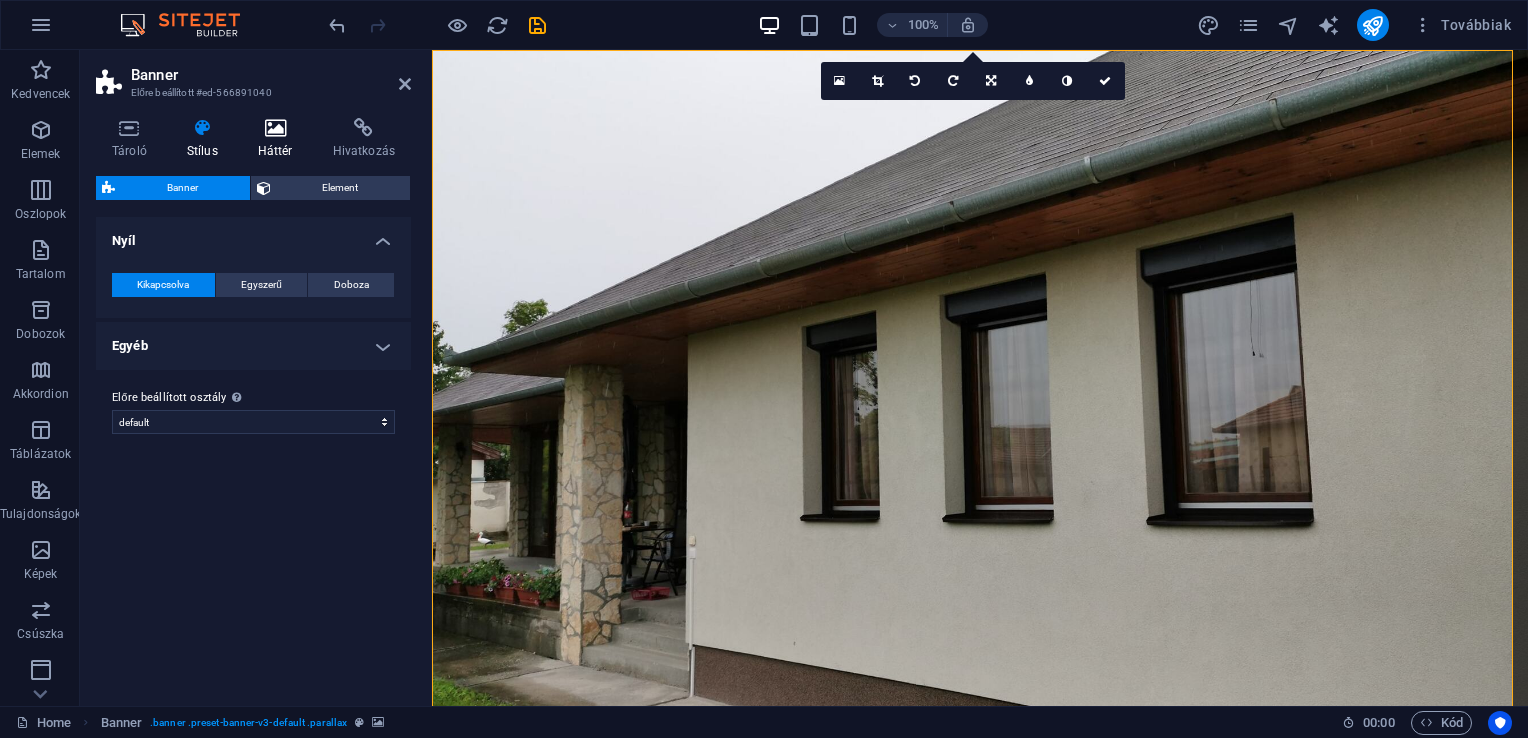 click at bounding box center (275, 128) 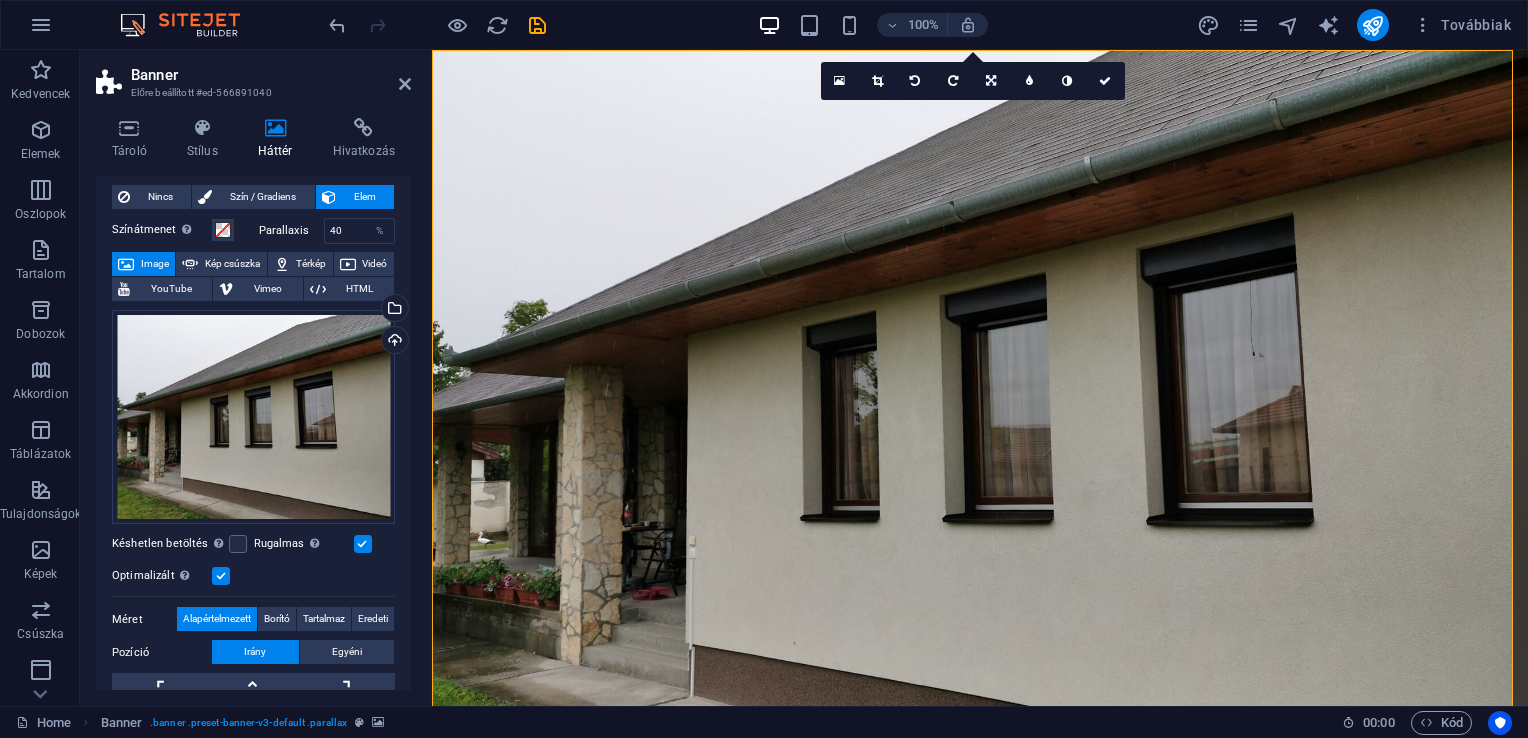 scroll, scrollTop: 0, scrollLeft: 0, axis: both 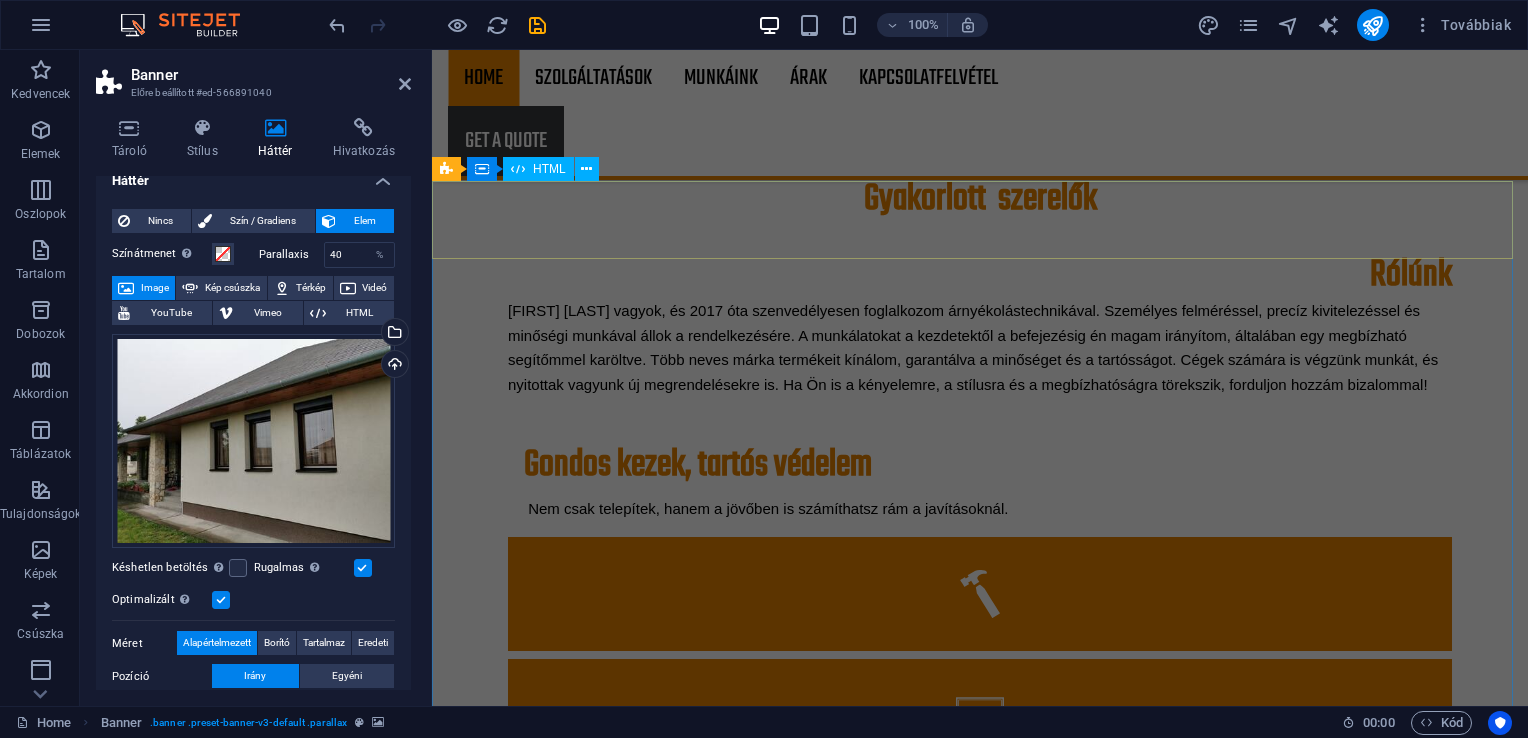 click at bounding box center (980, 2241) 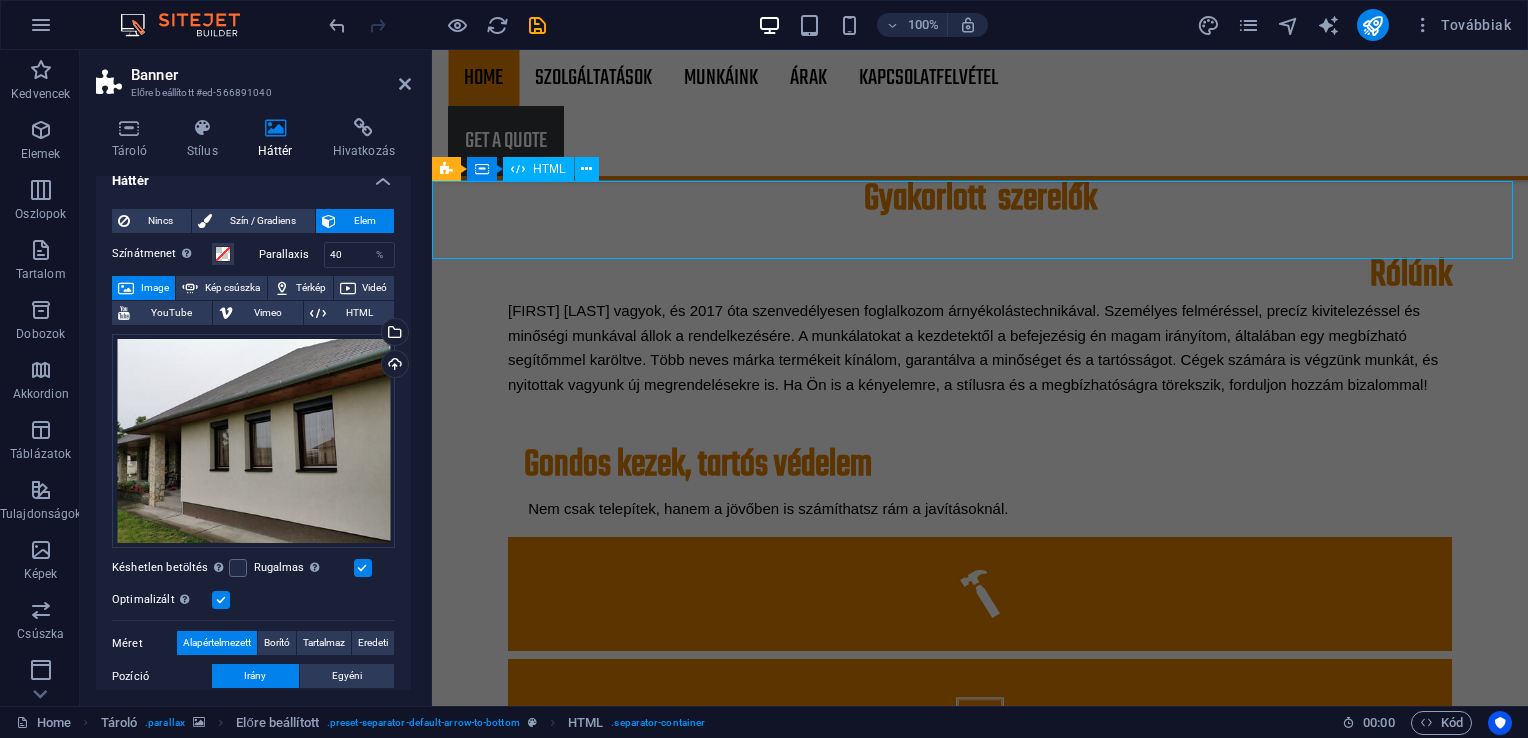 click at bounding box center (980, 2241) 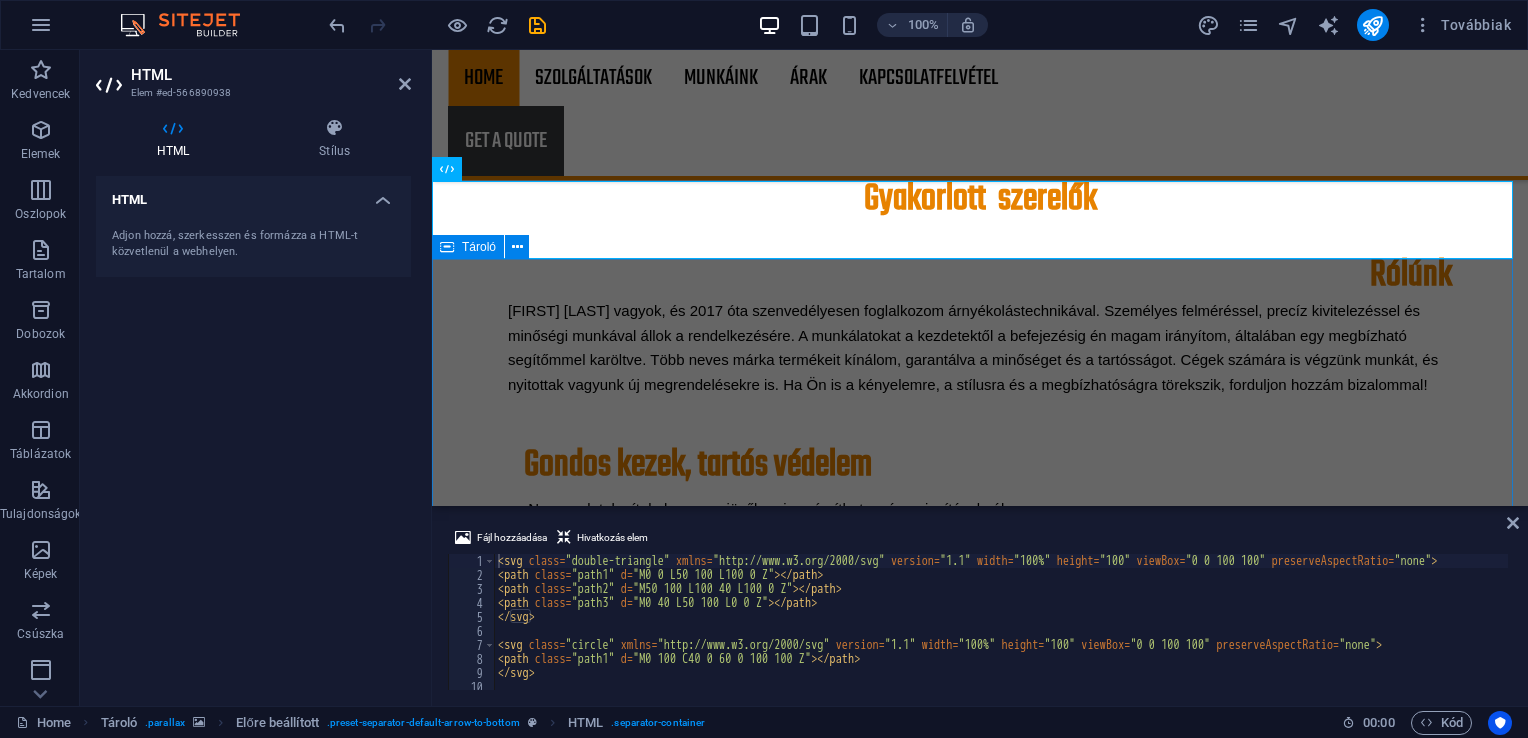 click on "About us Lorem ipsum dolor sit amet, consectetur adipisicing elit. Veritatis, dolorem! Learn more Services Lorem ipsum dolor sit amet, consectetur adipisicing elit. Veritatis, dolorem! Learn more Contact Lorem ipsum dolor sit amet, consectetur adipisicing elit. Veritatis, dolorem! Learn more" at bounding box center (980, 3783) 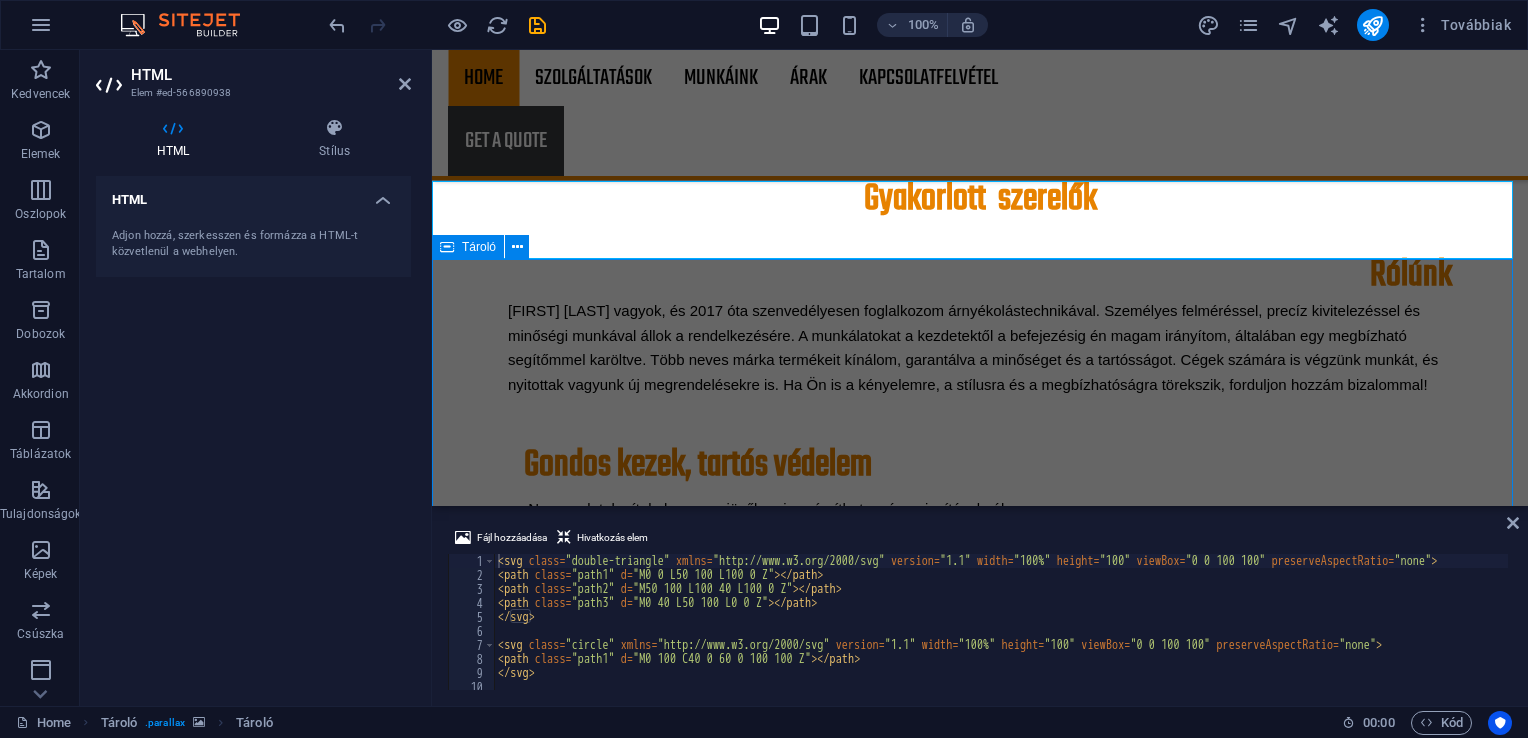 click on "About us Lorem ipsum dolor sit amet, consectetur adipisicing elit. Veritatis, dolorem! Learn more Services Lorem ipsum dolor sit amet, consectetur adipisicing elit. Veritatis, dolorem! Learn more Contact Lorem ipsum dolor sit amet, consectetur adipisicing elit. Veritatis, dolorem! Learn more" at bounding box center (980, 3783) 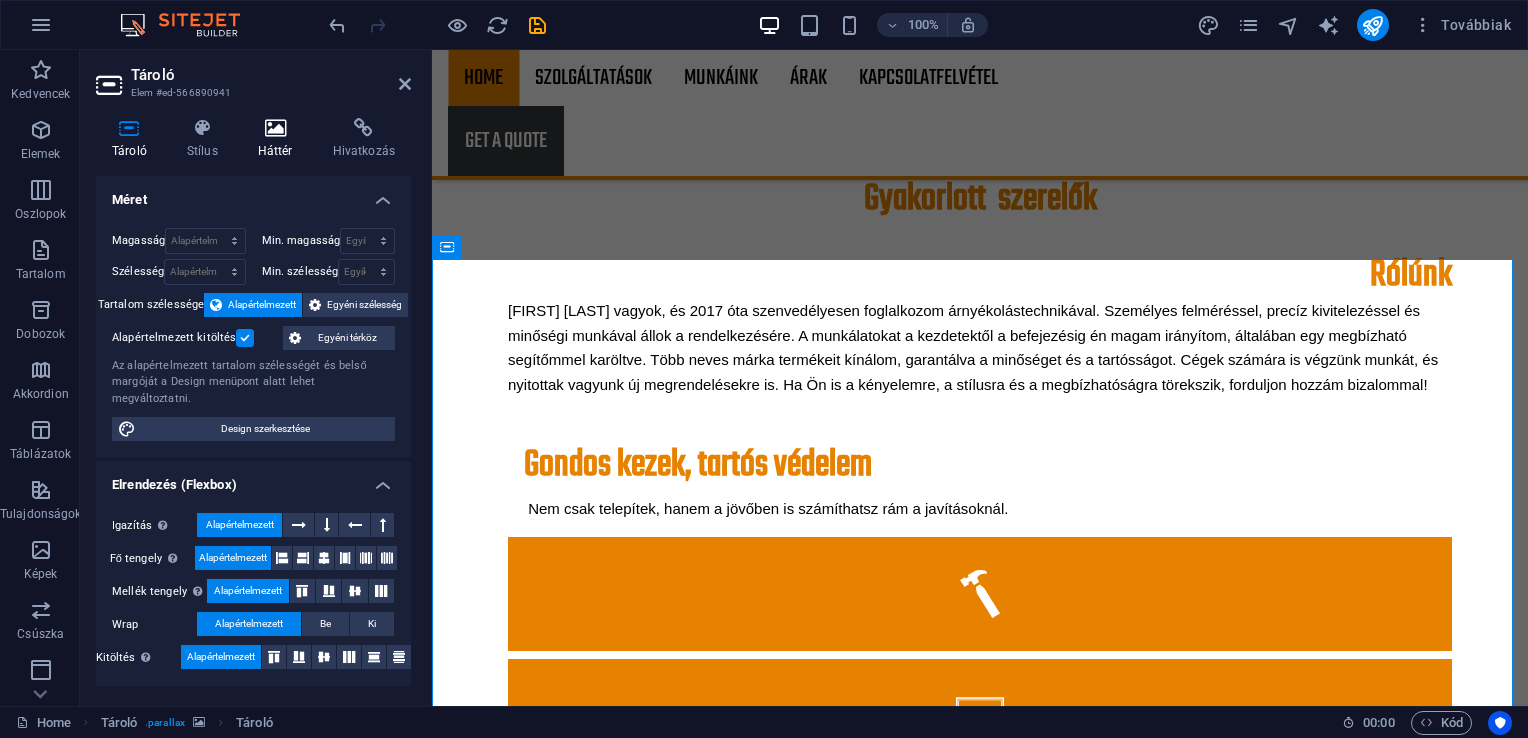 click on "Háttér" at bounding box center [279, 139] 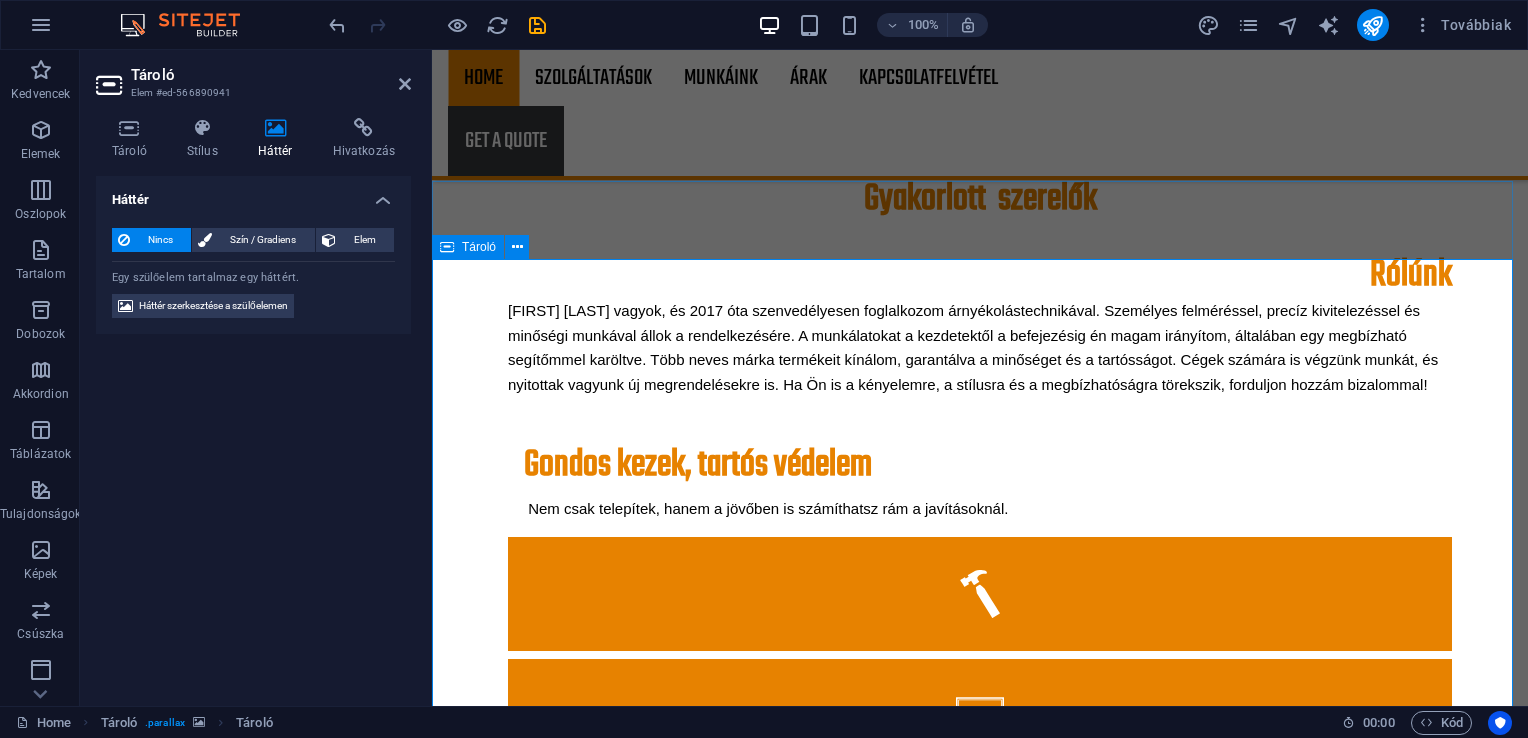 click on "About us Lorem ipsum dolor sit amet, consectetur adipisicing elit. Veritatis, dolorem! Learn more Services Lorem ipsum dolor sit amet, consectetur adipisicing elit. Veritatis, dolorem! Learn more Contact Lorem ipsum dolor sit amet, consectetur adipisicing elit. Veritatis, dolorem! Learn more" at bounding box center (980, 3783) 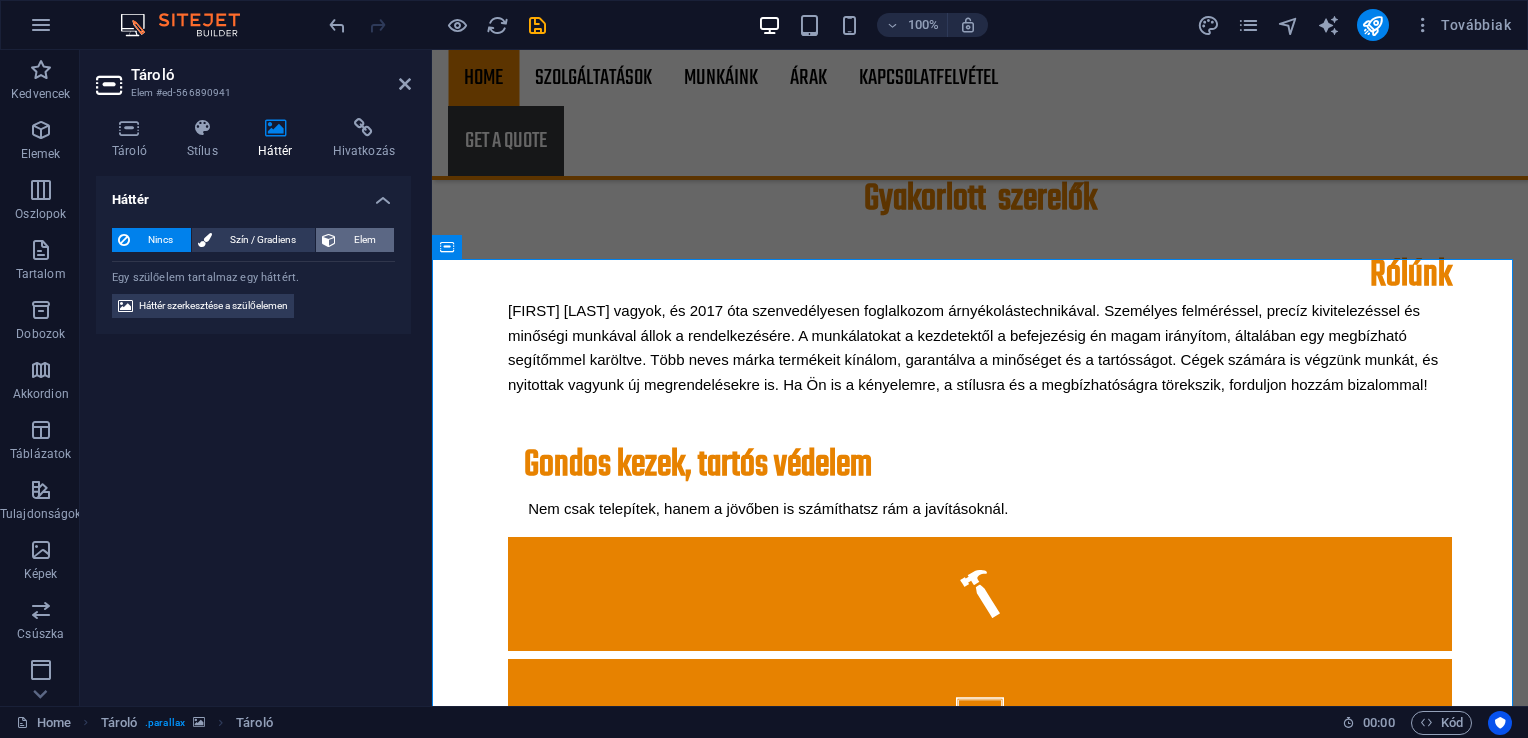 click on "Elem" at bounding box center (365, 240) 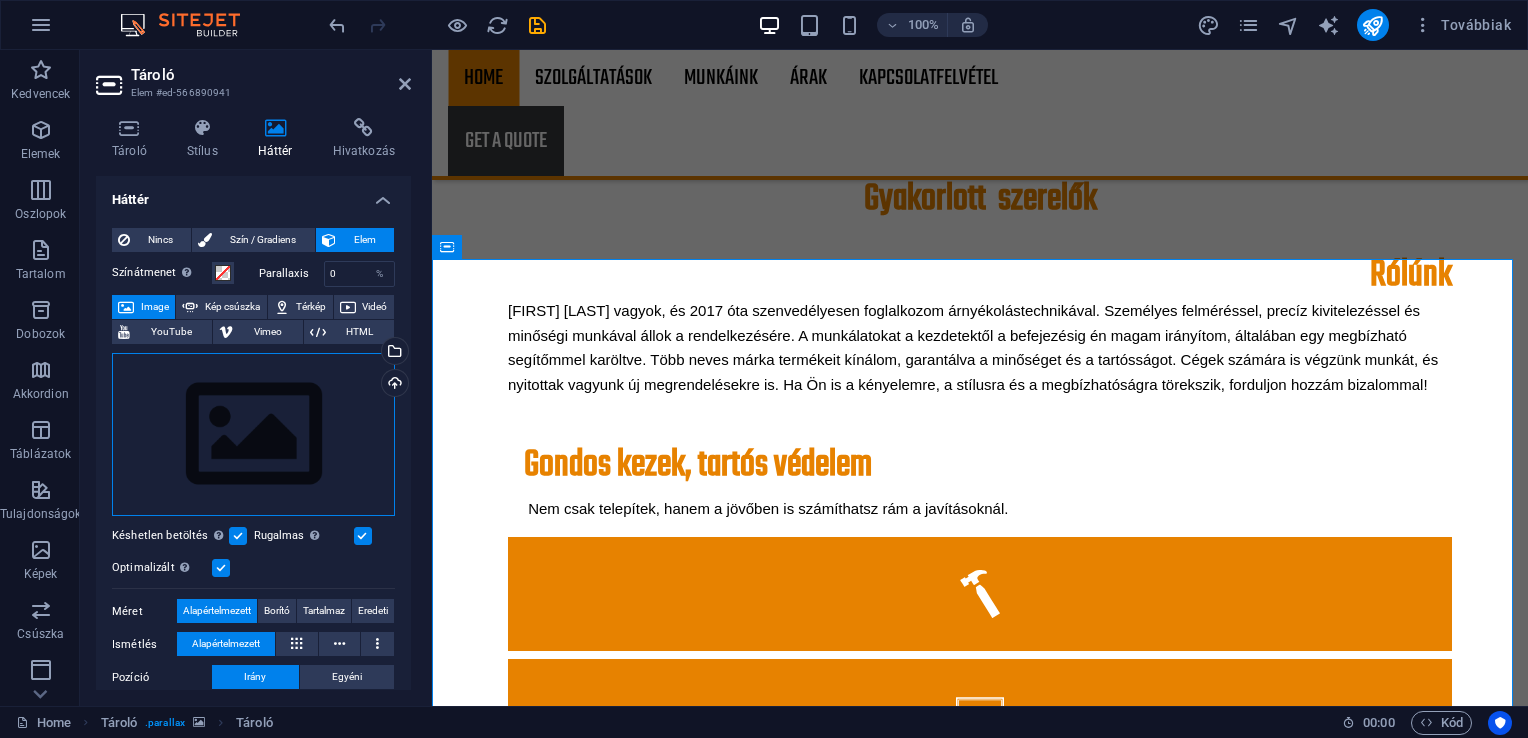 click on "Húzza ide a fájlokat, kattintson a fájlok kiválasztásához, vagy válasszon fájlokat a Fájlokból vagy a szabadon elérhető képek és videók közül" at bounding box center [253, 435] 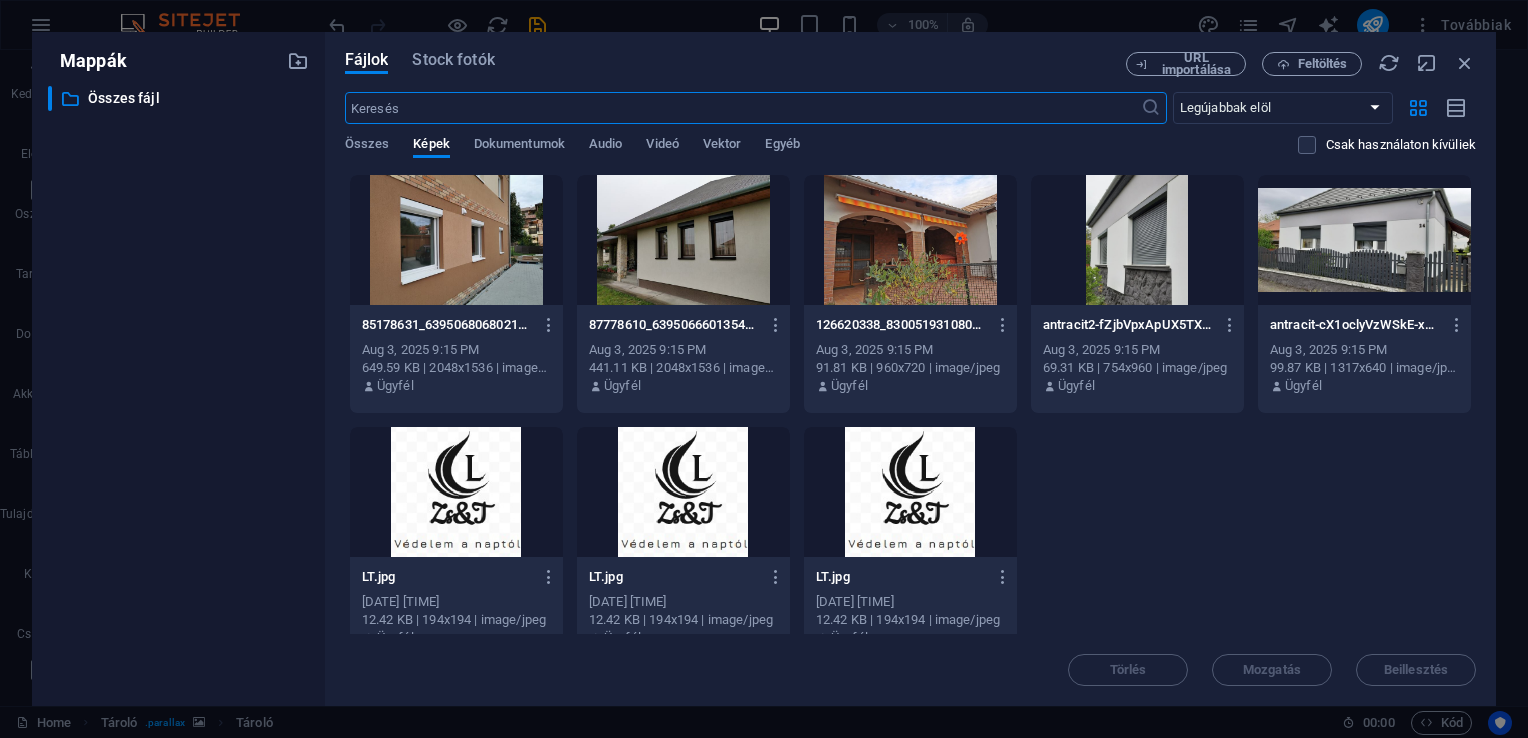 scroll, scrollTop: 1870, scrollLeft: 0, axis: vertical 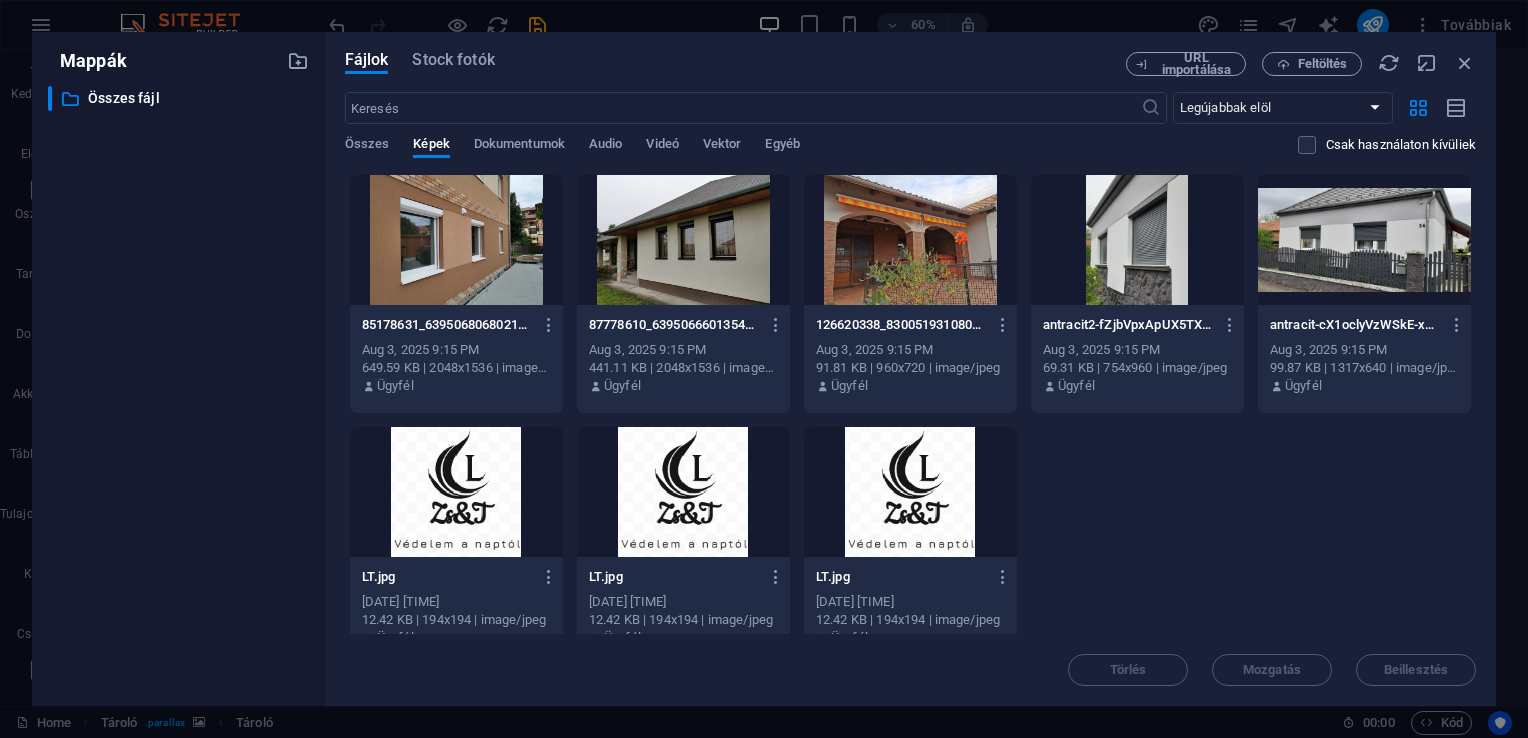 click at bounding box center (456, 240) 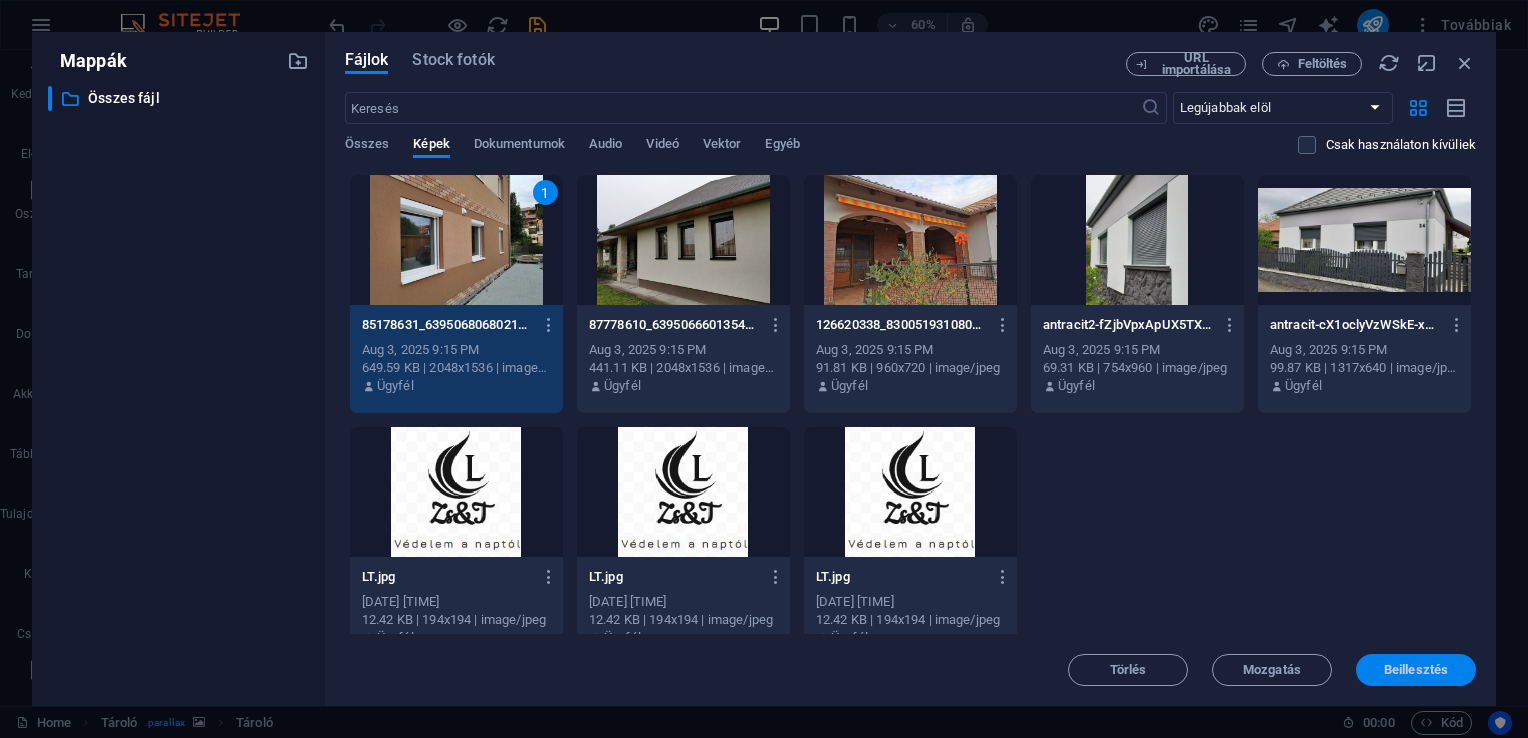 click on "Beillesztés" at bounding box center [1416, 670] 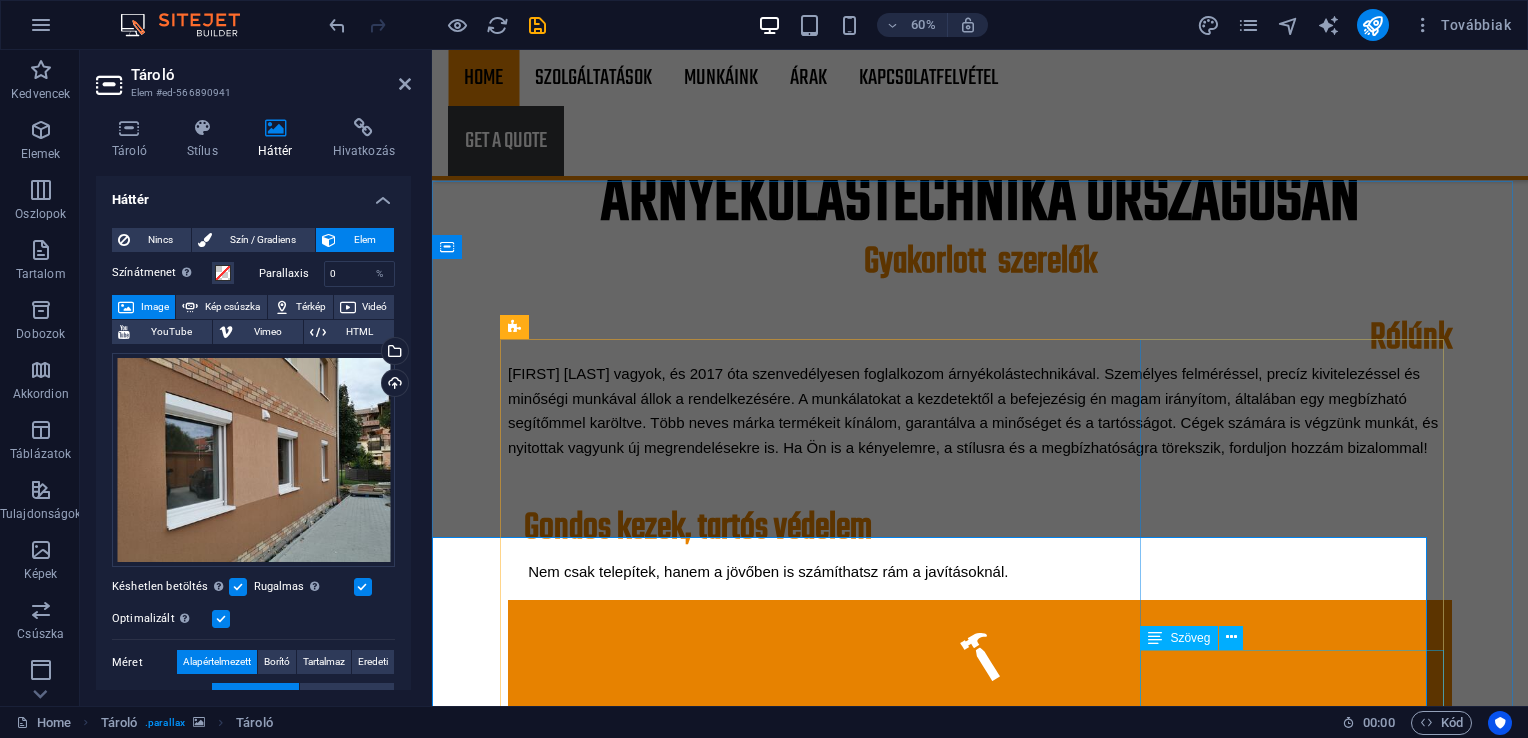 scroll, scrollTop: 1592, scrollLeft: 0, axis: vertical 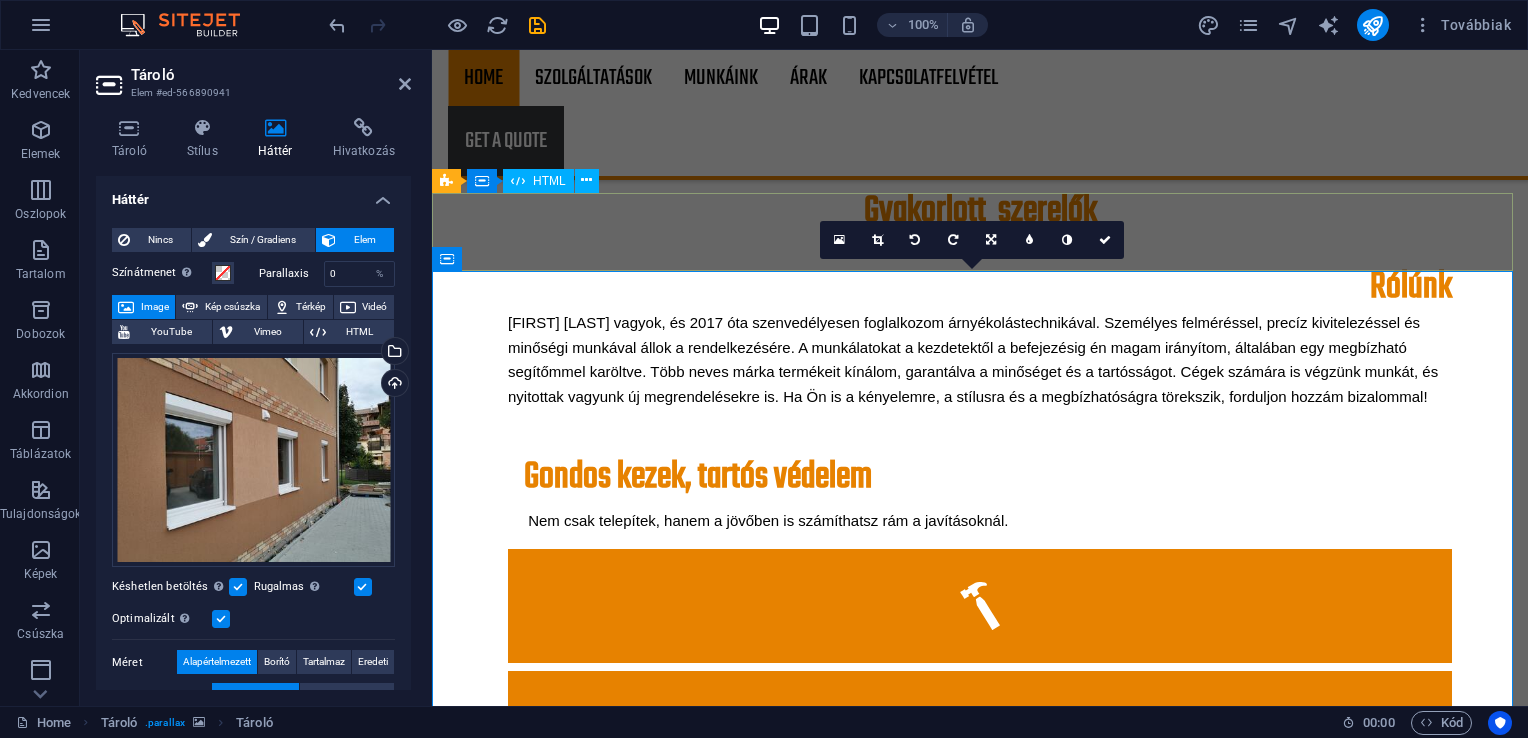 click at bounding box center [980, 2253] 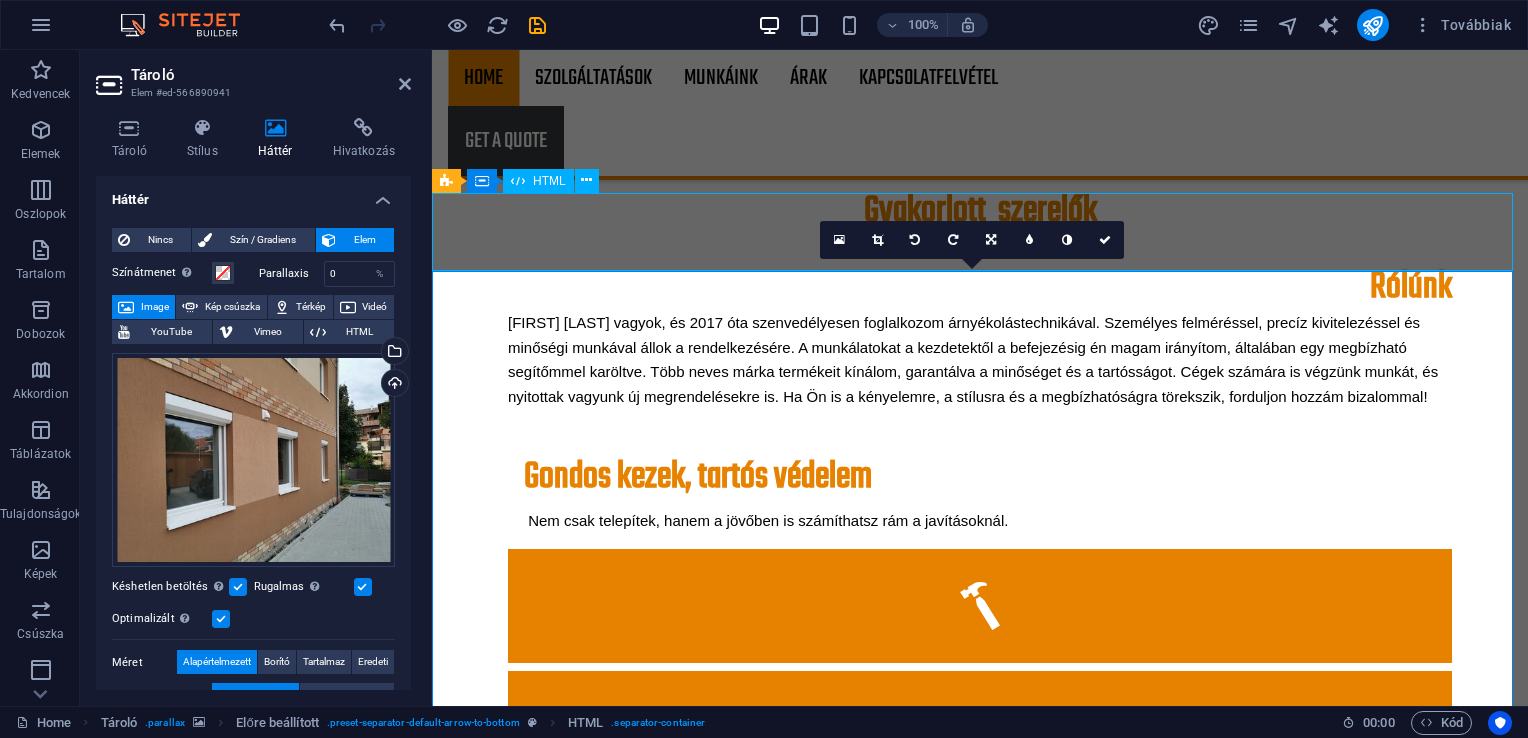 click at bounding box center [980, 2253] 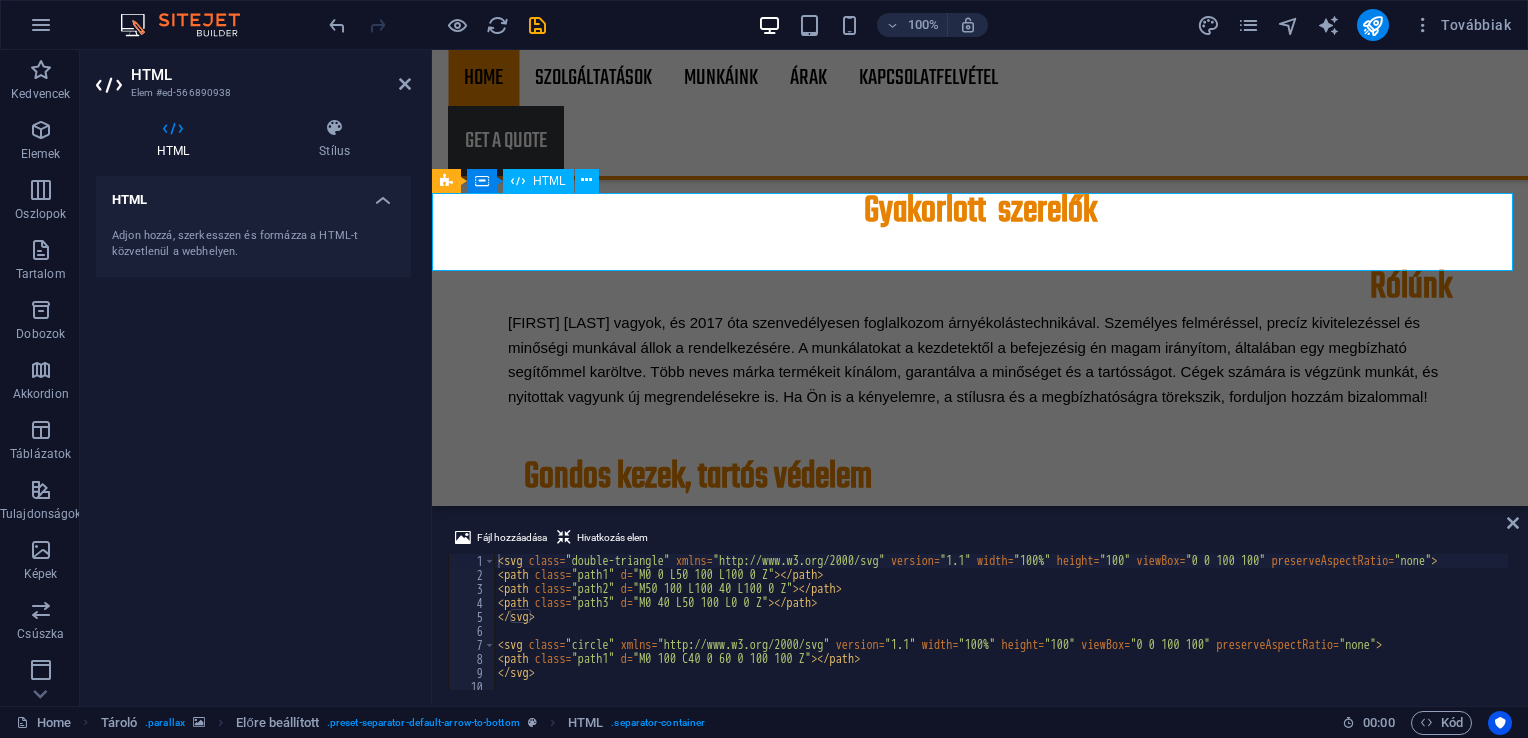 click at bounding box center (980, 2253) 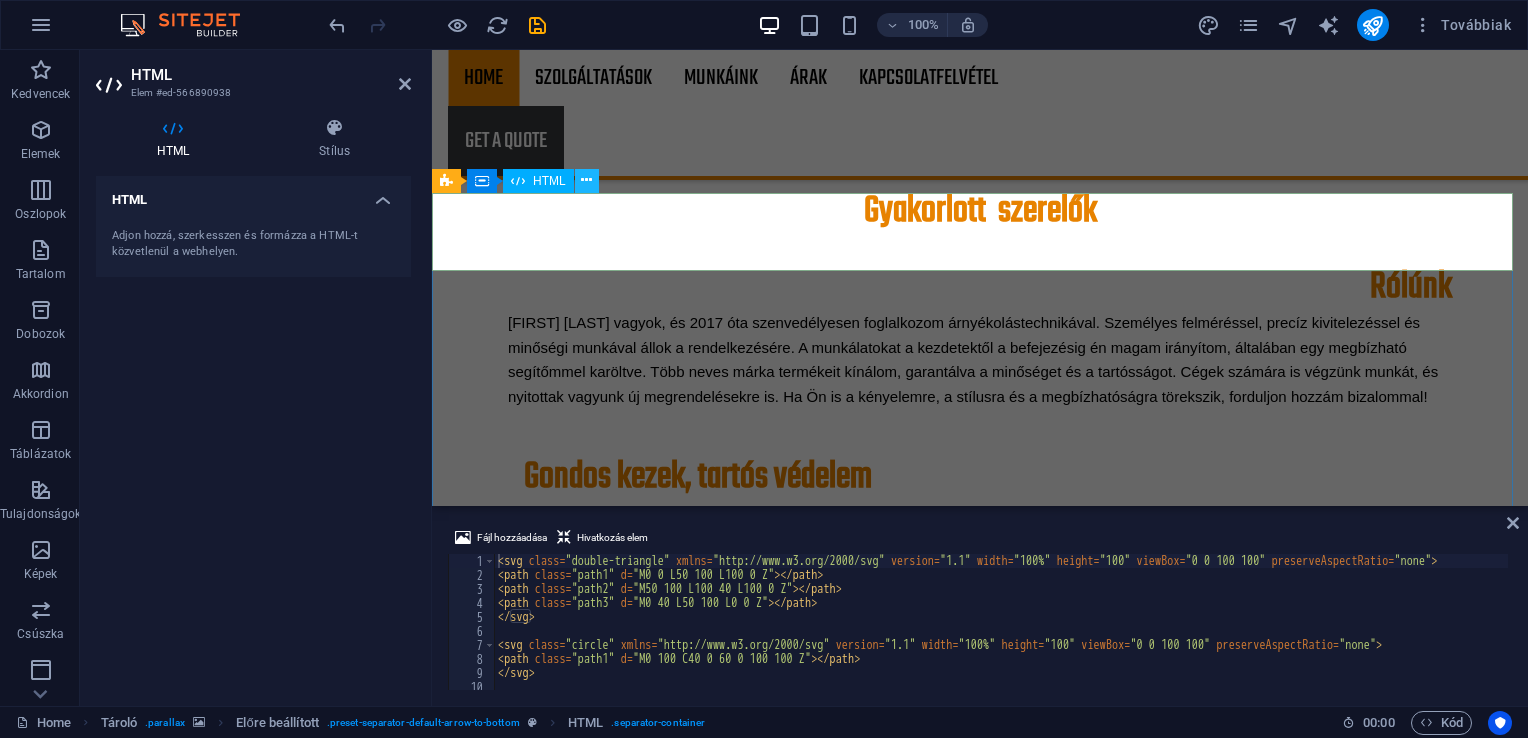 click at bounding box center [586, 180] 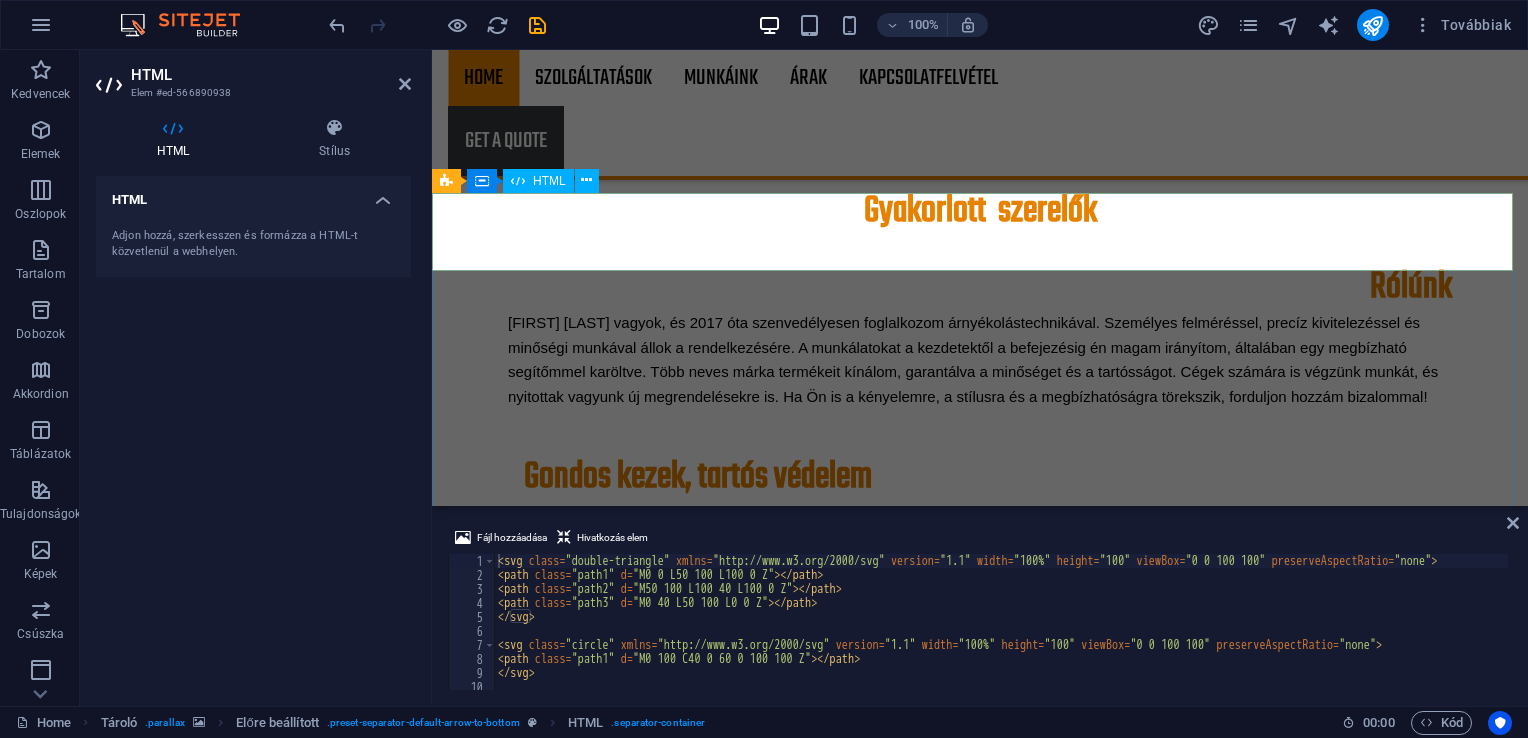 click at bounding box center [980, 2253] 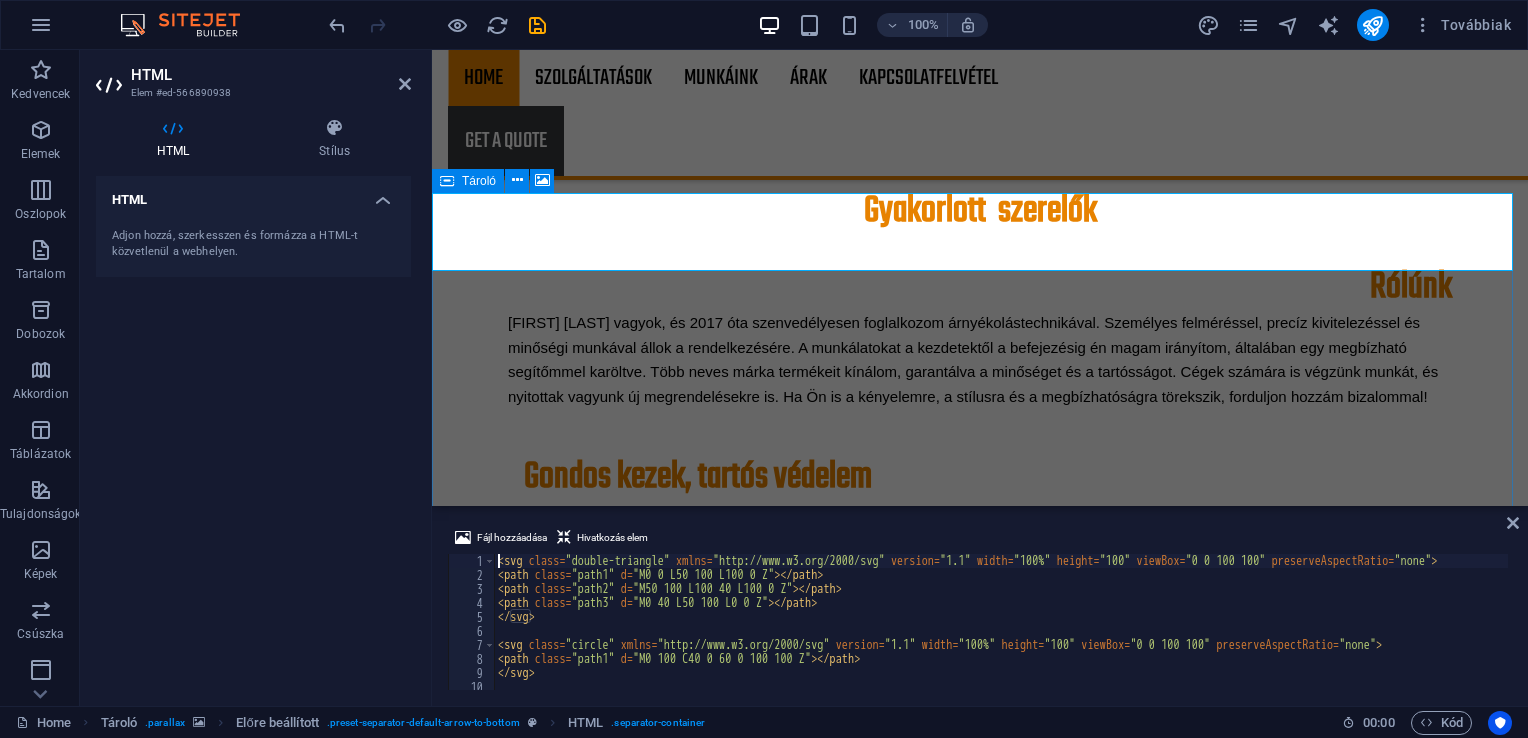 click on "Tároló" at bounding box center (479, 181) 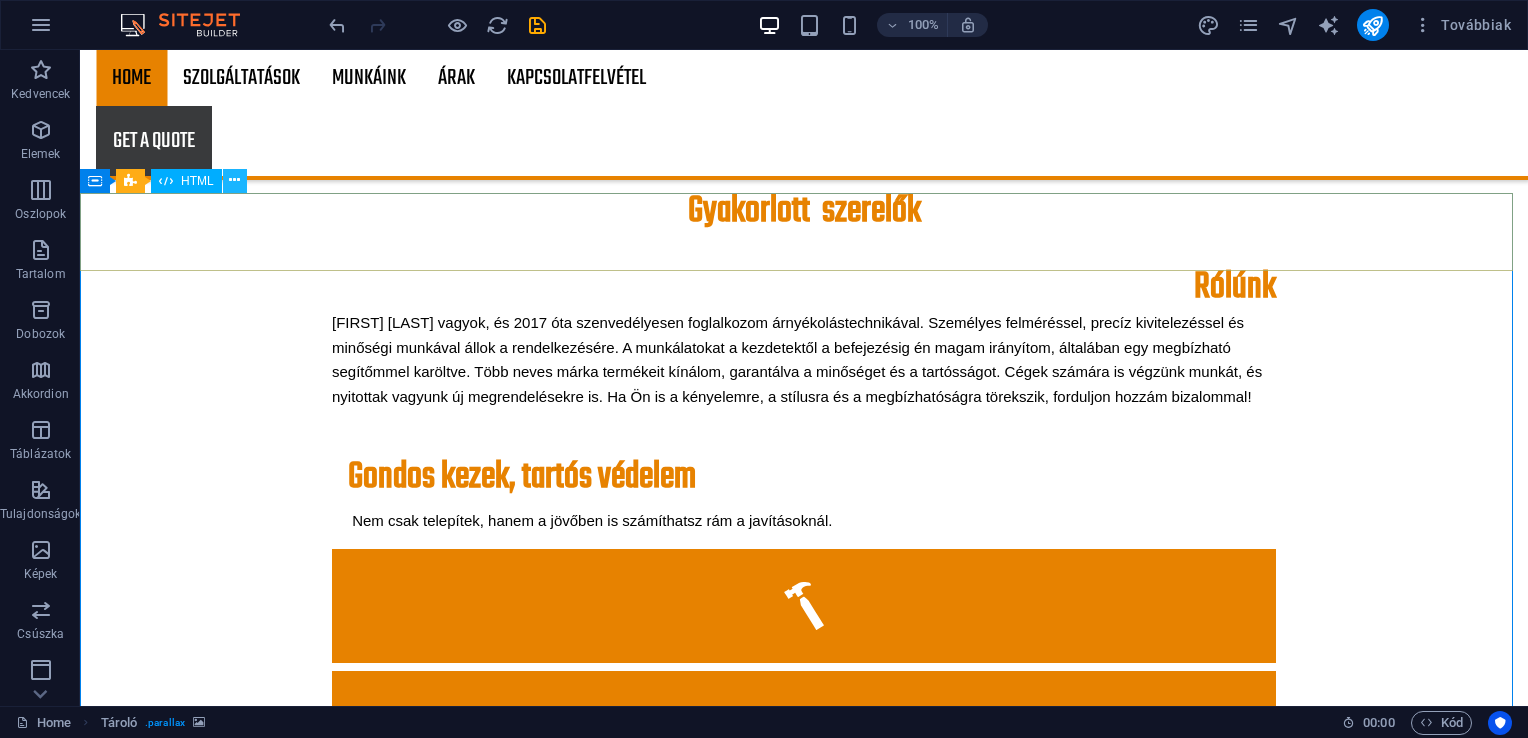 click at bounding box center (235, 181) 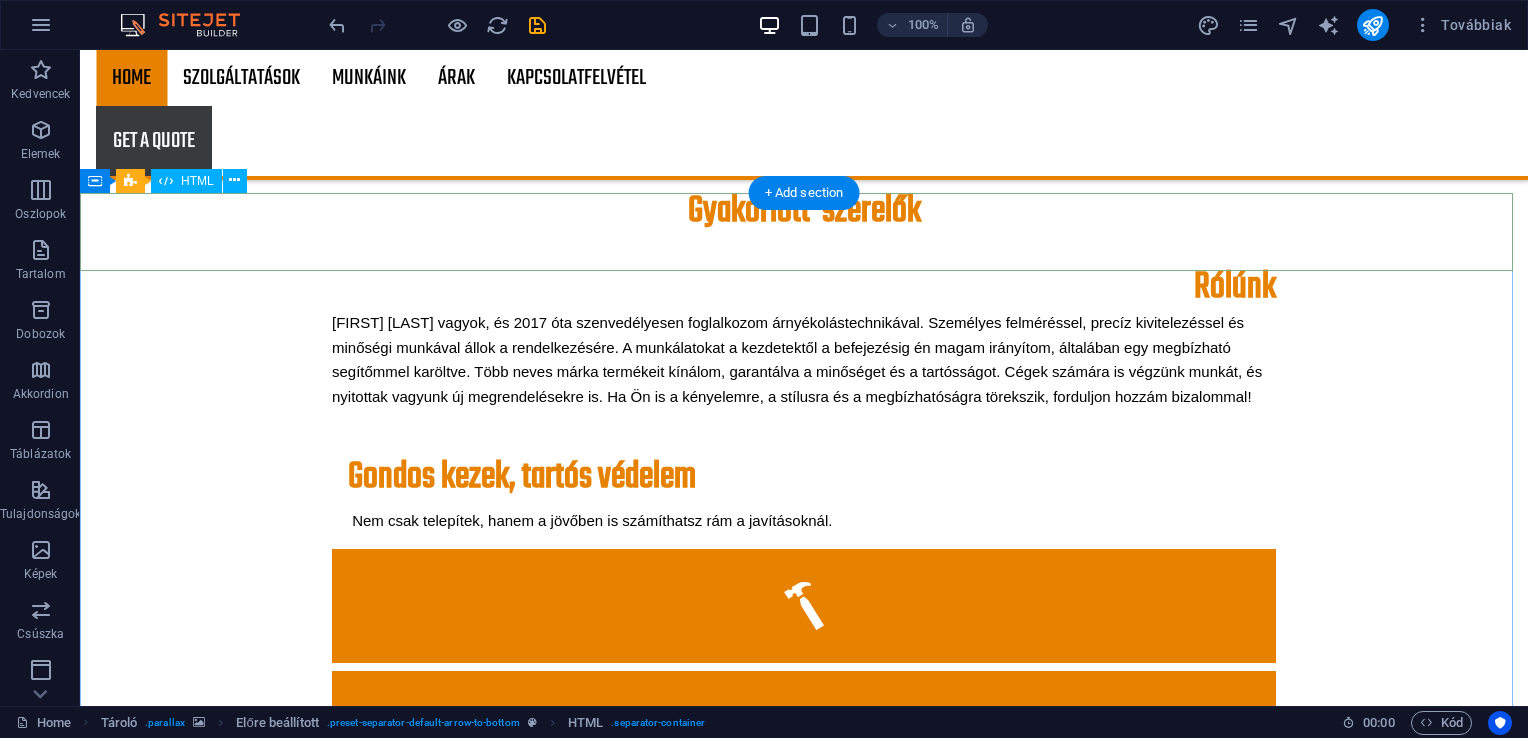 click at bounding box center (804, 2253) 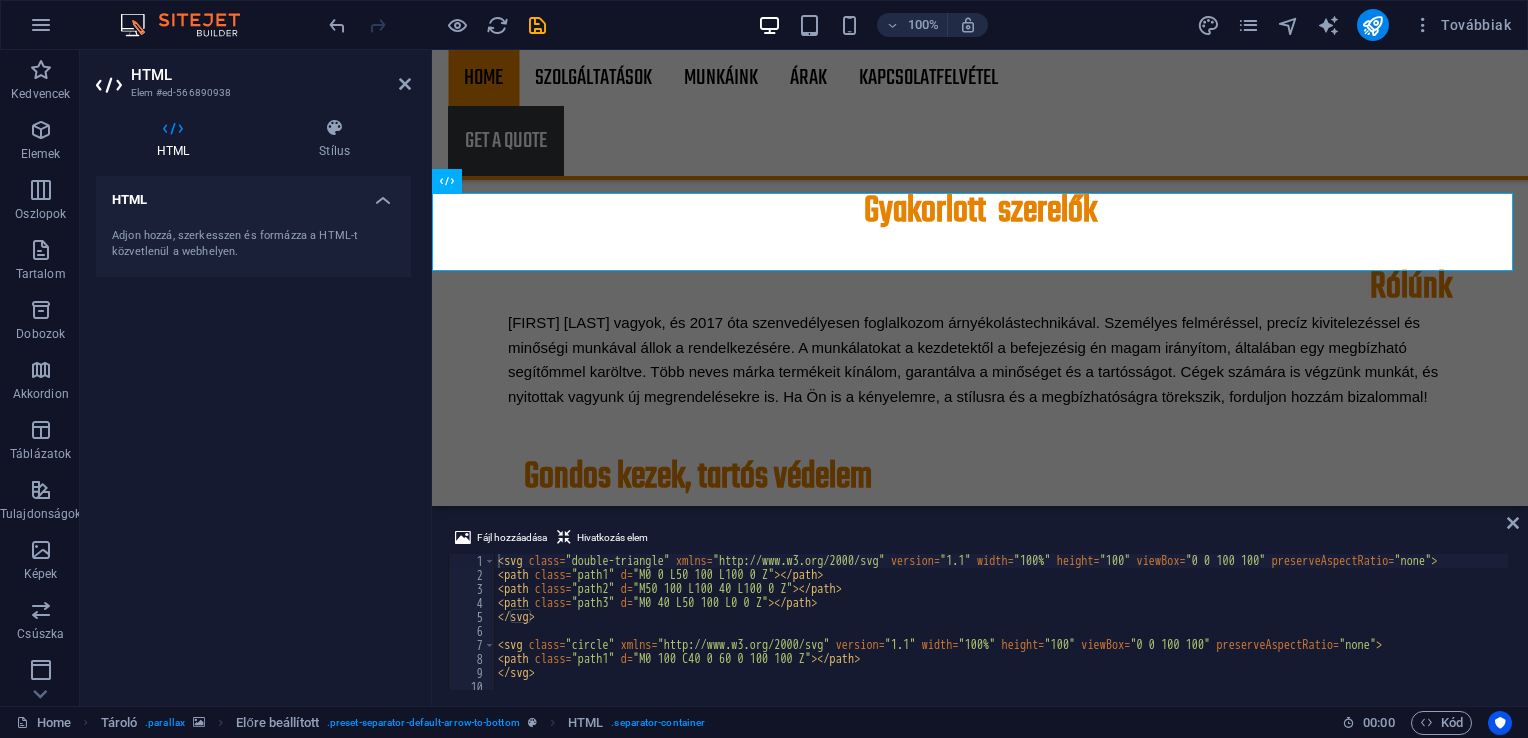 click on "Adjon hozzá, szerkesszen és formázza a HTML-t közvetlenül a webhelyen." at bounding box center (253, 244) 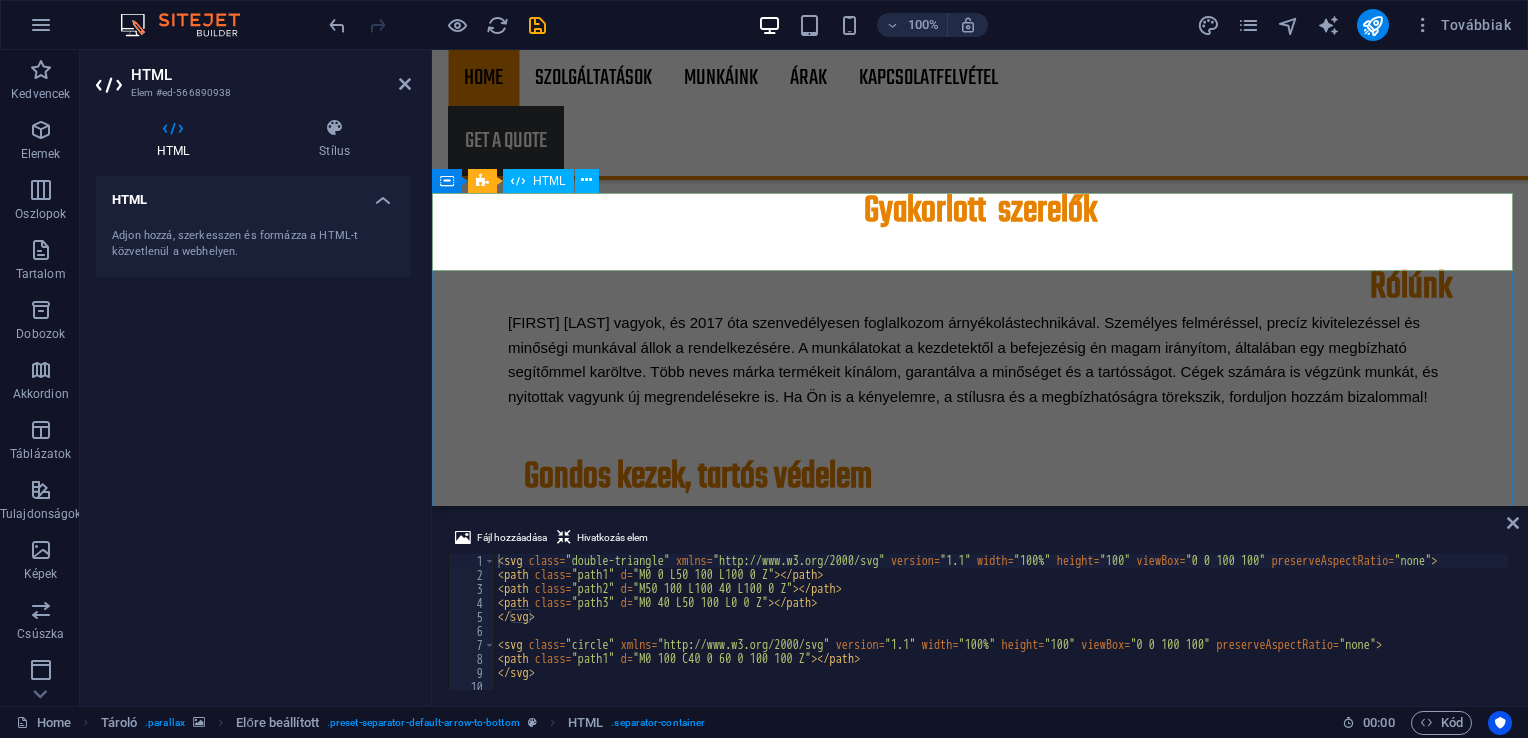 click at bounding box center [980, 2253] 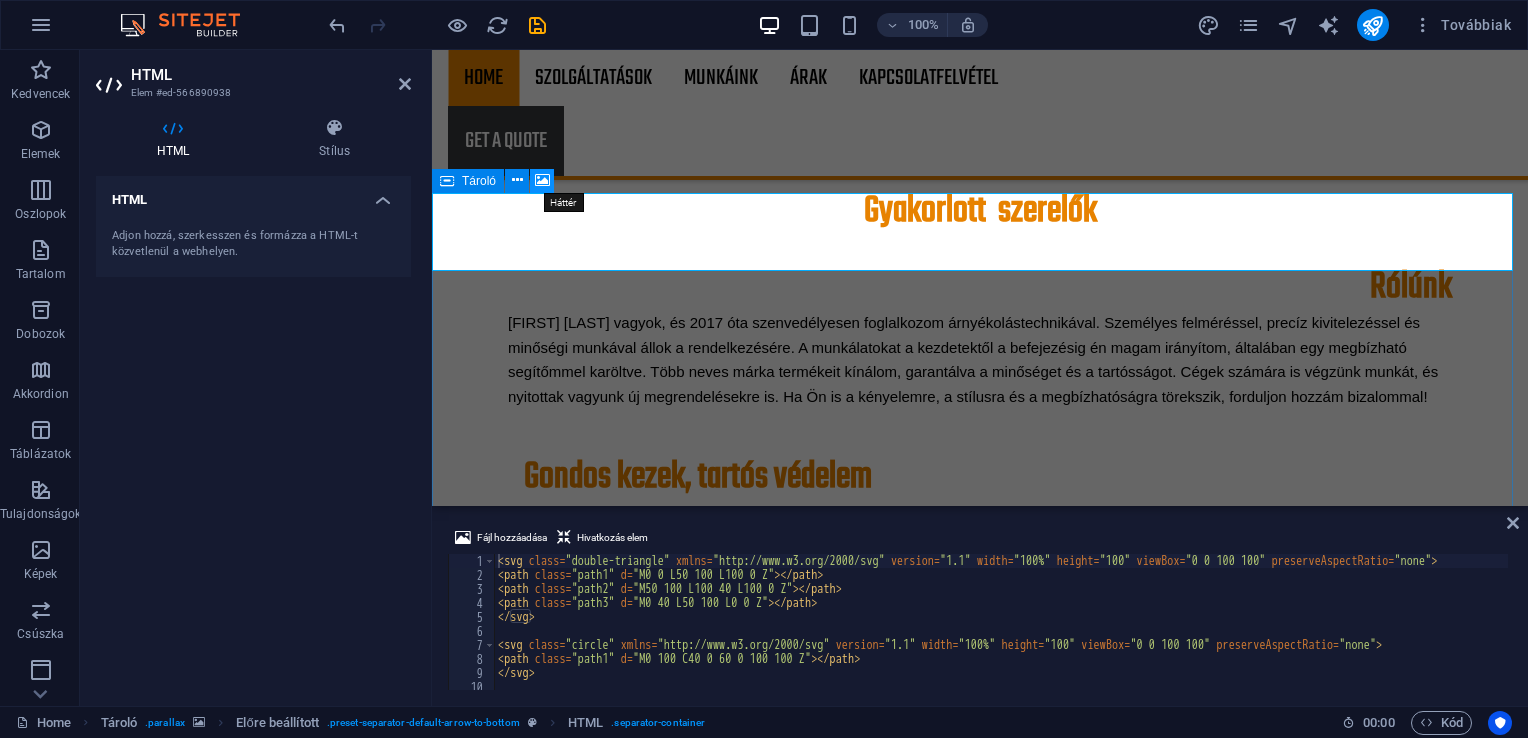 click at bounding box center [542, 181] 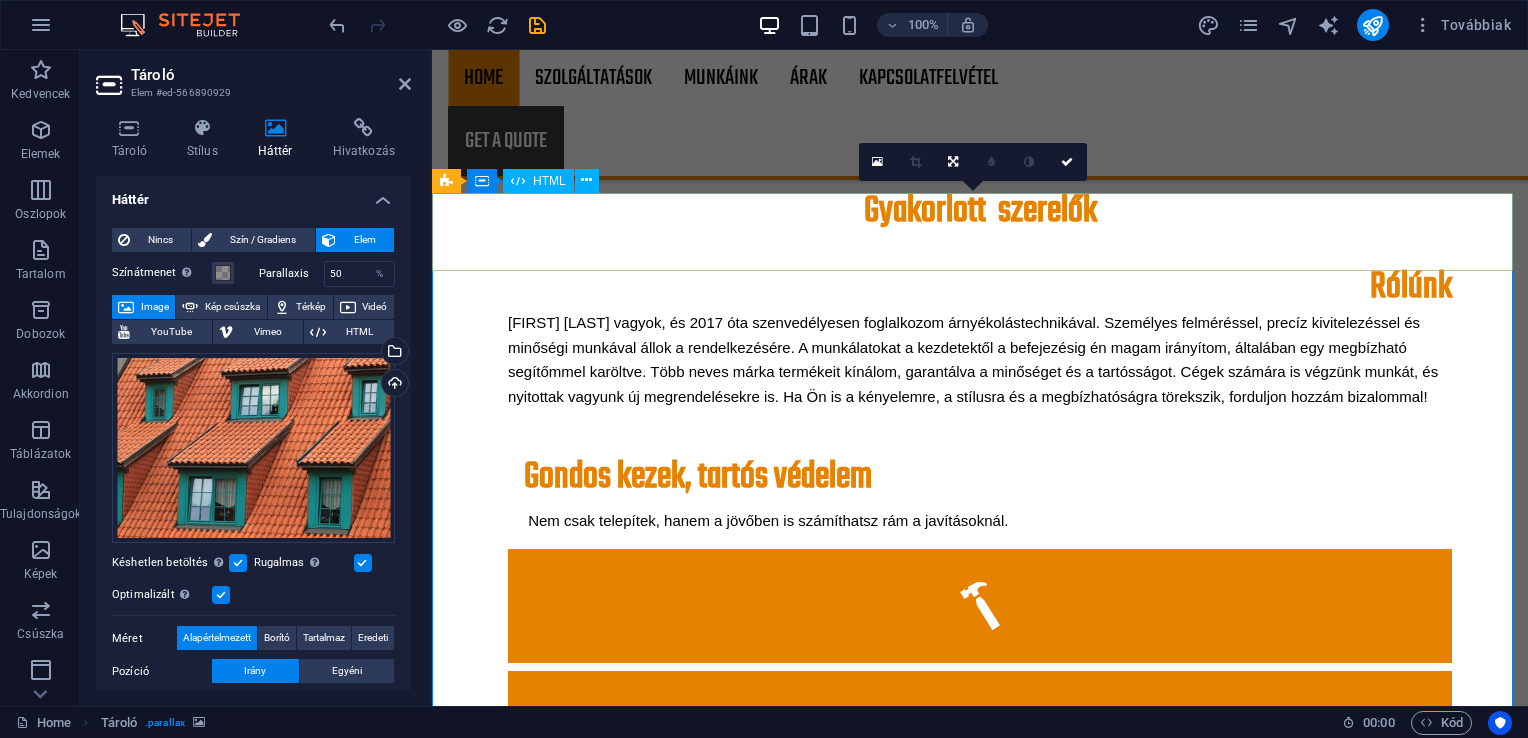click at bounding box center (980, 2253) 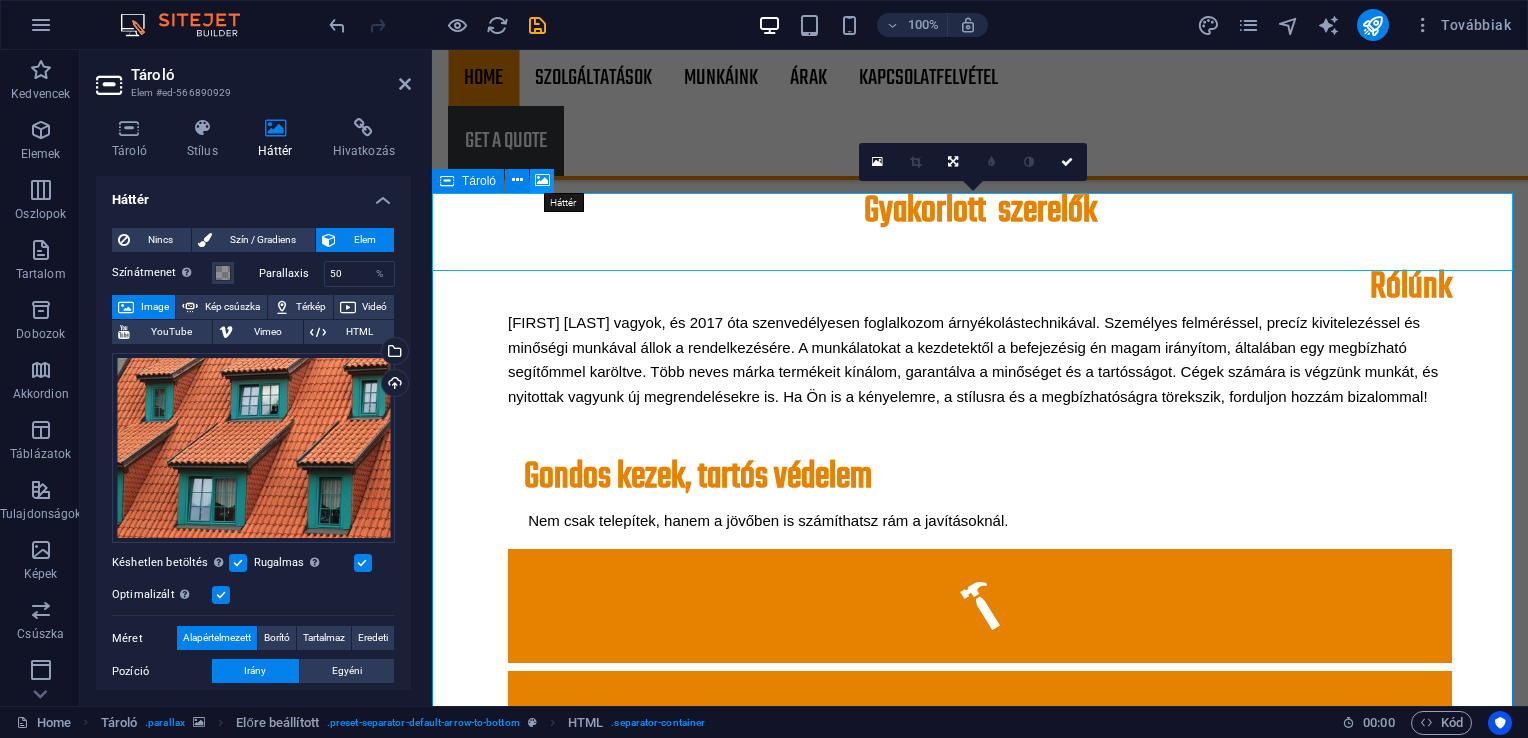 click at bounding box center (542, 180) 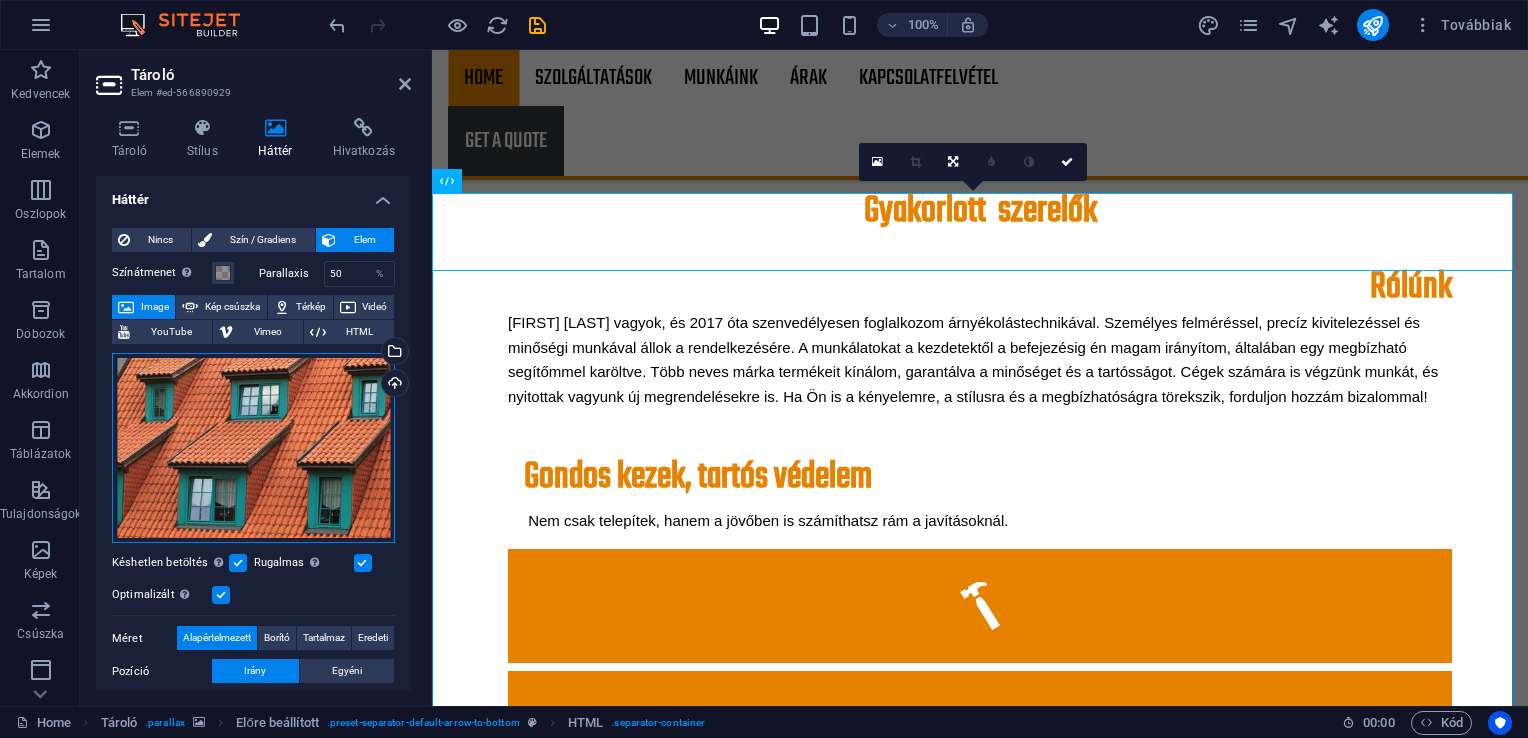 click on "Húzza ide a fájlokat, kattintson a fájlok kiválasztásához, vagy válasszon fájlokat a Fájlokból vagy a szabadon elérhető képek és videók közül" at bounding box center [253, 448] 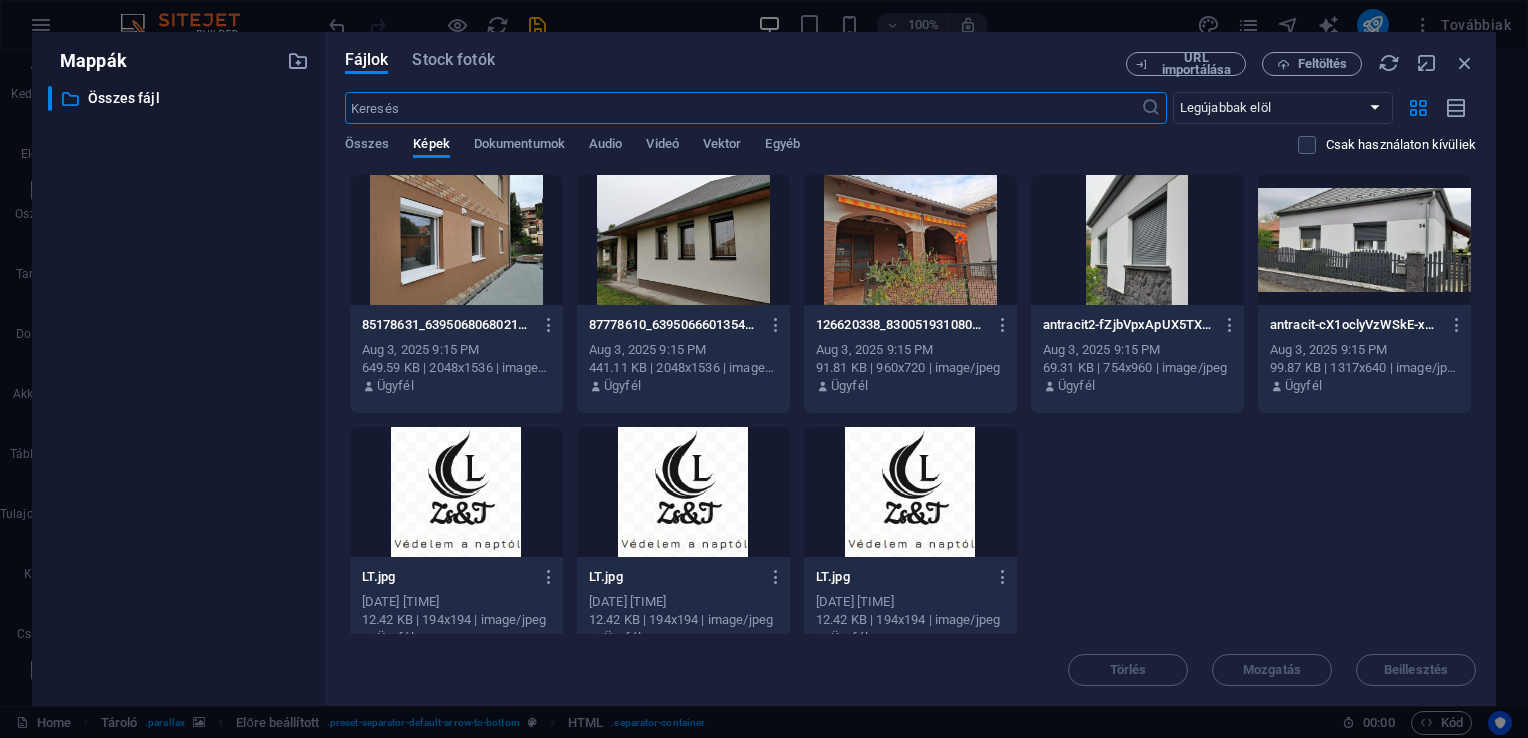 scroll, scrollTop: 1859, scrollLeft: 0, axis: vertical 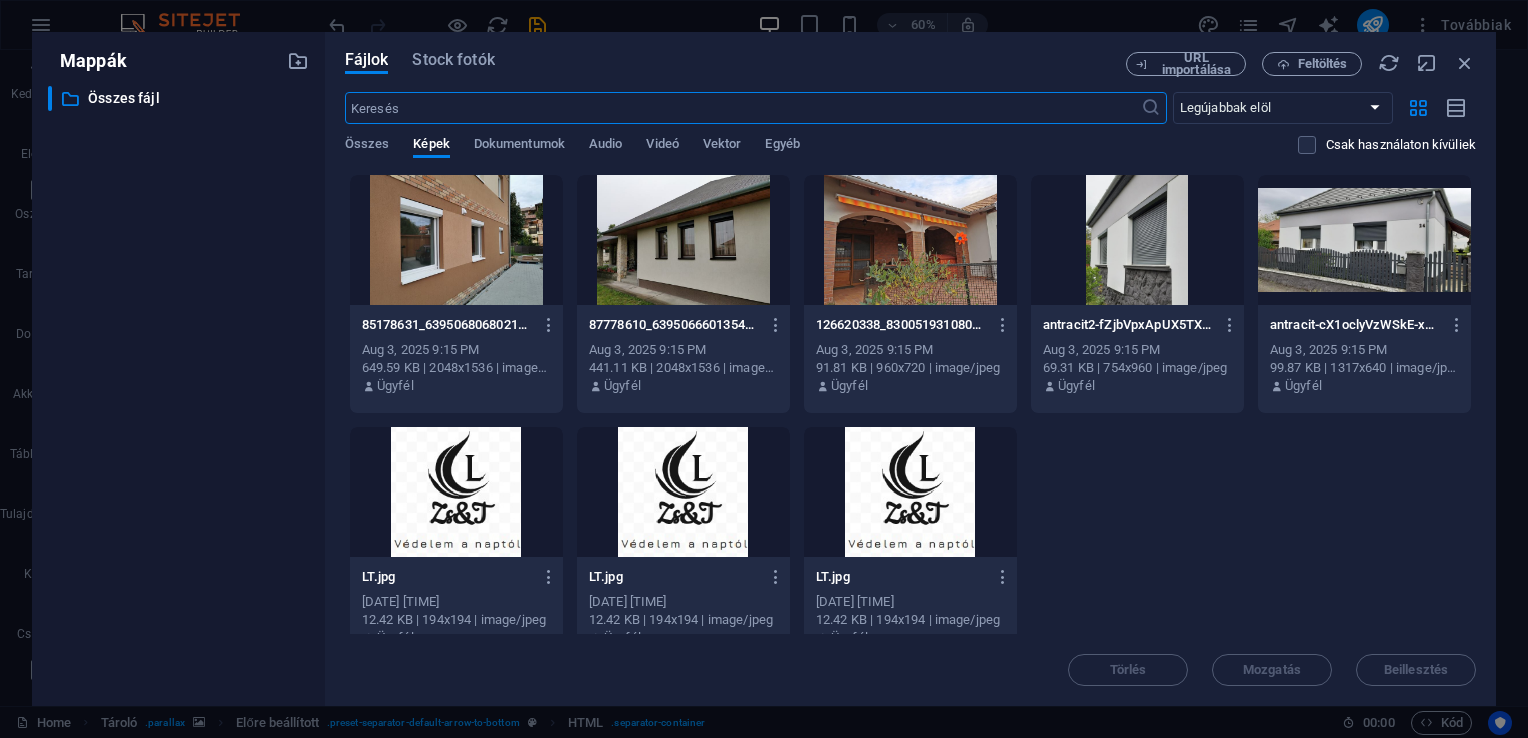 click at bounding box center [456, 240] 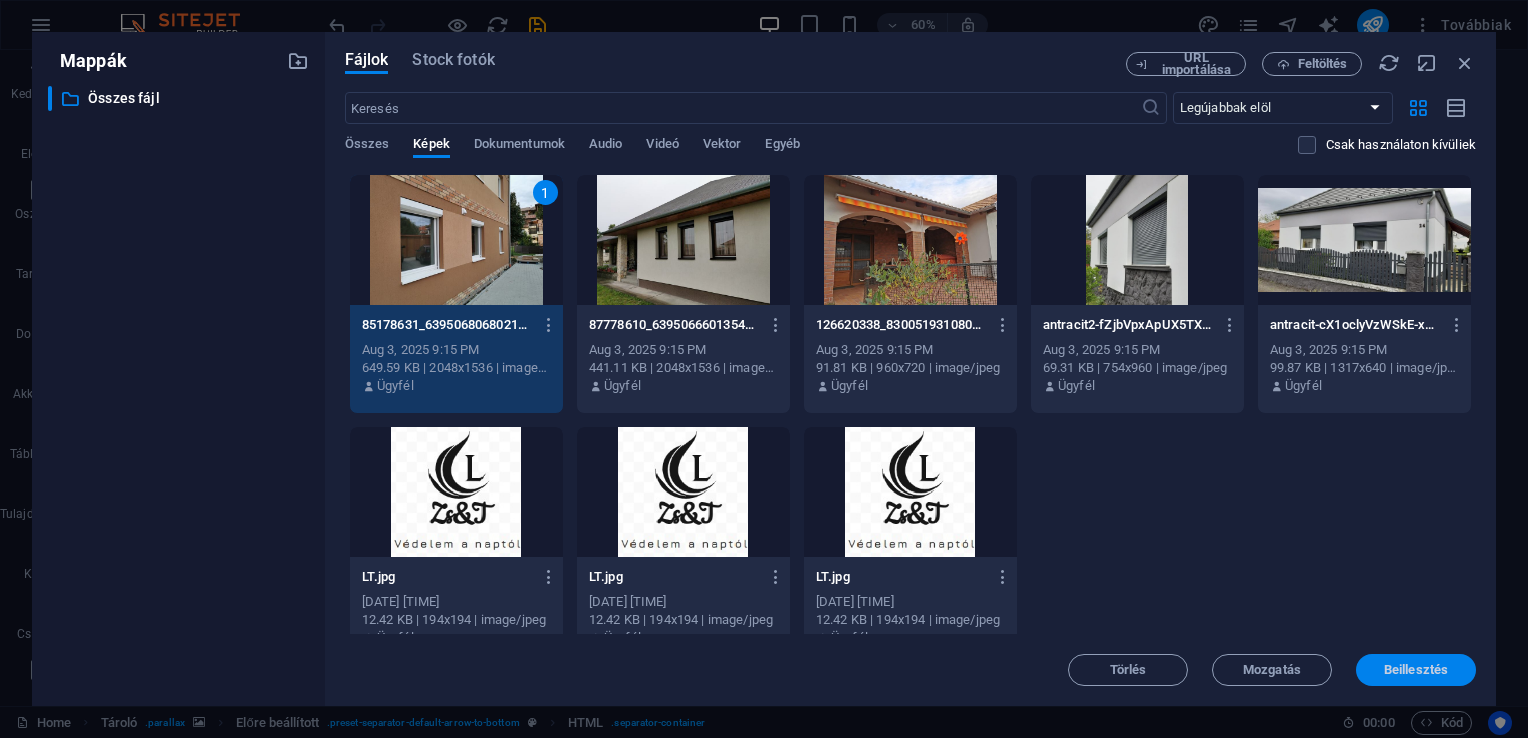 click on "Beillesztés" at bounding box center [1416, 670] 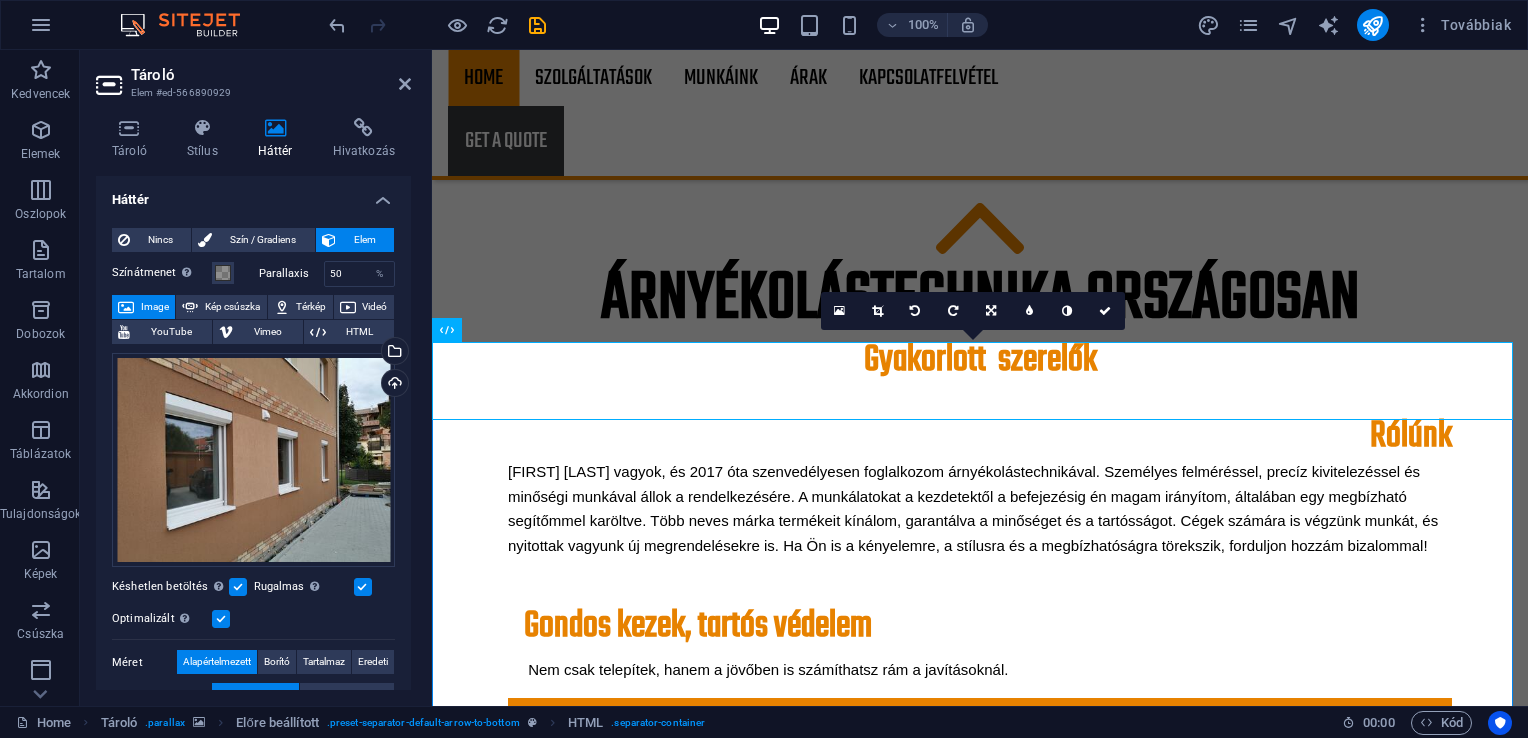 scroll, scrollTop: 1424, scrollLeft: 0, axis: vertical 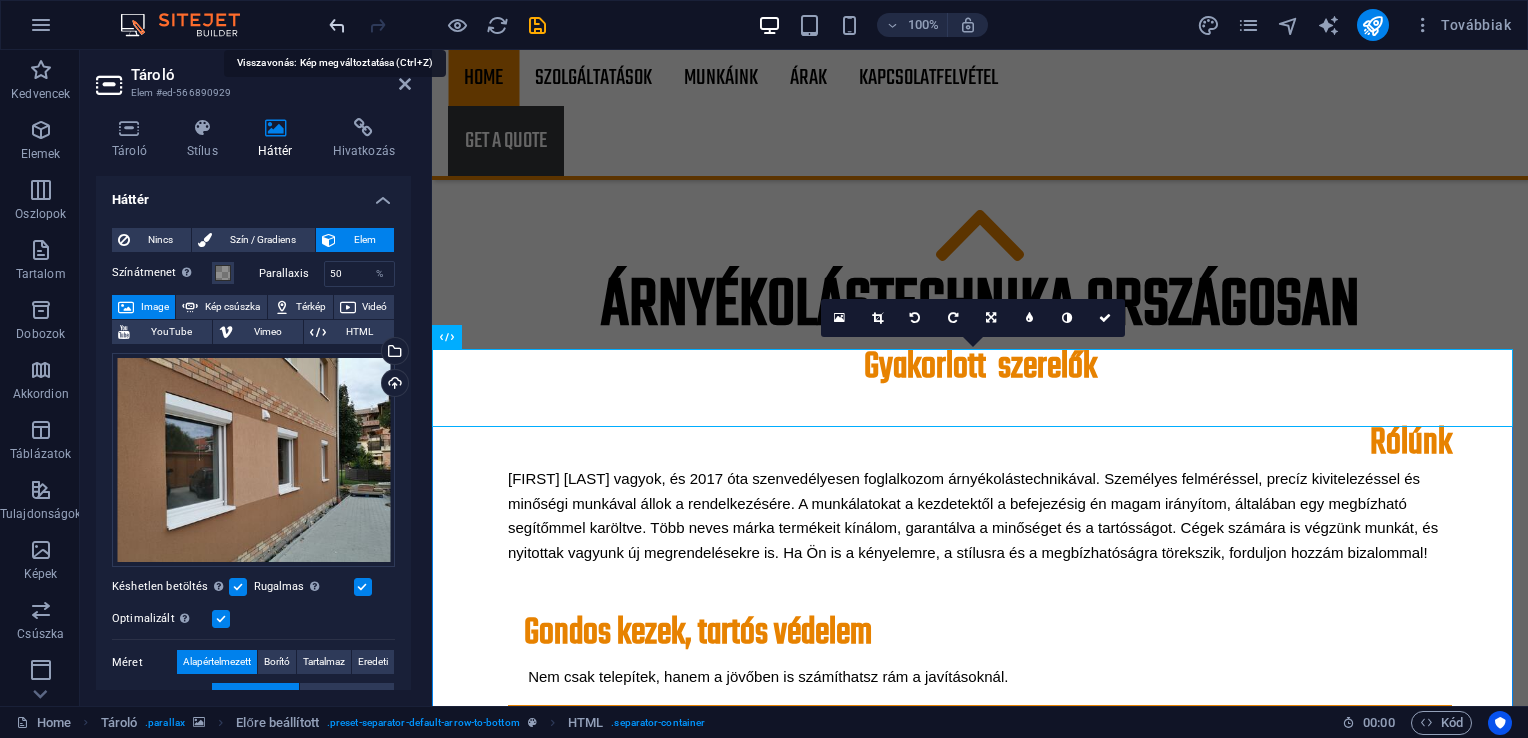 click at bounding box center [337, 25] 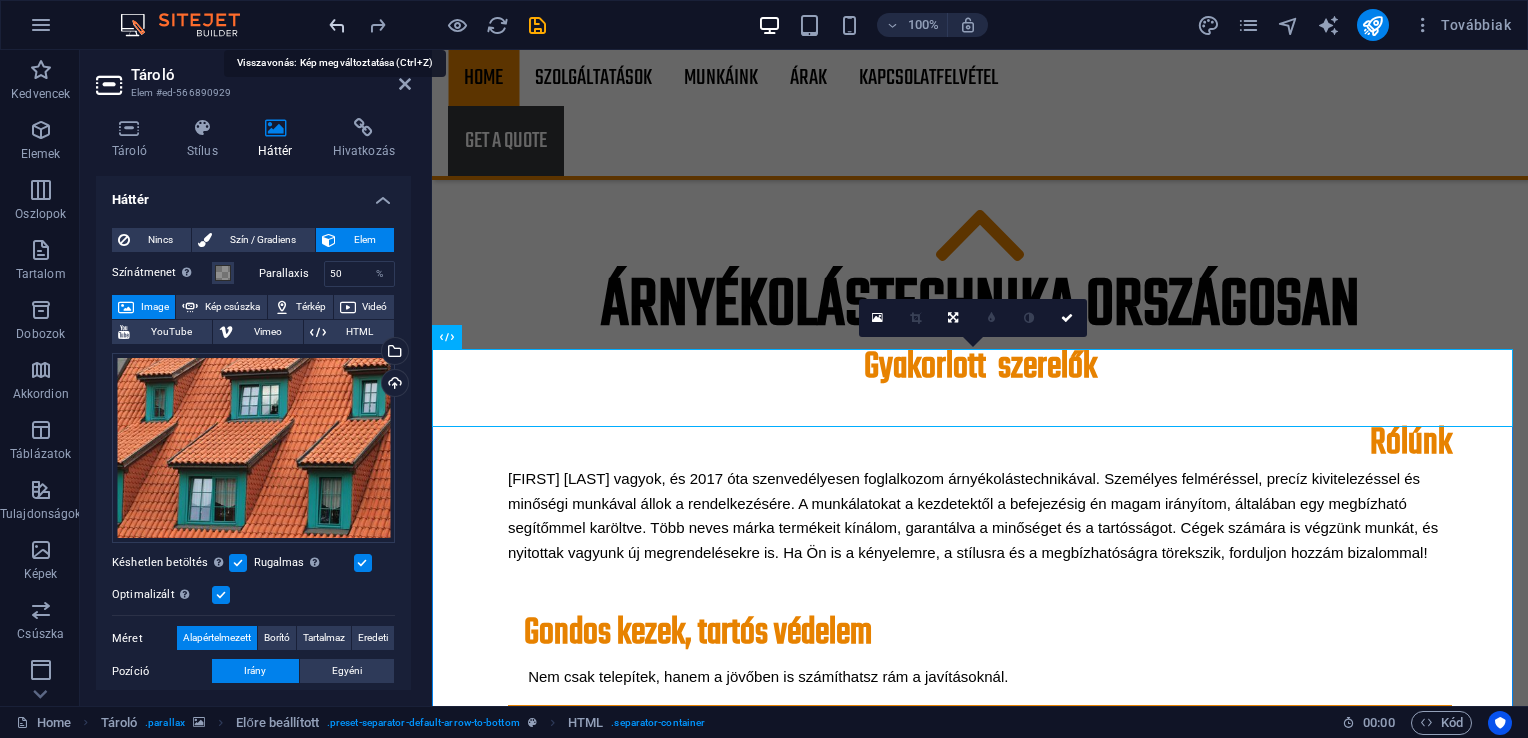 click at bounding box center [337, 25] 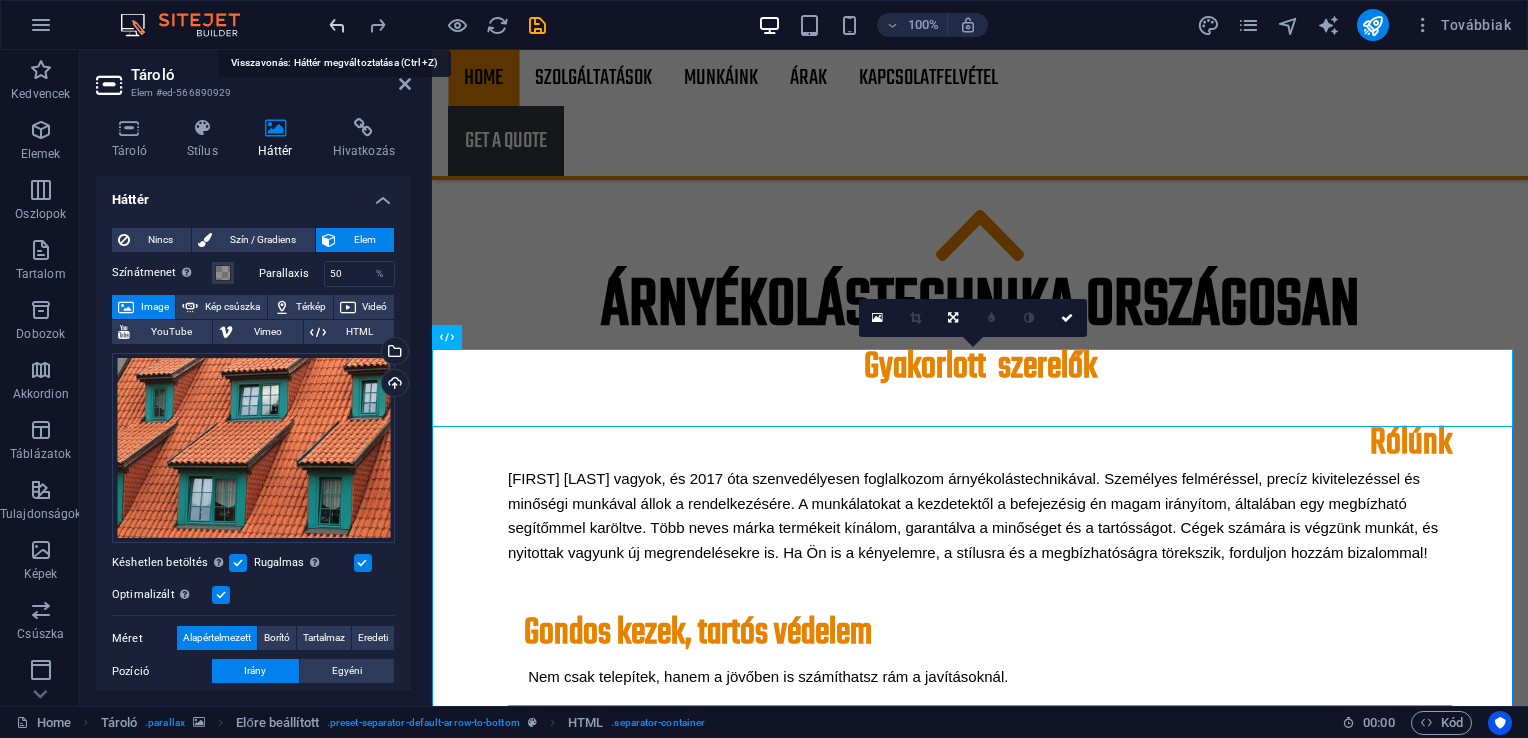 click at bounding box center (337, 25) 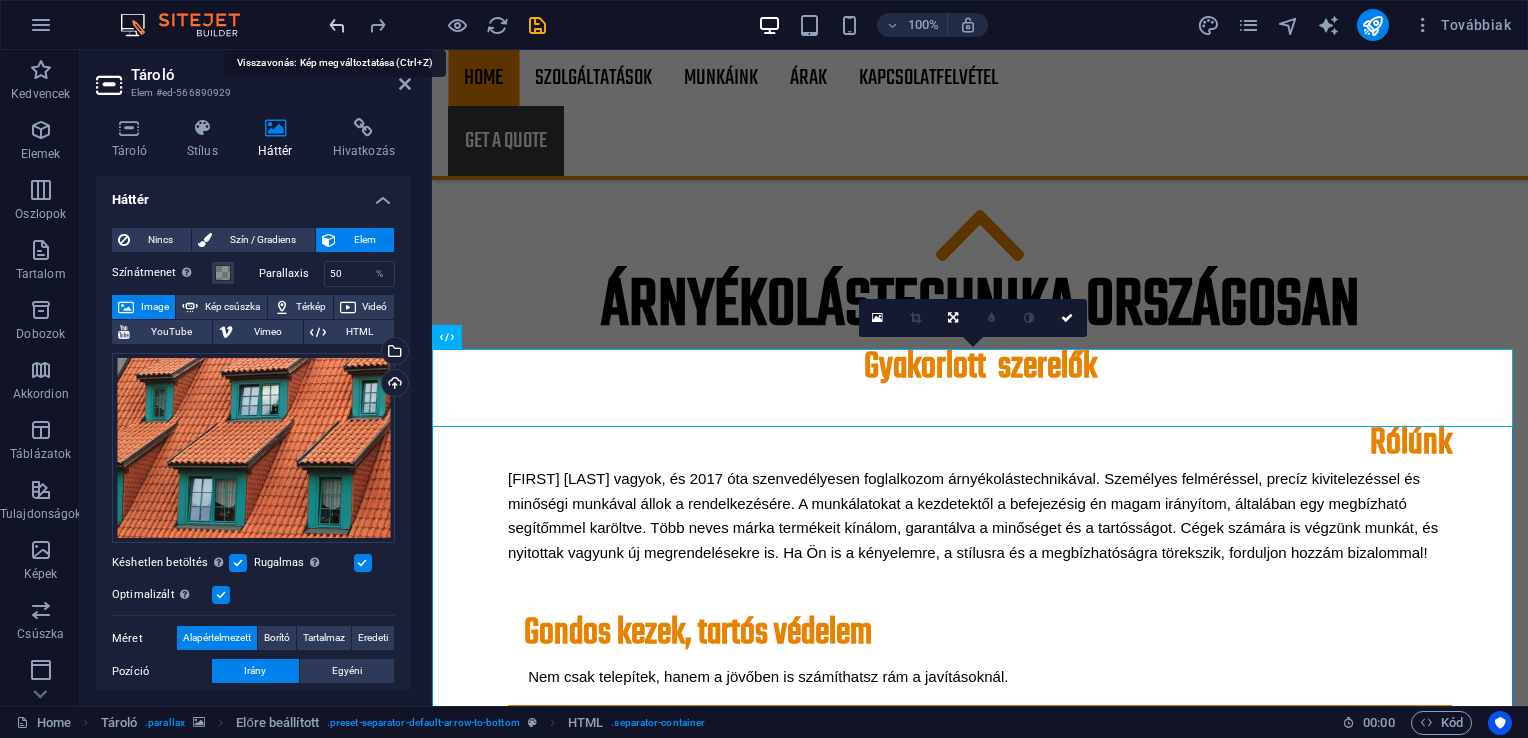 click at bounding box center [337, 25] 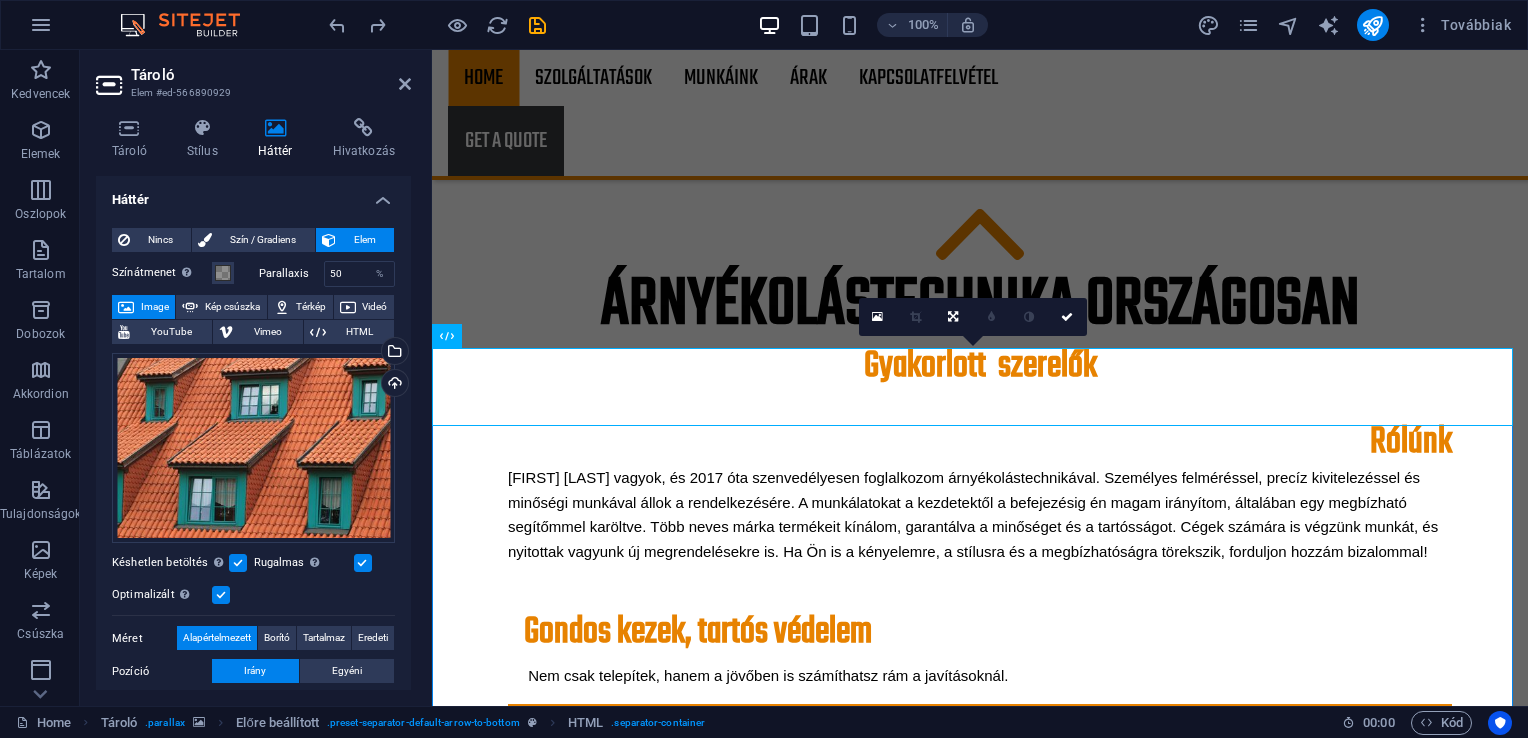 scroll, scrollTop: 1372, scrollLeft: 0, axis: vertical 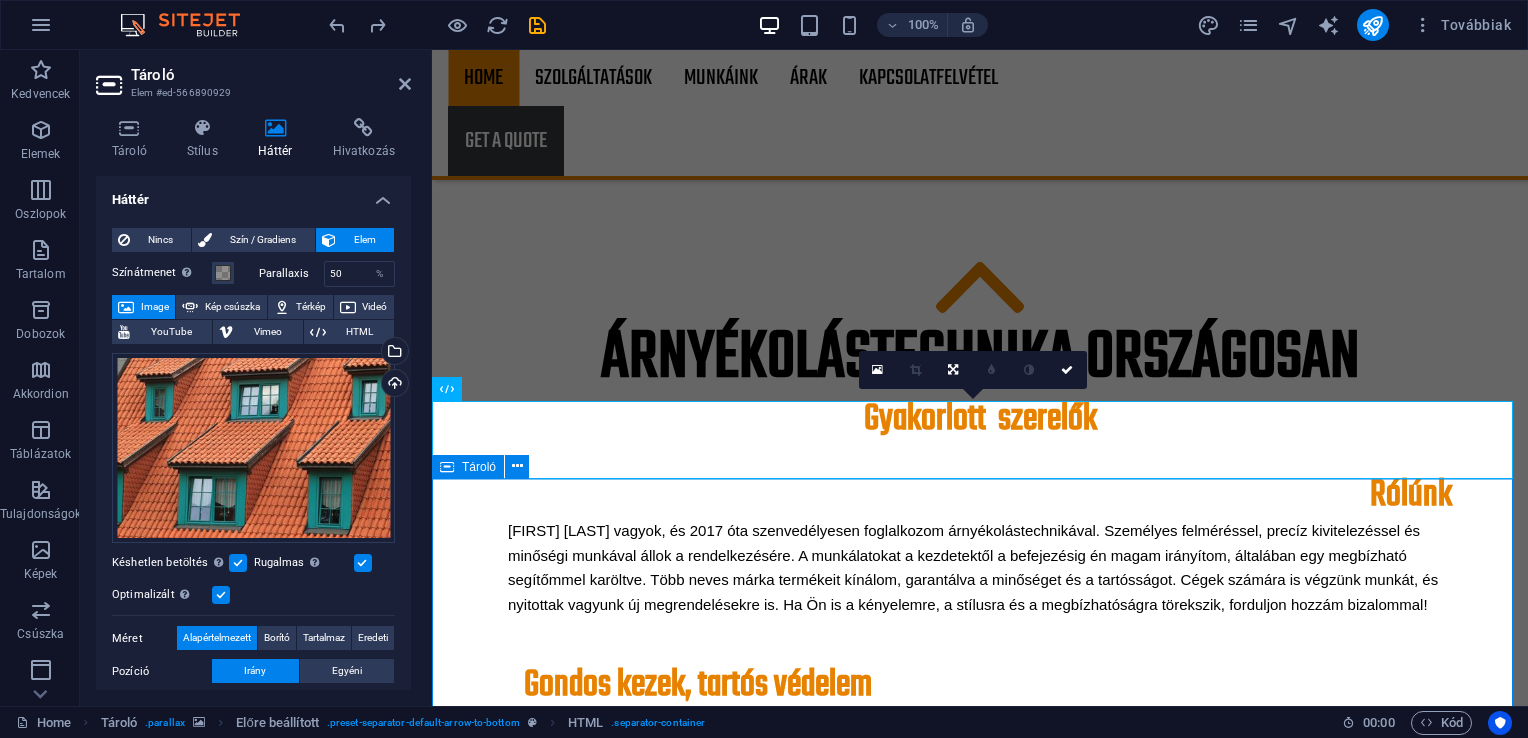 click on "About us Lorem ipsum dolor sit amet, consectetur adipisicing elit. Veritatis, dolorem! Learn more Services Lorem ipsum dolor sit amet, consectetur adipisicing elit. Veritatis, dolorem! Learn more Contact Lorem ipsum dolor sit amet, consectetur adipisicing elit. Veritatis, dolorem! Learn more" at bounding box center [980, 4003] 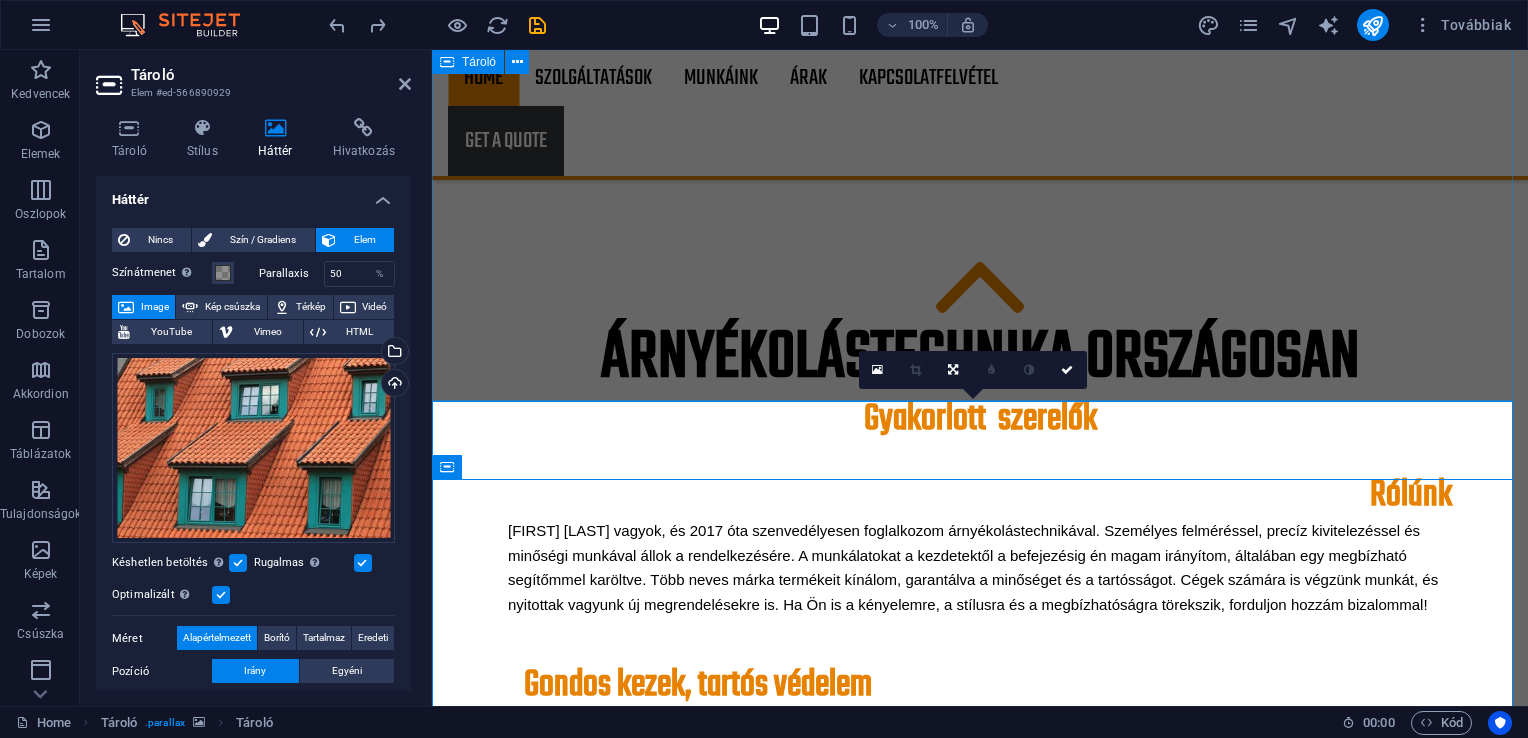 click on "Árnyékolástechnika Országosan Gyakorlott  szerelők Rólúnk [FIRST] [LAST] vagyok, és 2017 óta szenvedélyesen foglalkozom árnyékolástechnikával. Személyes felméréssel, precíz kivitelezéssel és minőségi munkával állok a rendelkezésére. A munkálatokat a kezdetektől a befejezésig én magam irányítom, általában egy megbízható segítőmmel karöltve. Több neves márka termékeit kínálom, garantálva a minőséget és a tartósságot. Cégek számára is végzünk munkát, és nyitottak vagyunk új megrendelésekre is. Ha Ön is a kényelemre, a stílusra és a megbízhatóságra törekszik, forduljon hozzám bizalommal! Gondos kezek, tartós védelem   Nem csak telepítek, hanem a jövőben is számíthatsz rám a javításoknál. Egyedi tervezés Széles termékpaletta  Személyre szabott megoldások, a legkülönfélébb árnyékolási igényekre. Lakossági és céges megoldások Minőségi garancia" at bounding box center (980, 941) 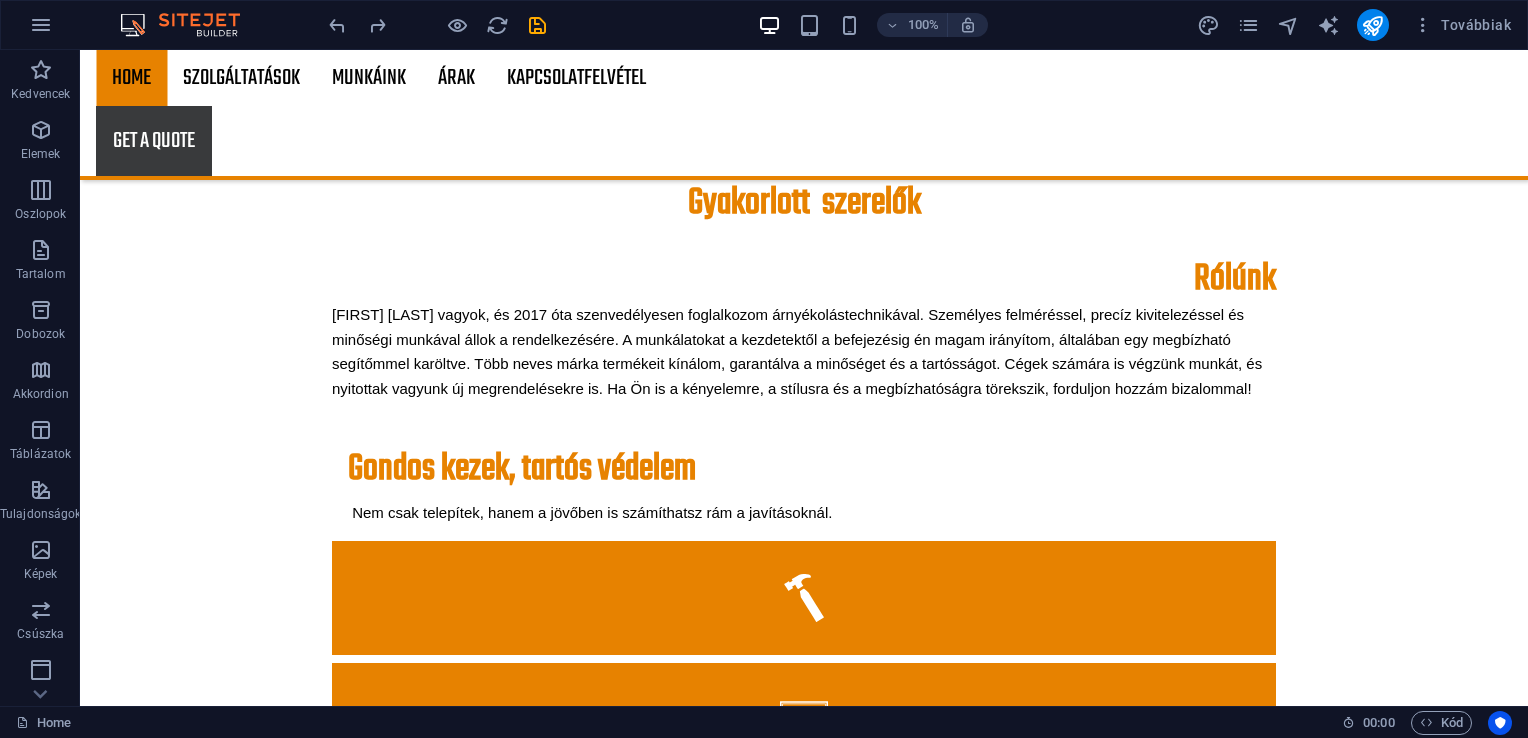 scroll, scrollTop: 1566, scrollLeft: 0, axis: vertical 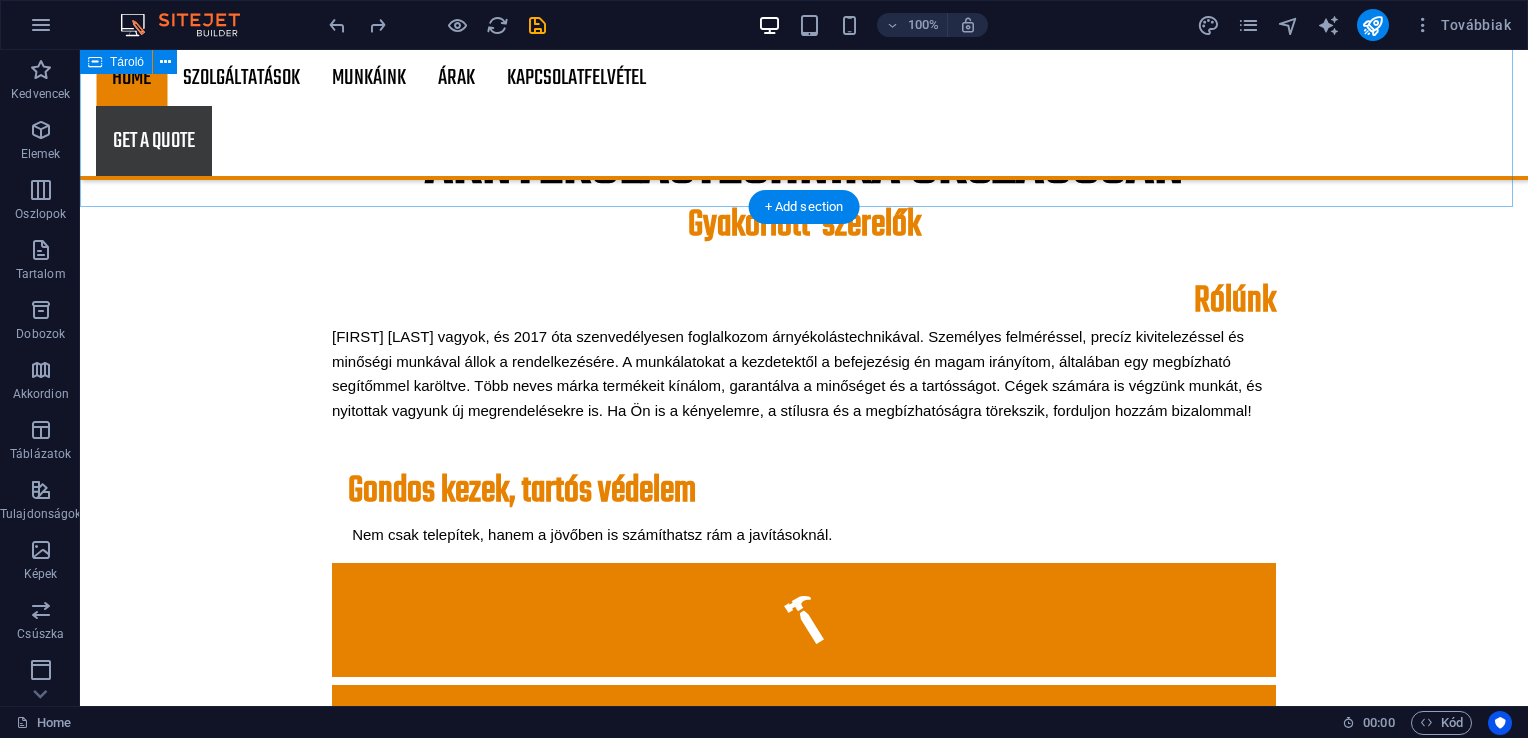 click on "Árnyékolástechnika Országosan Gyakorlott  szerelők Rólúnk [FIRST] [LAST] vagyok, és 2017 óta szenvedélyesen foglalkozom árnyékolástechnikával. Személyes felméréssel, precíz kivitelezéssel és minőségi munkával állok a rendelkezésére. A munkálatokat a kezdetektől a befejezésig én magam irányítom, általában egy megbízható segítőmmel karöltve. Több neves márka termékeit kínálom, garantálva a minőséget és a tartósságot. Cégek számára is végzünk munkát, és nyitottak vagyunk új megrendelésekre is. Ha Ön is a kényelemre, a stílusra és a megbízhatóságra törekszik, forduljon hozzám bizalommal! Gondos kezek, tartós védelem   Nem csak telepítek, hanem a jövőben is számíthatsz rám a javításoknál. Egyedi tervezés Széles termékpaletta  Személyre szabott megoldások, a legkülönfélébb árnyékolási igényekre. Lakossági és céges megoldások Minőségi garancia" at bounding box center (804, 747) 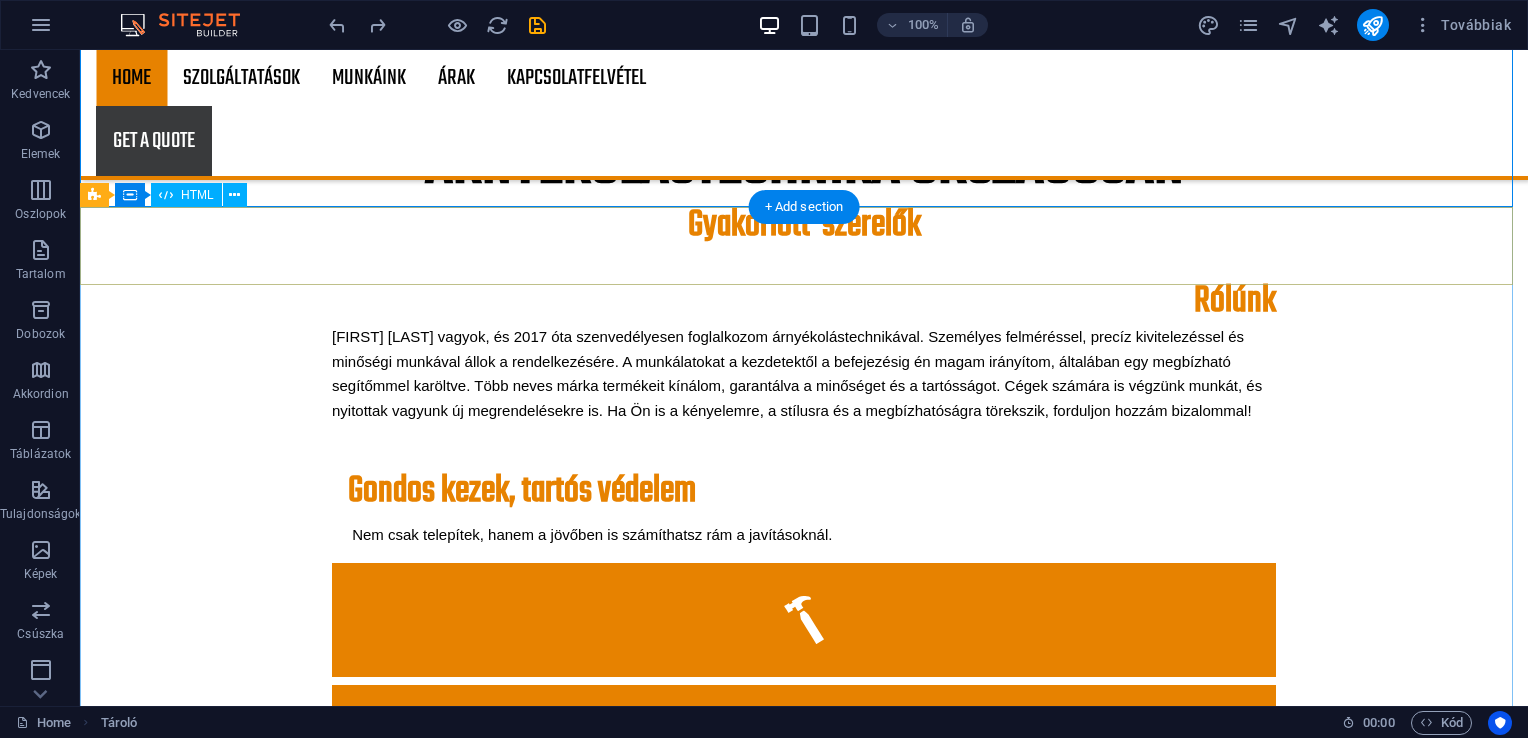 click at bounding box center [804, 2267] 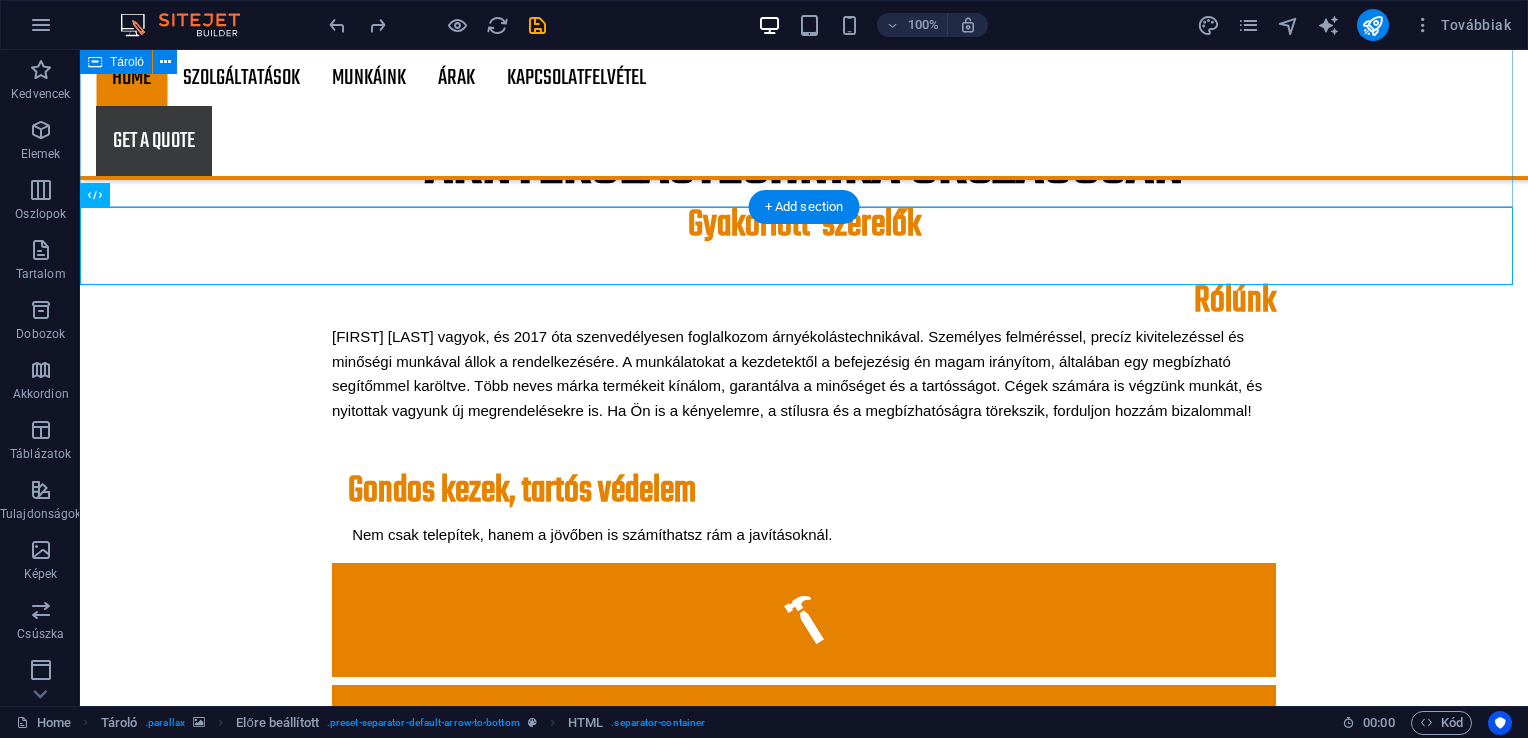 click on "Árnyékolástechnika Országosan Gyakorlott  szerelők Rólúnk [FIRST] [LAST] vagyok, és 2017 óta szenvedélyesen foglalkozom árnyékolástechnikával. Személyes felméréssel, precíz kivitelezéssel és minőségi munkával állok a rendelkezésére. A munkálatokat a kezdetektől a befejezésig én magam irányítom, általában egy megbízható segítőmmel karöltve. Több neves márka termékeit kínálom, garantálva a minőséget és a tartósságot. Cégek számára is végzünk munkát, és nyitottak vagyunk új megrendelésekre is. Ha Ön is a kényelemre, a stílusra és a megbízhatóságra törekszik, forduljon hozzám bizalommal! Gondos kezek, tartós védelem   Nem csak telepítek, hanem a jövőben is számíthatsz rám a javításoknál. Egyedi tervezés Széles termékpaletta  Személyre szabott megoldások, a legkülönfélébb árnyékolási igényekre. Lakossági és céges megoldások Minőségi garancia" at bounding box center [804, 747] 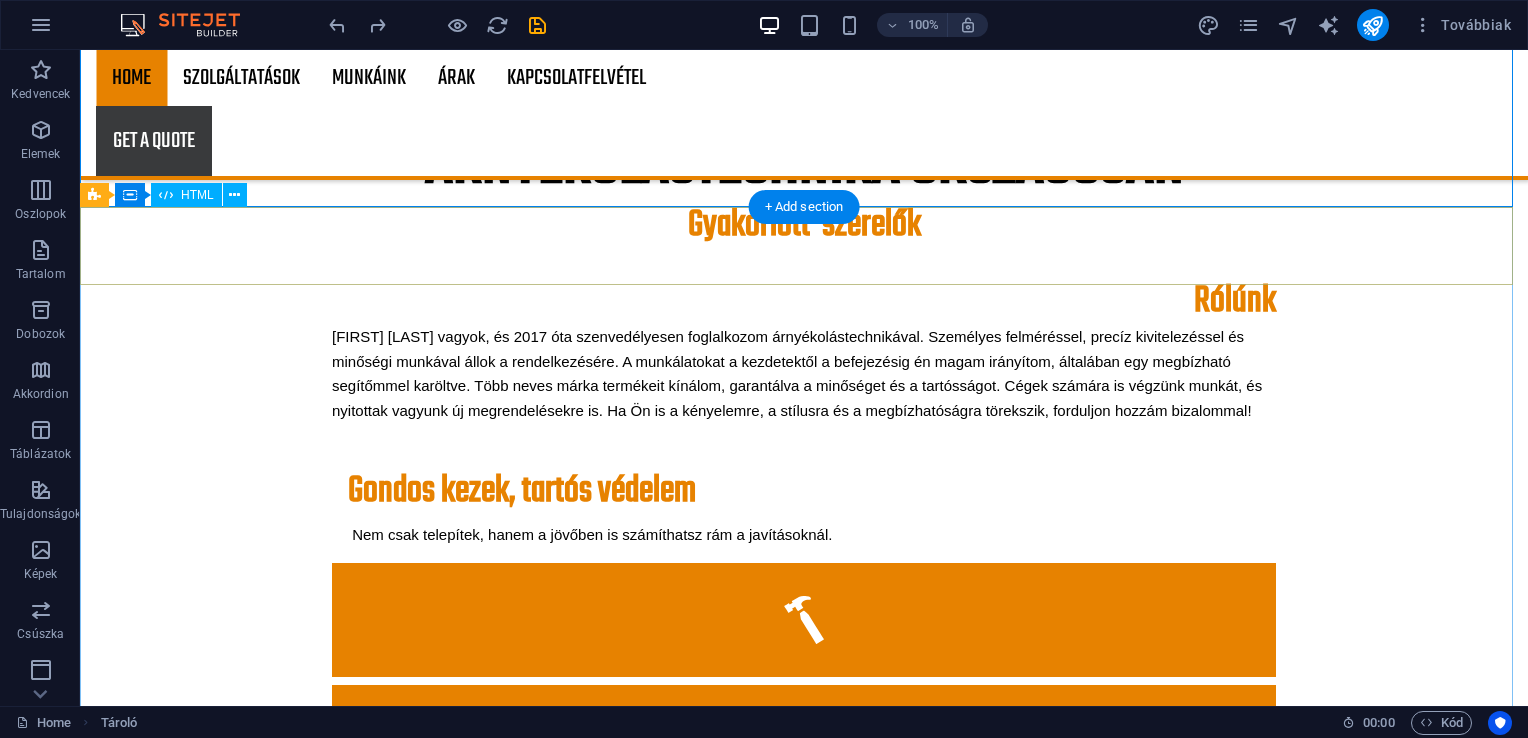 click at bounding box center (804, 2267) 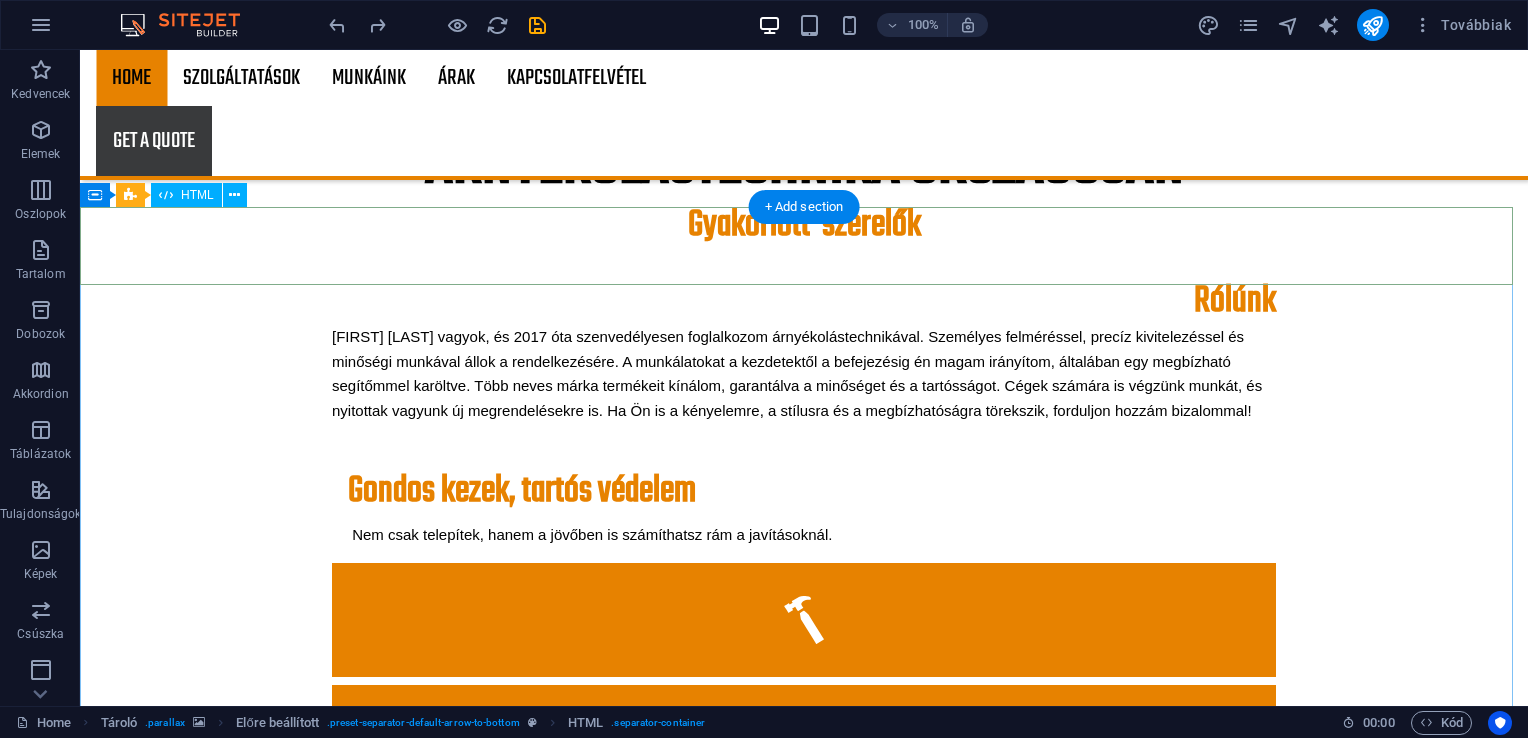 click at bounding box center (804, 2267) 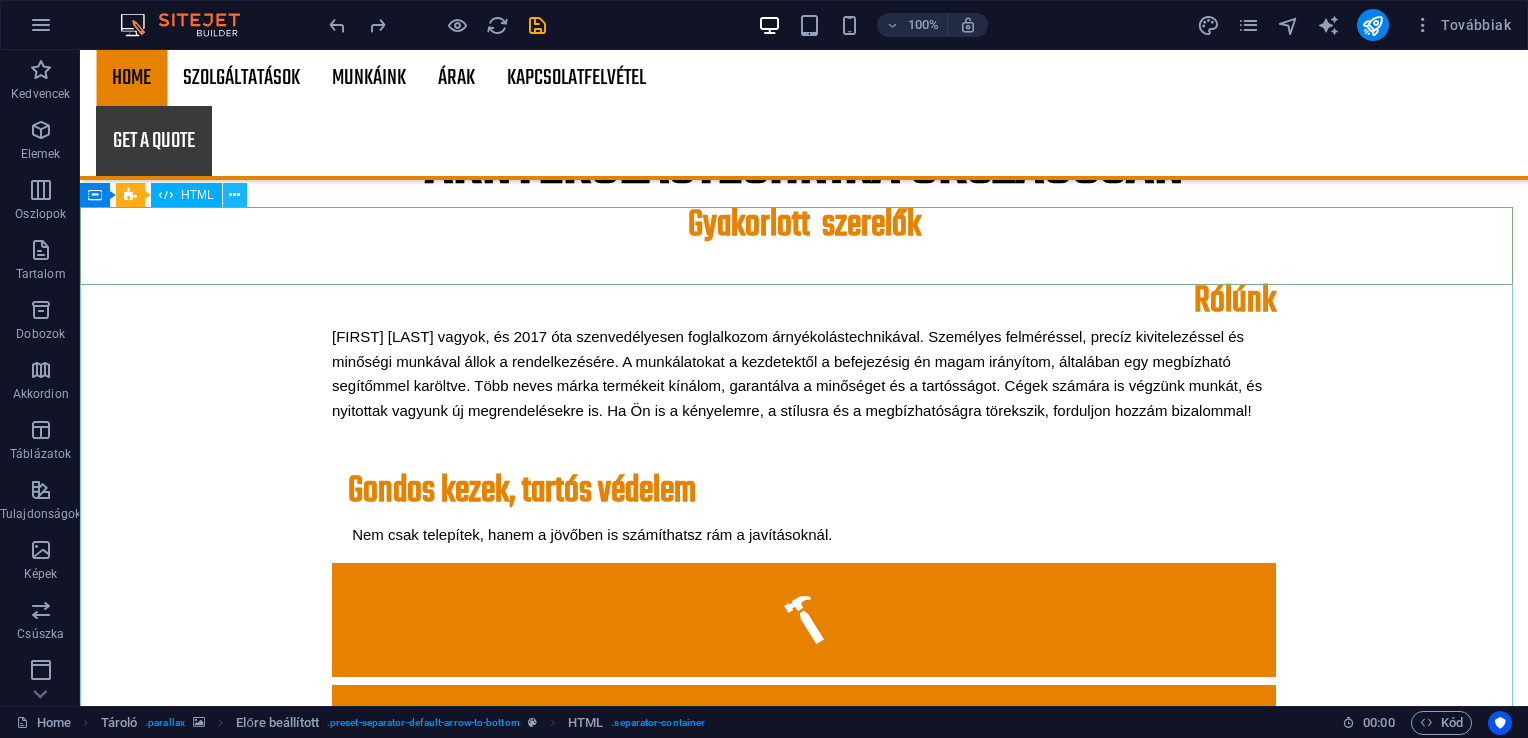 click at bounding box center (234, 195) 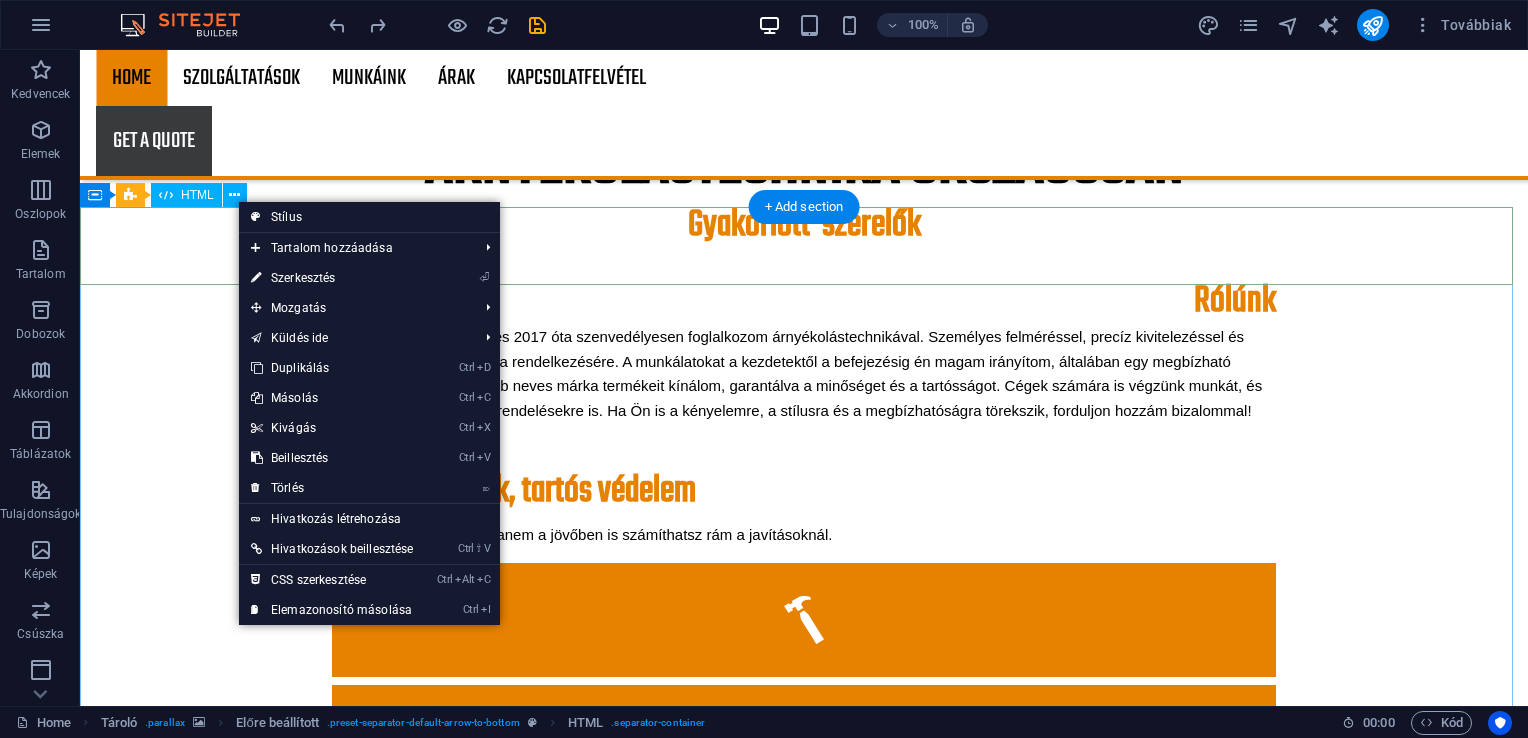 click at bounding box center [804, 2267] 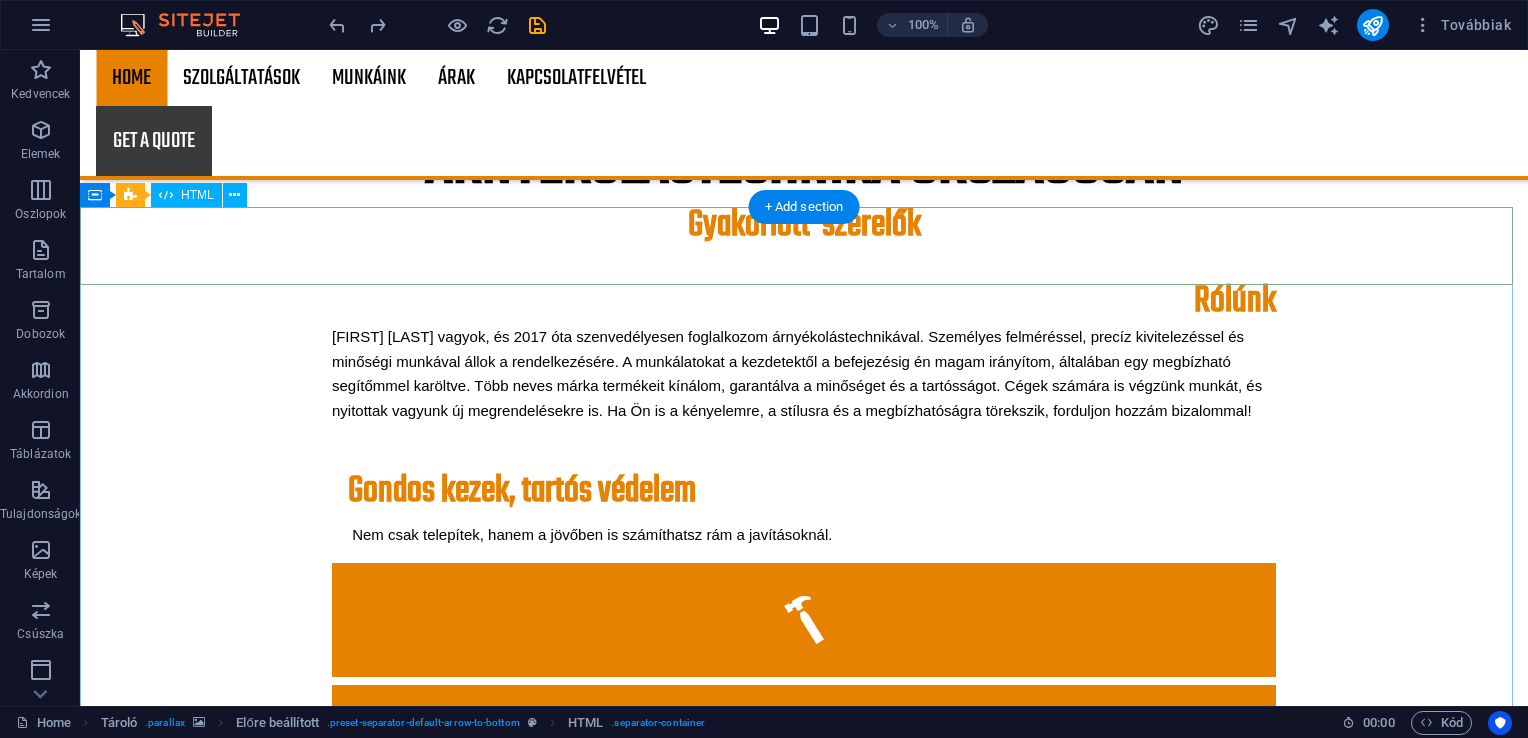 click at bounding box center [804, 2267] 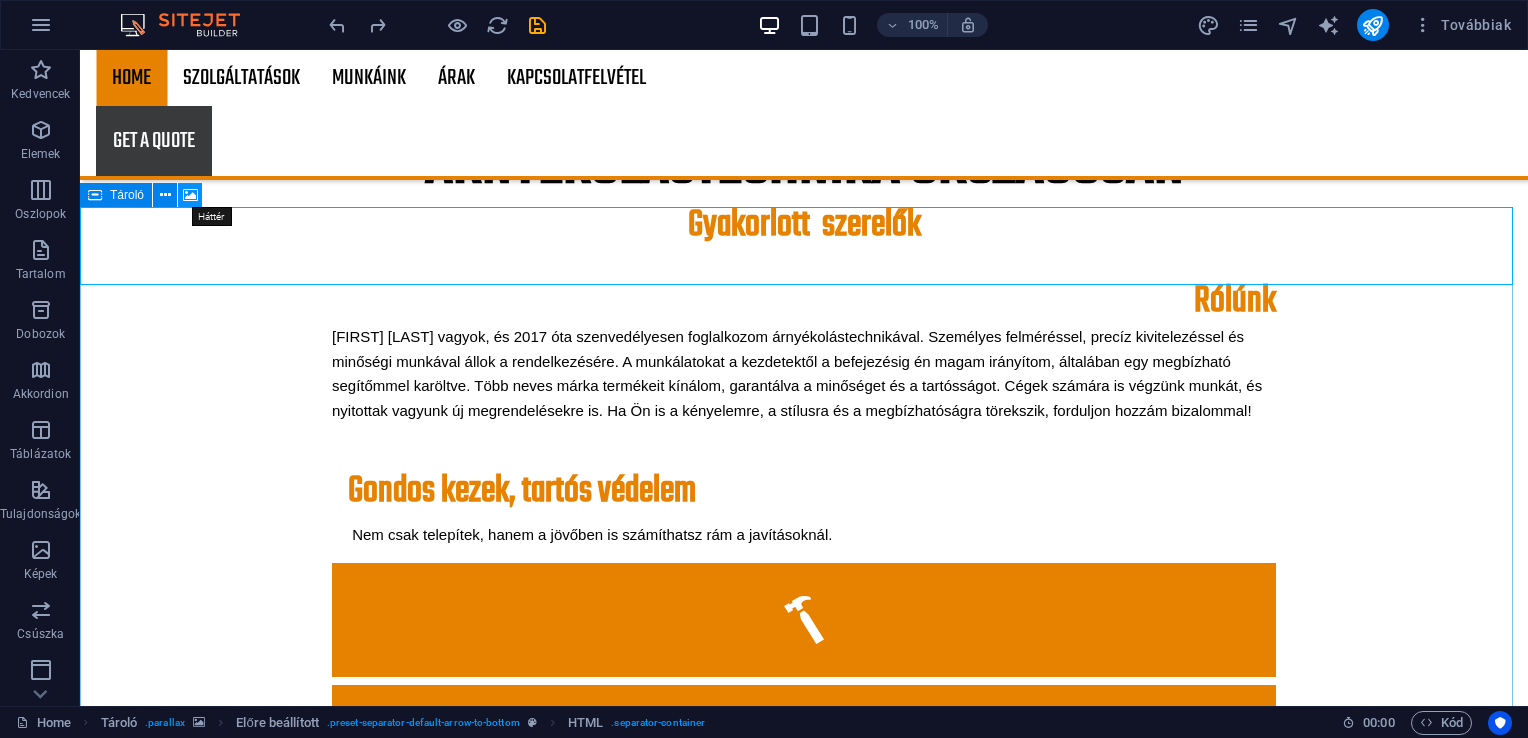 click at bounding box center (190, 195) 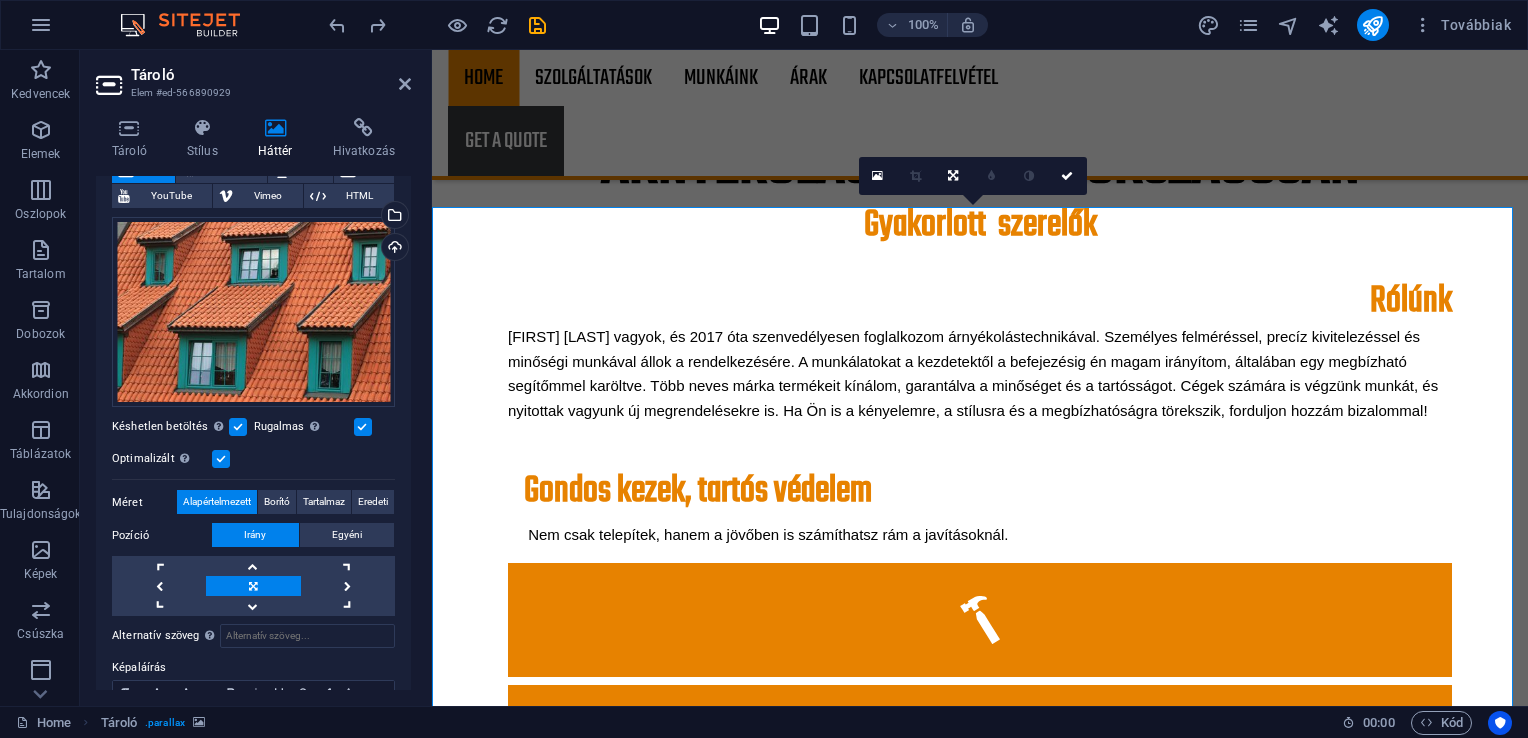 scroll, scrollTop: 0, scrollLeft: 0, axis: both 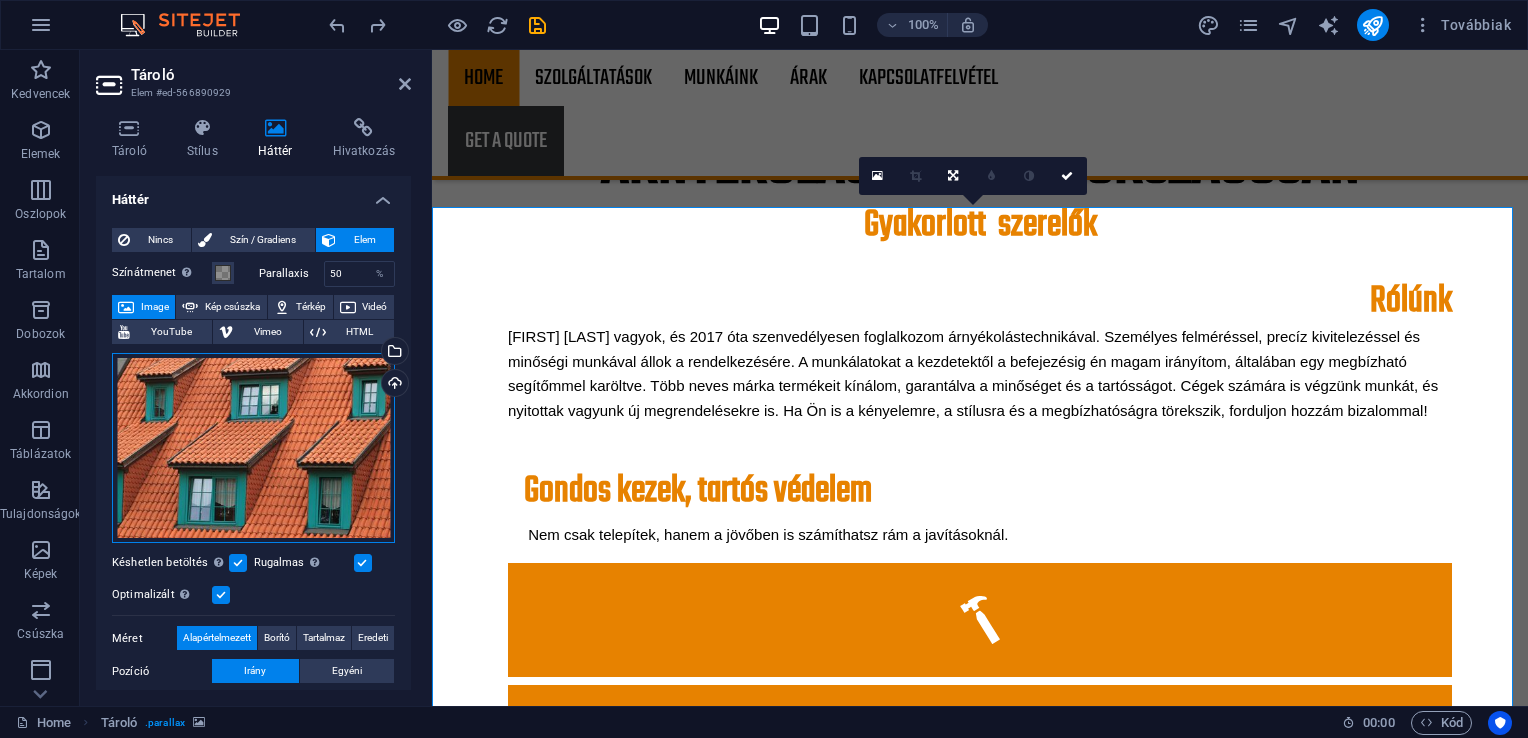 click on "Húzza ide a fájlokat, kattintson a fájlok kiválasztásához, vagy válasszon fájlokat a Fájlokból vagy a szabadon elérhető képek és videók közül" at bounding box center [253, 448] 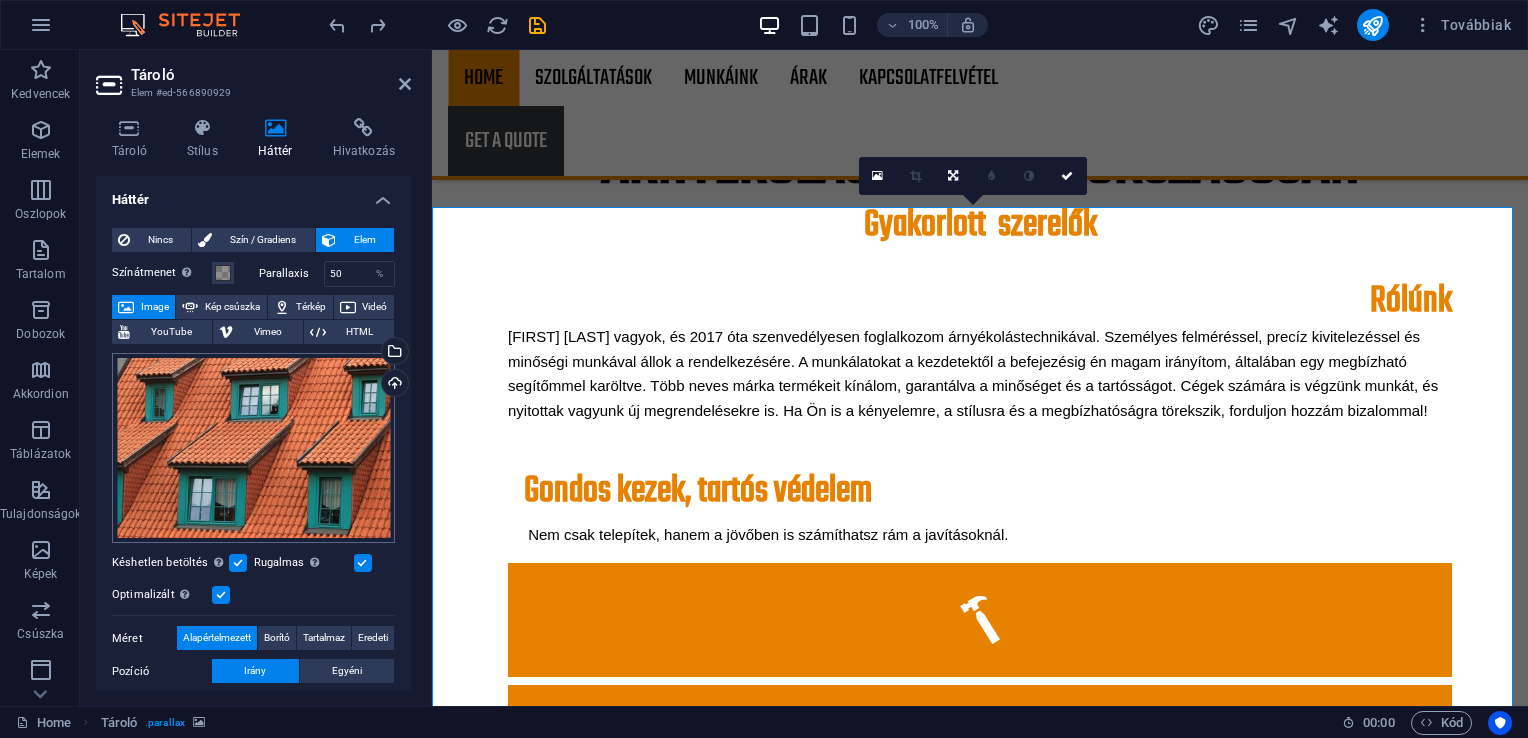 scroll, scrollTop: 1844, scrollLeft: 0, axis: vertical 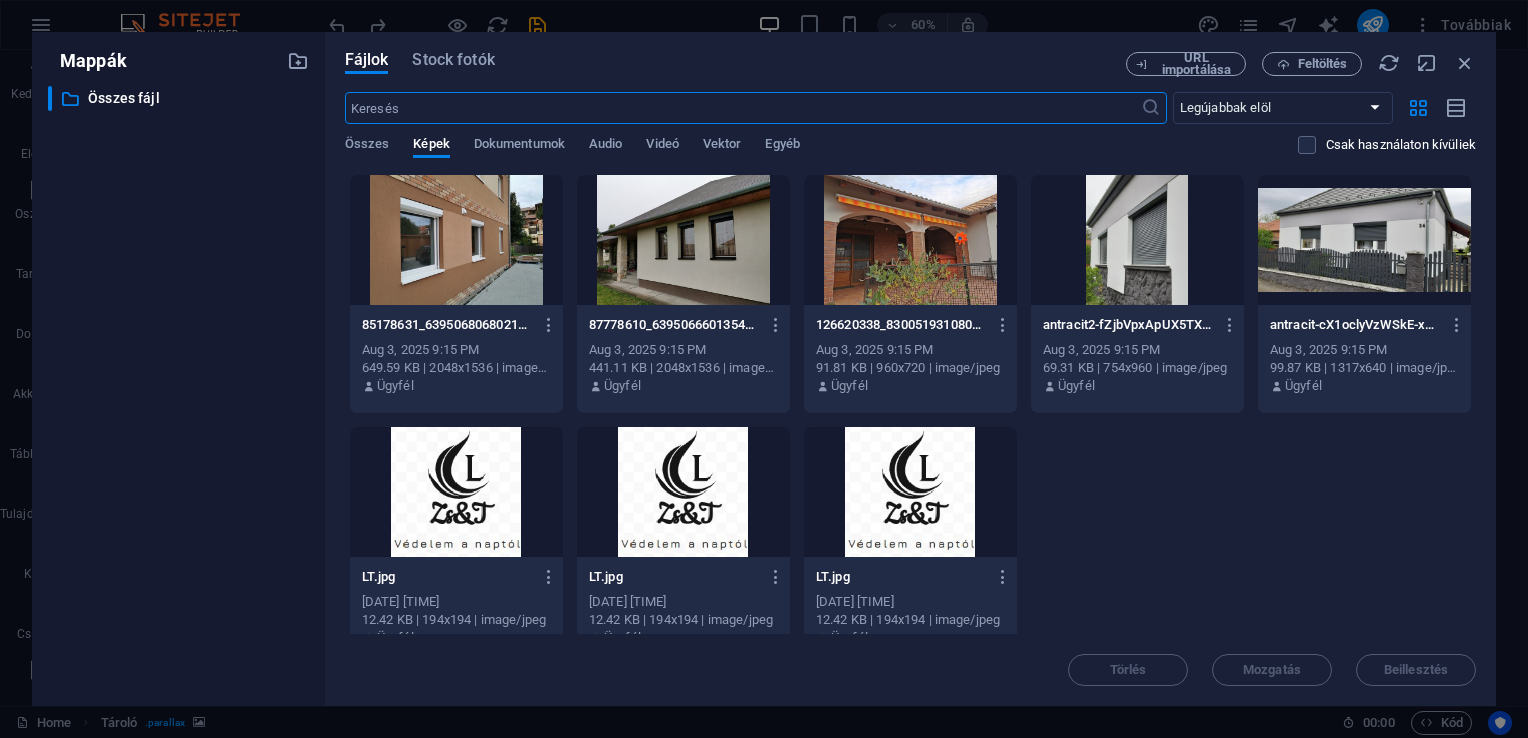 click at bounding box center (456, 240) 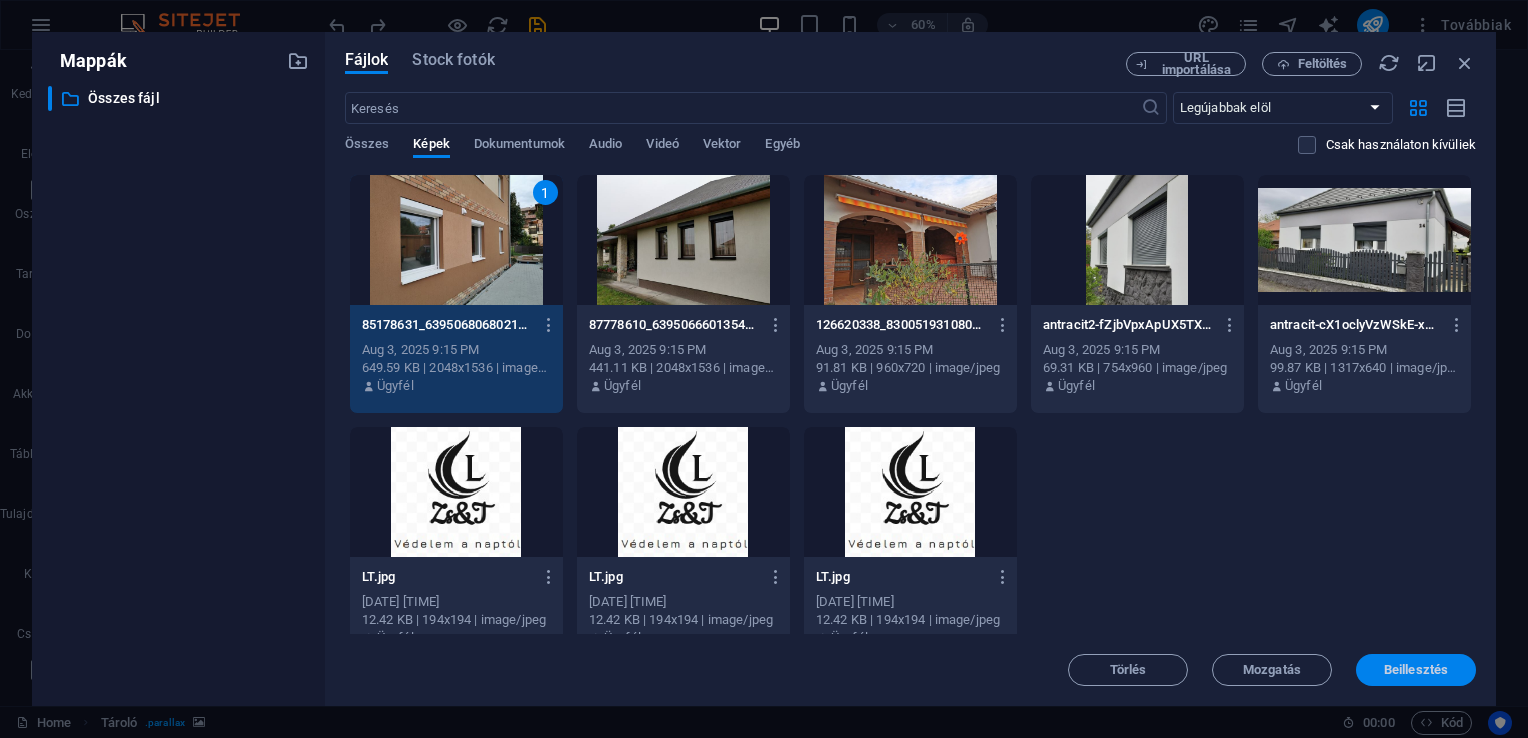 click on "Beillesztés" at bounding box center [1416, 670] 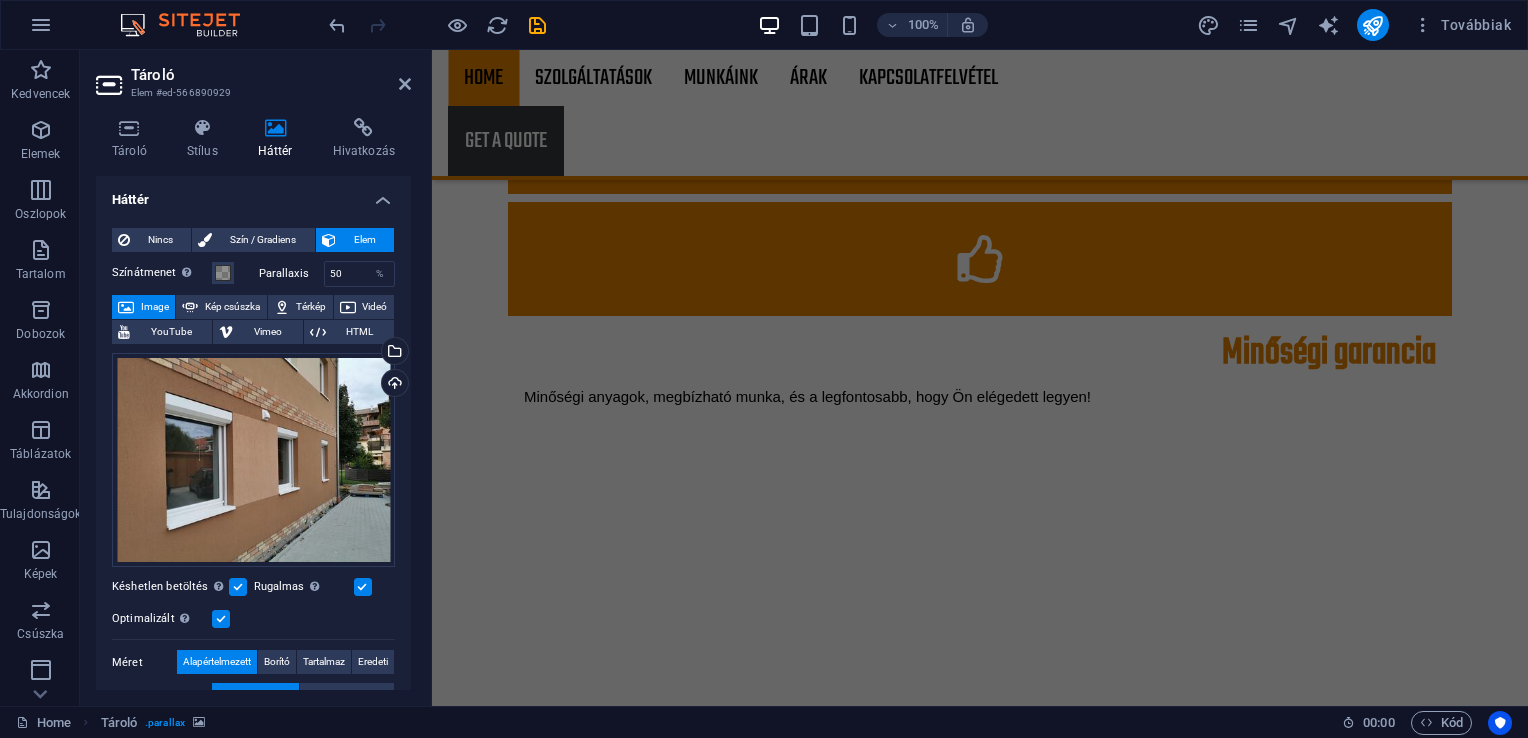 scroll, scrollTop: 2561, scrollLeft: 0, axis: vertical 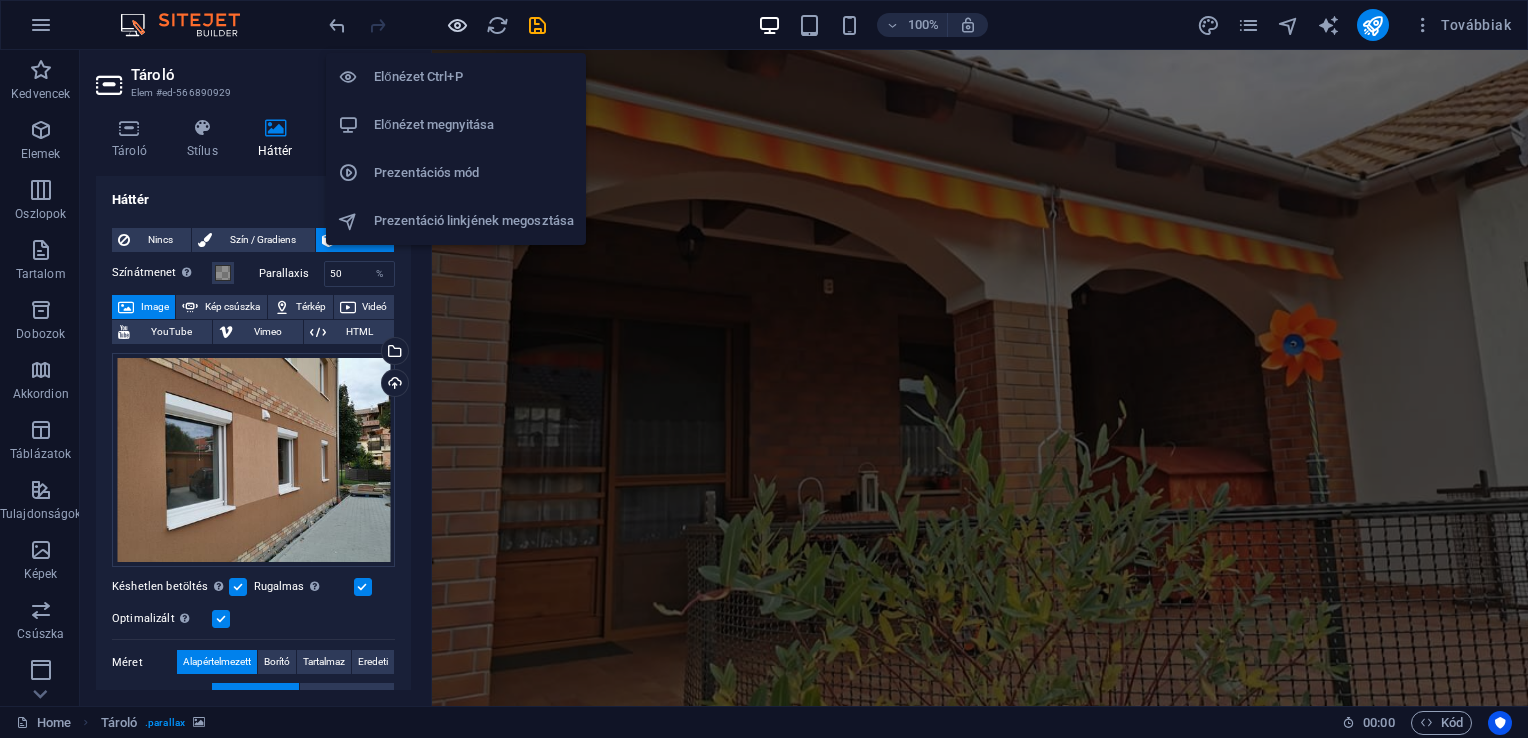 click at bounding box center [457, 25] 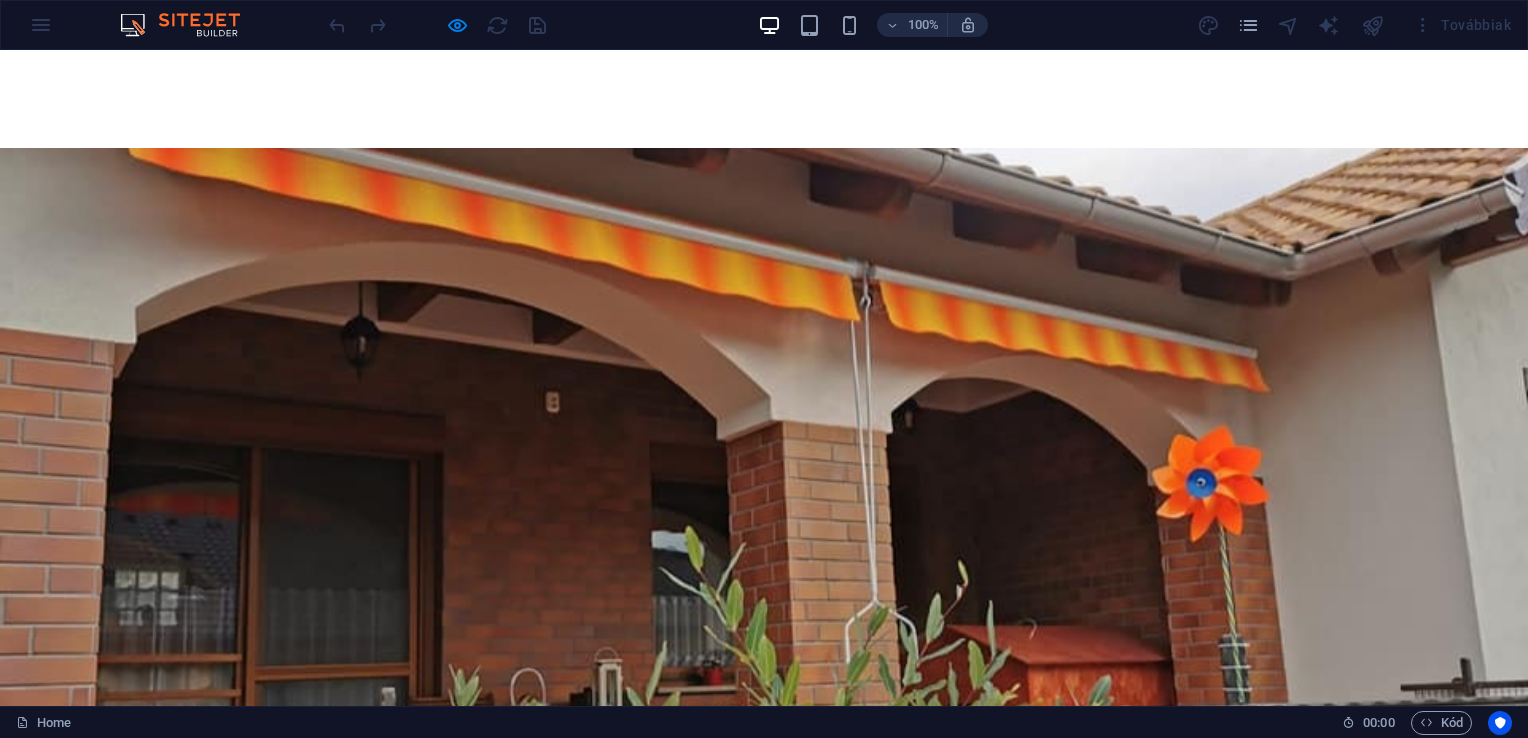 scroll, scrollTop: 6, scrollLeft: 0, axis: vertical 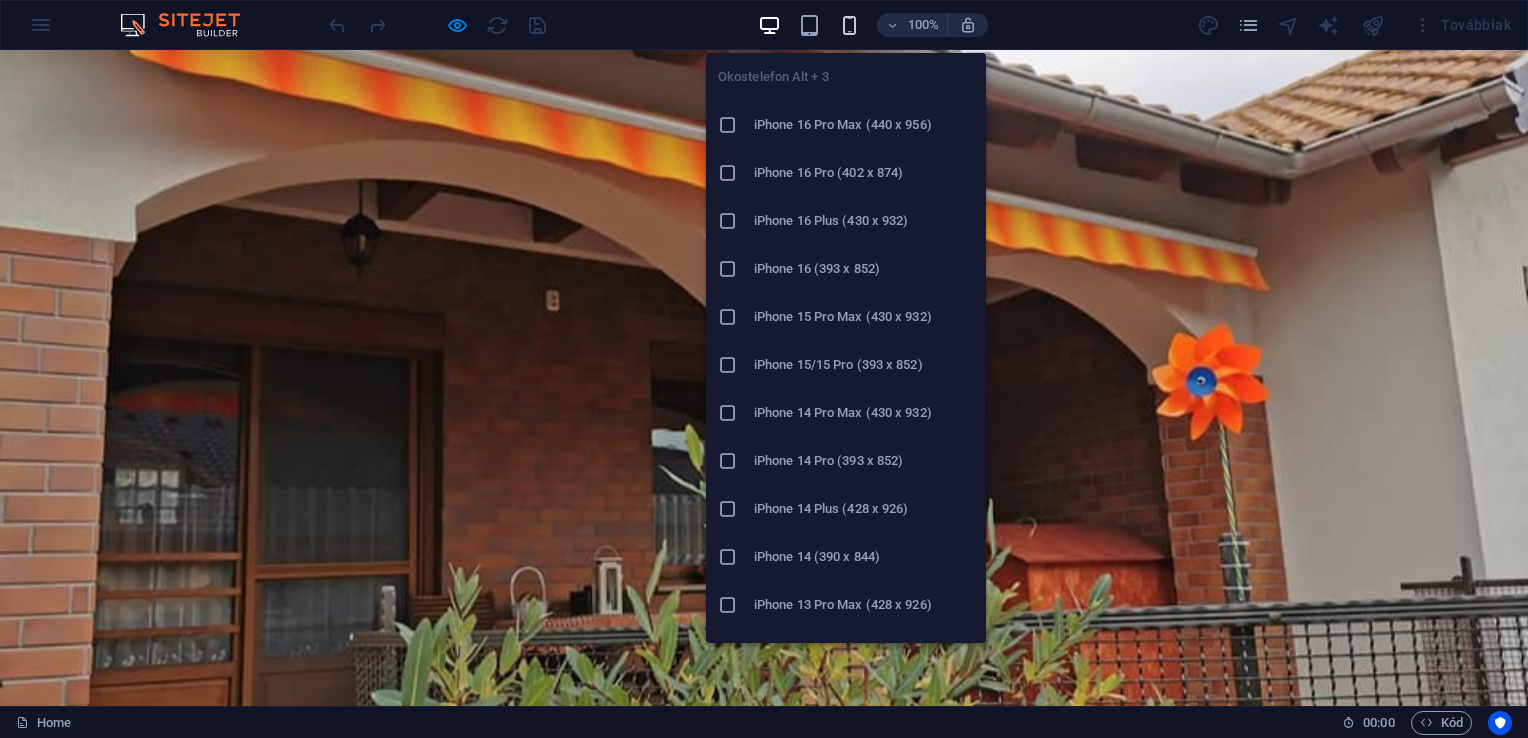 click at bounding box center [849, 25] 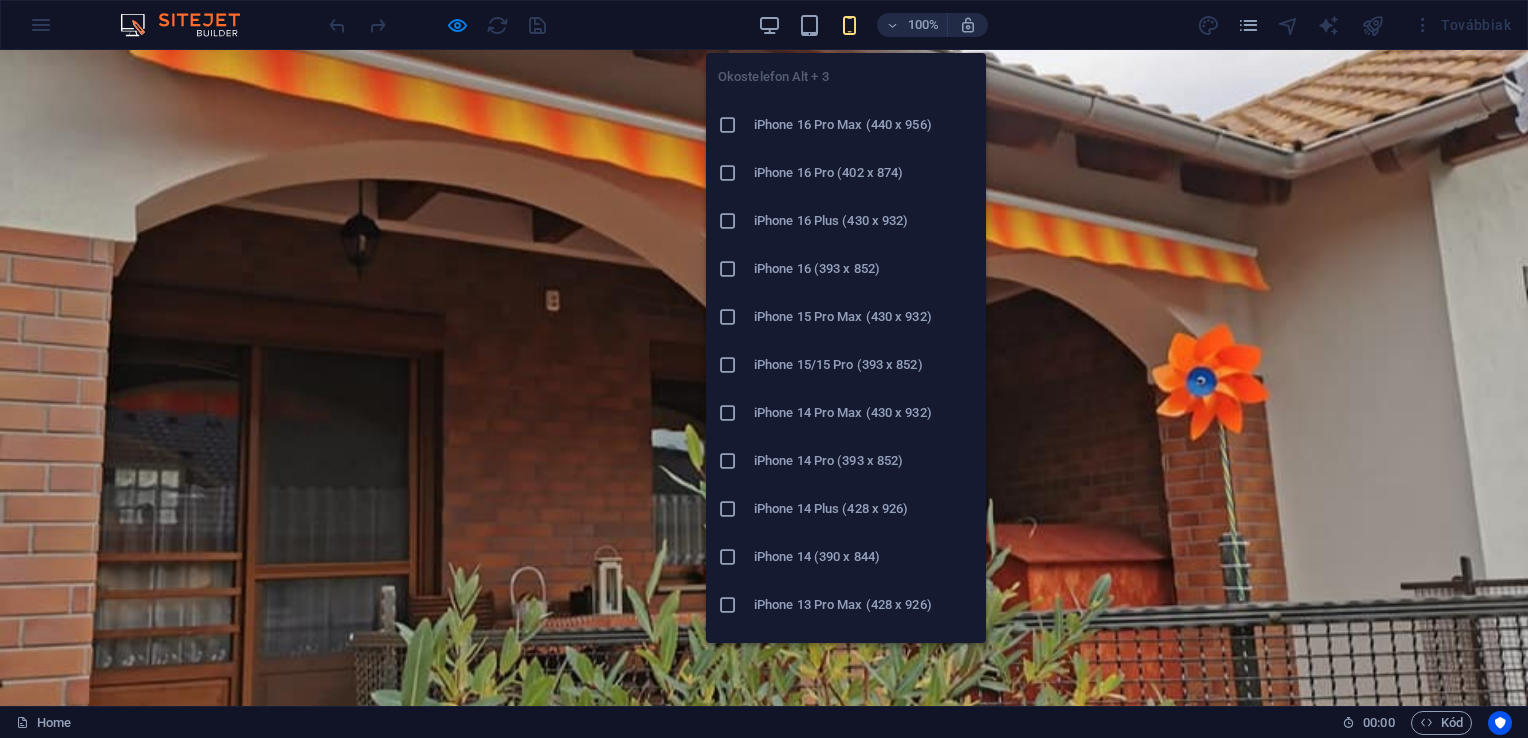click on "iPhone 16 Pro Max (440 x 956)" at bounding box center [864, 125] 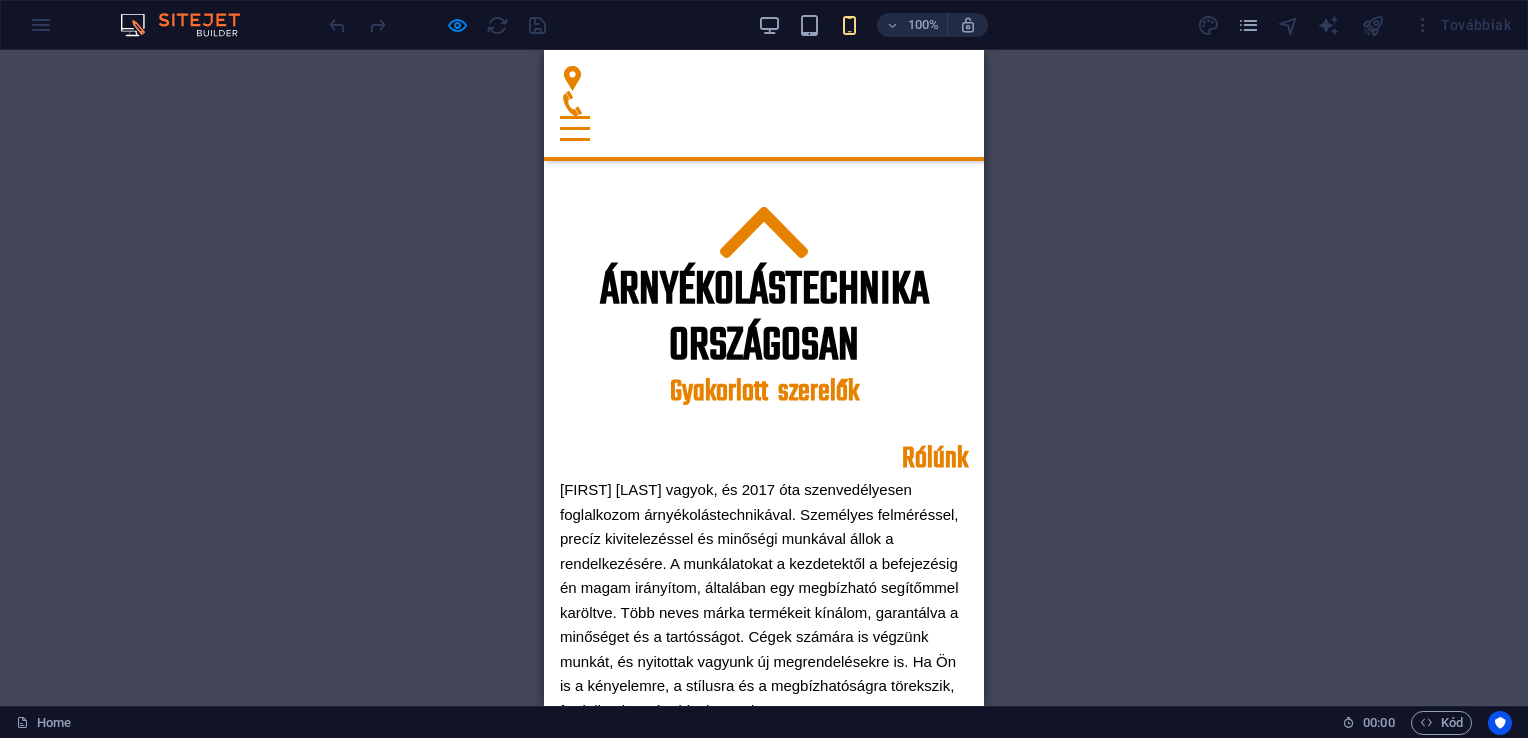 scroll, scrollTop: 0, scrollLeft: 0, axis: both 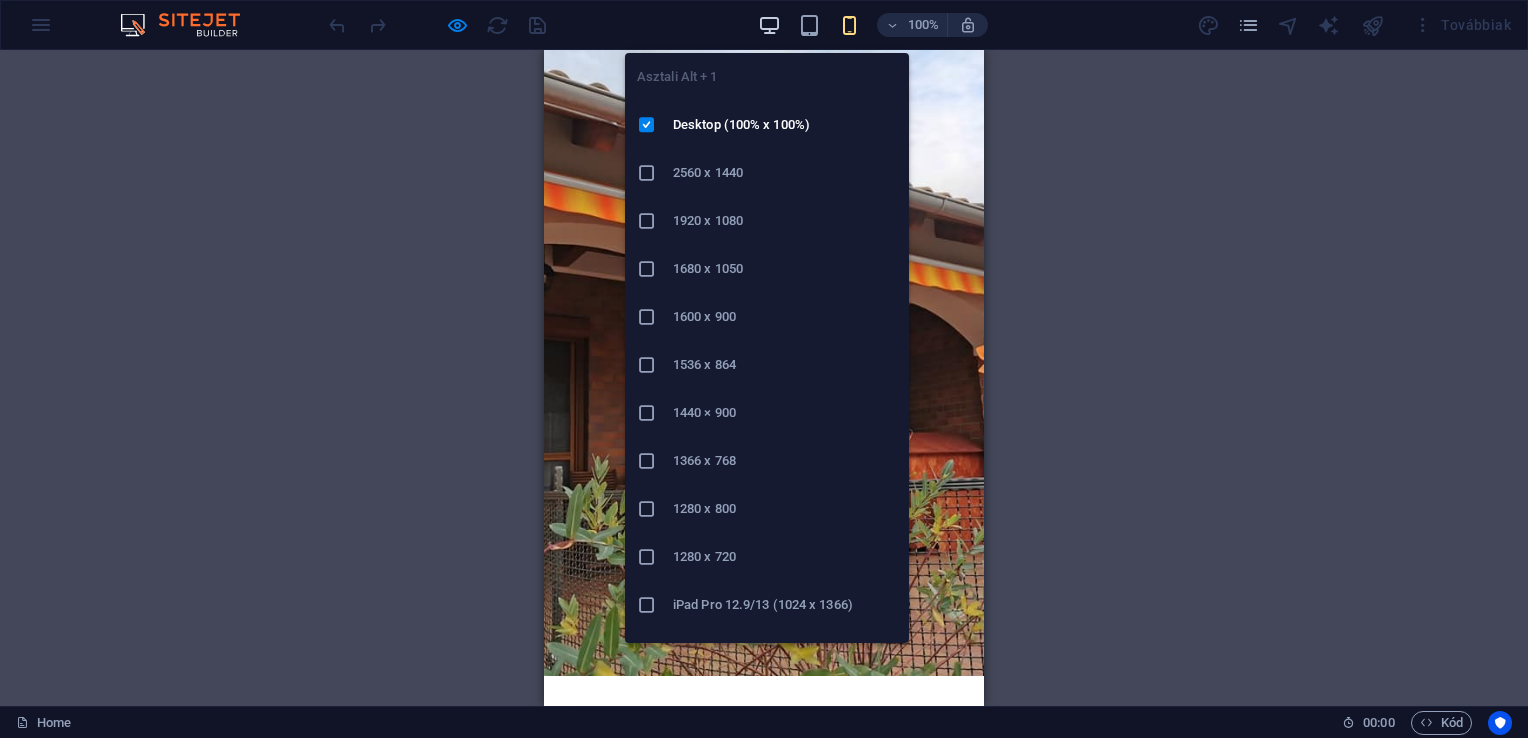 click at bounding box center (769, 25) 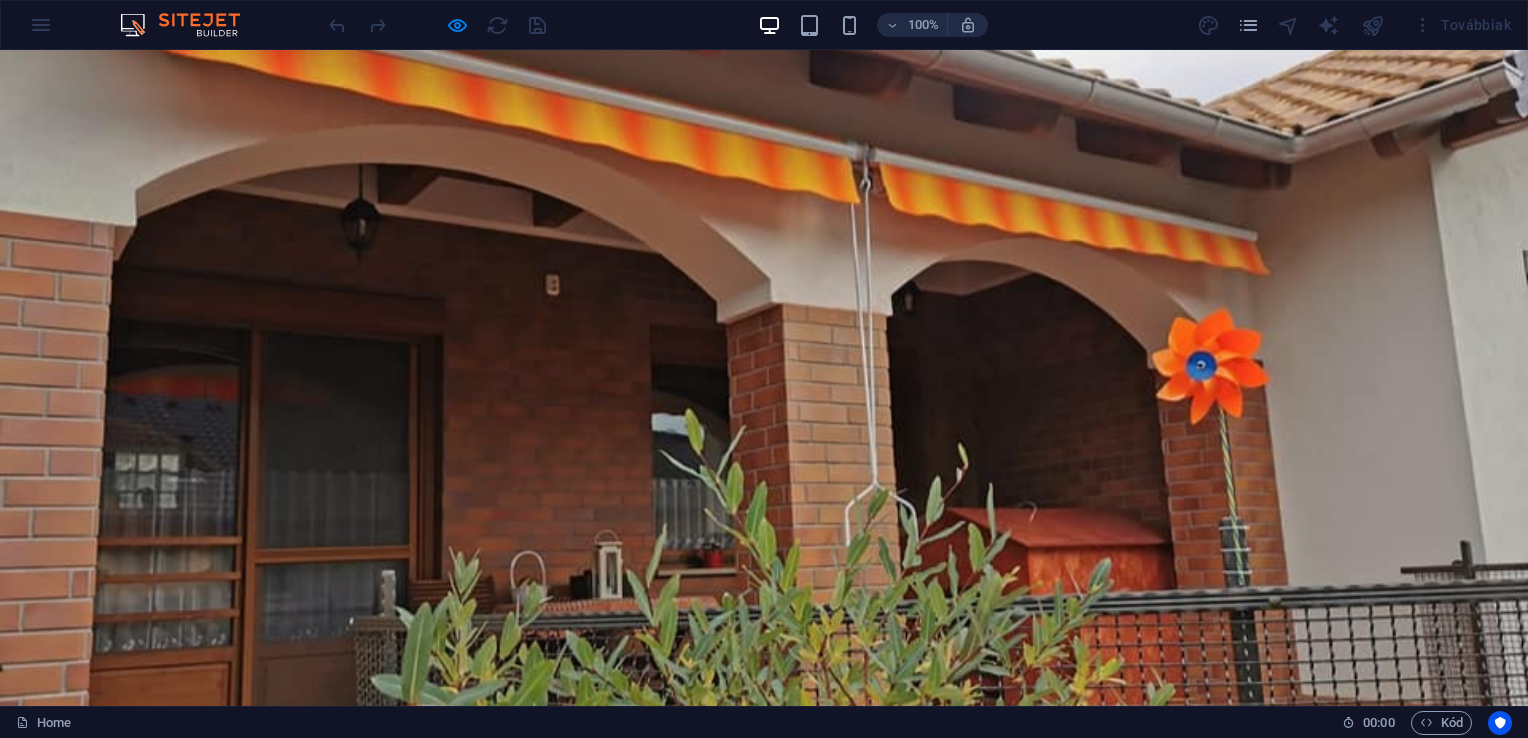scroll, scrollTop: 0, scrollLeft: 0, axis: both 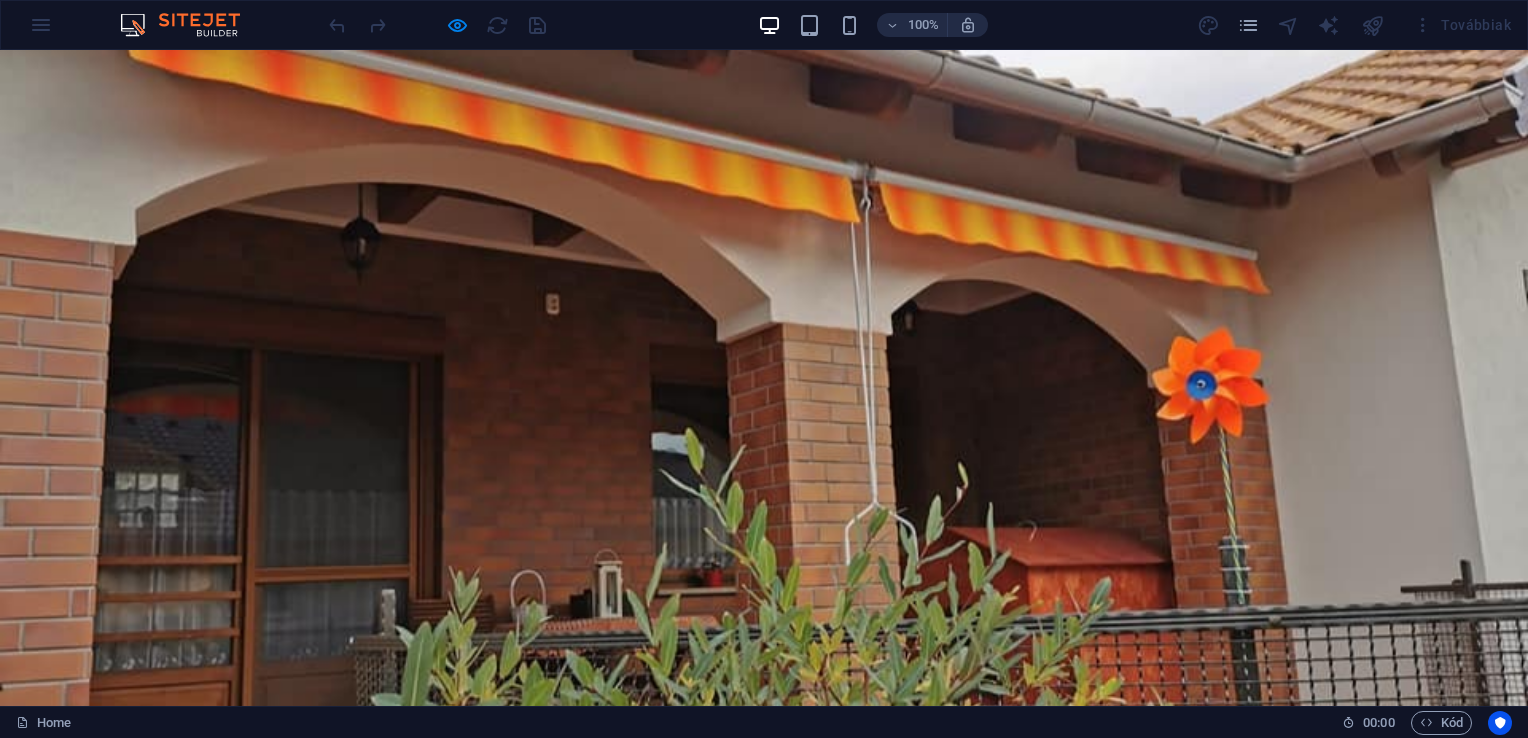 click on "Árnyékolástechnika Ne csak az árra koncentráljon, válassza a minőséget és a praktikusságot! tovább" at bounding box center (764, 1115) 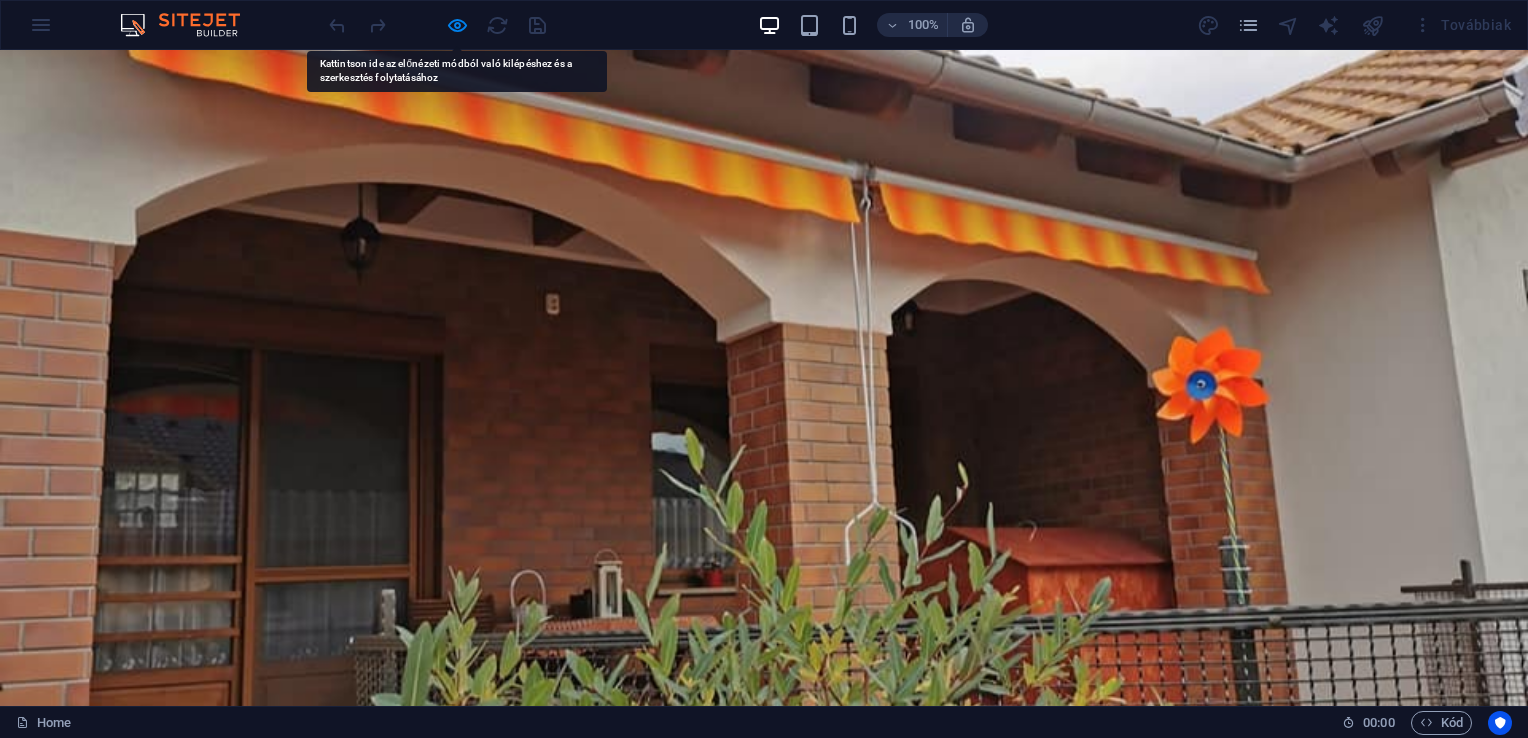 click on "Árnyékolástechnika Ne csak az árra koncentráljon, válassza a minőséget és a praktikusságot! tovább" at bounding box center (764, 1115) 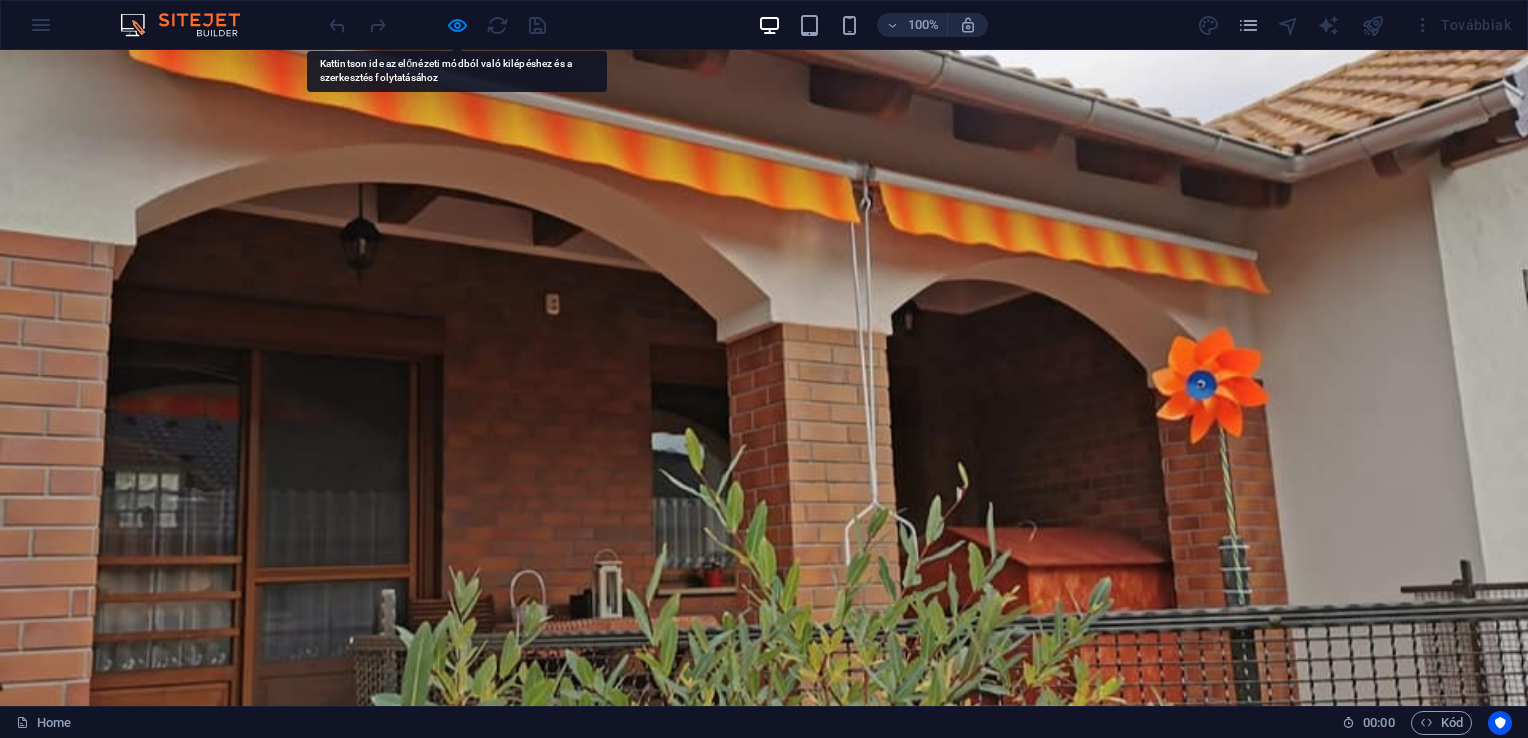 click at bounding box center [437, 25] 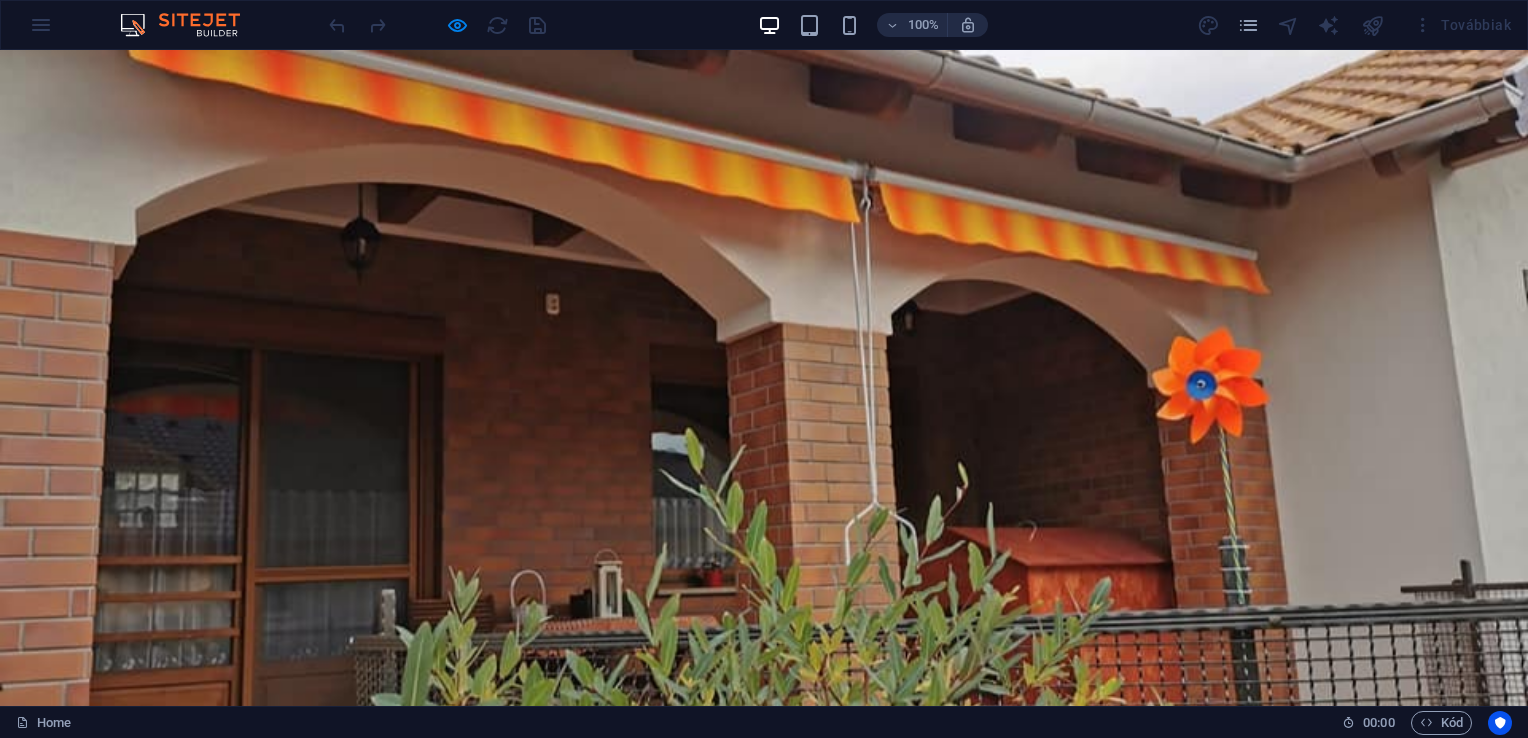 click at bounding box center (437, 25) 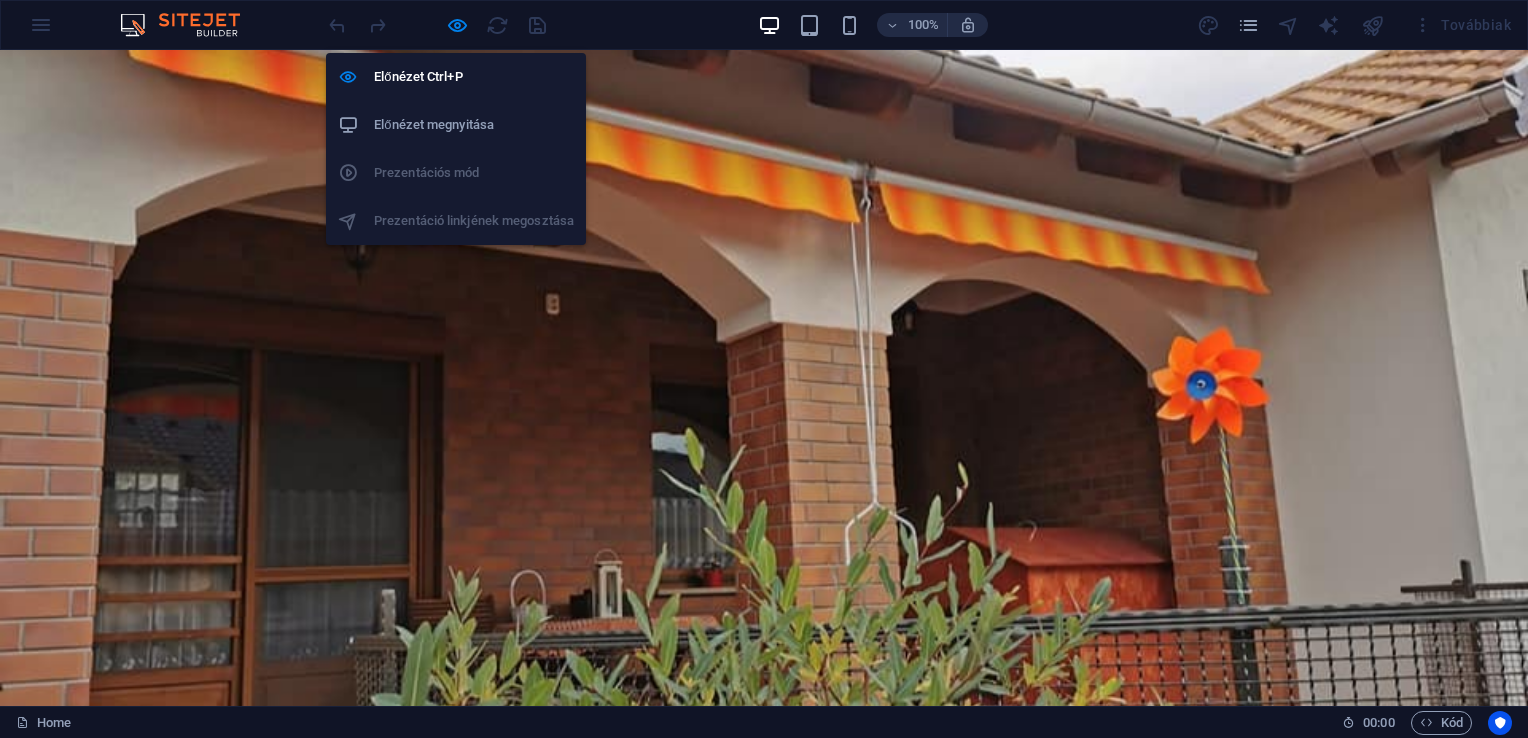 click on "Előnézet megnyitása" at bounding box center (474, 125) 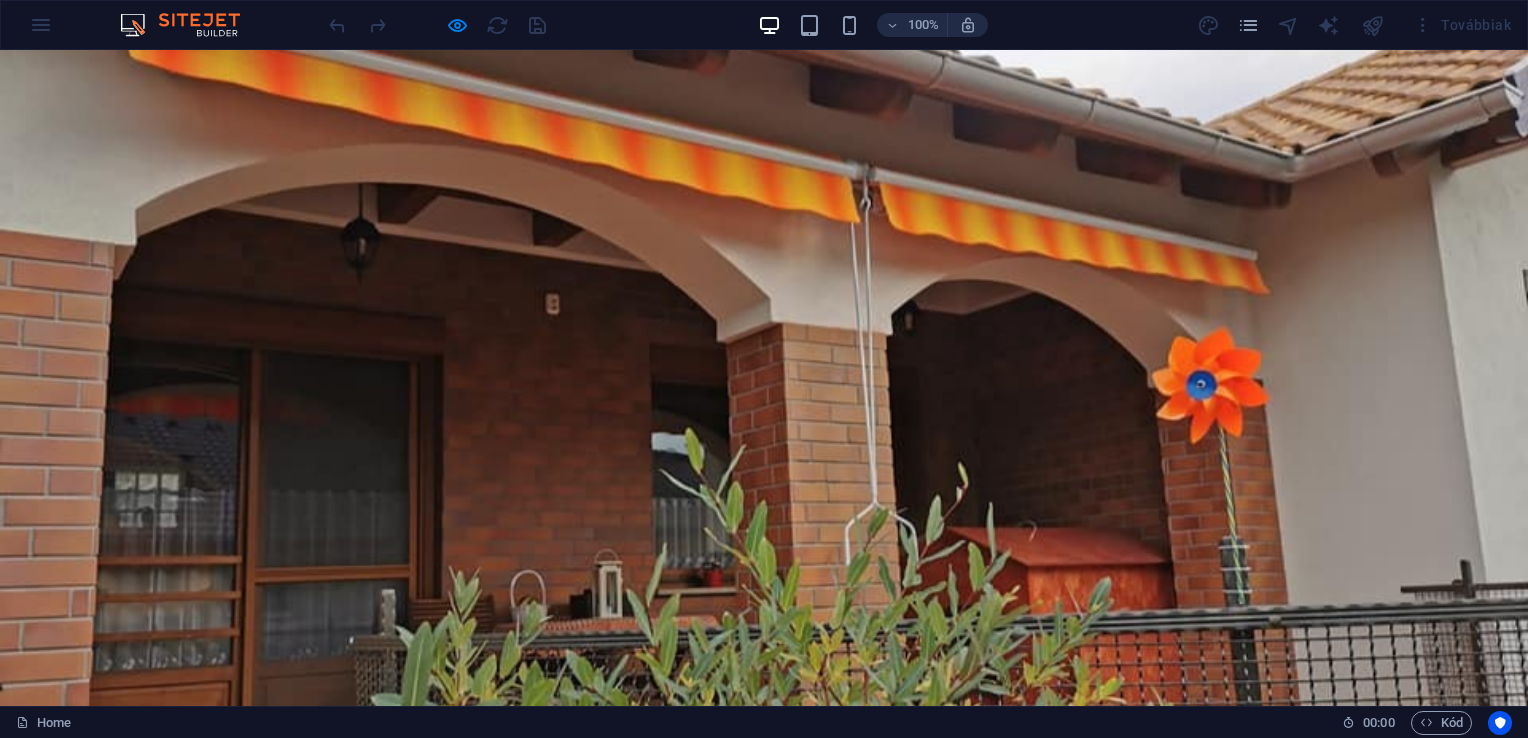 click on "Árnyékolástechnika Ne csak az árra koncentráljon, válassza a minőséget és a praktikusságot! tovább" at bounding box center (764, 1115) 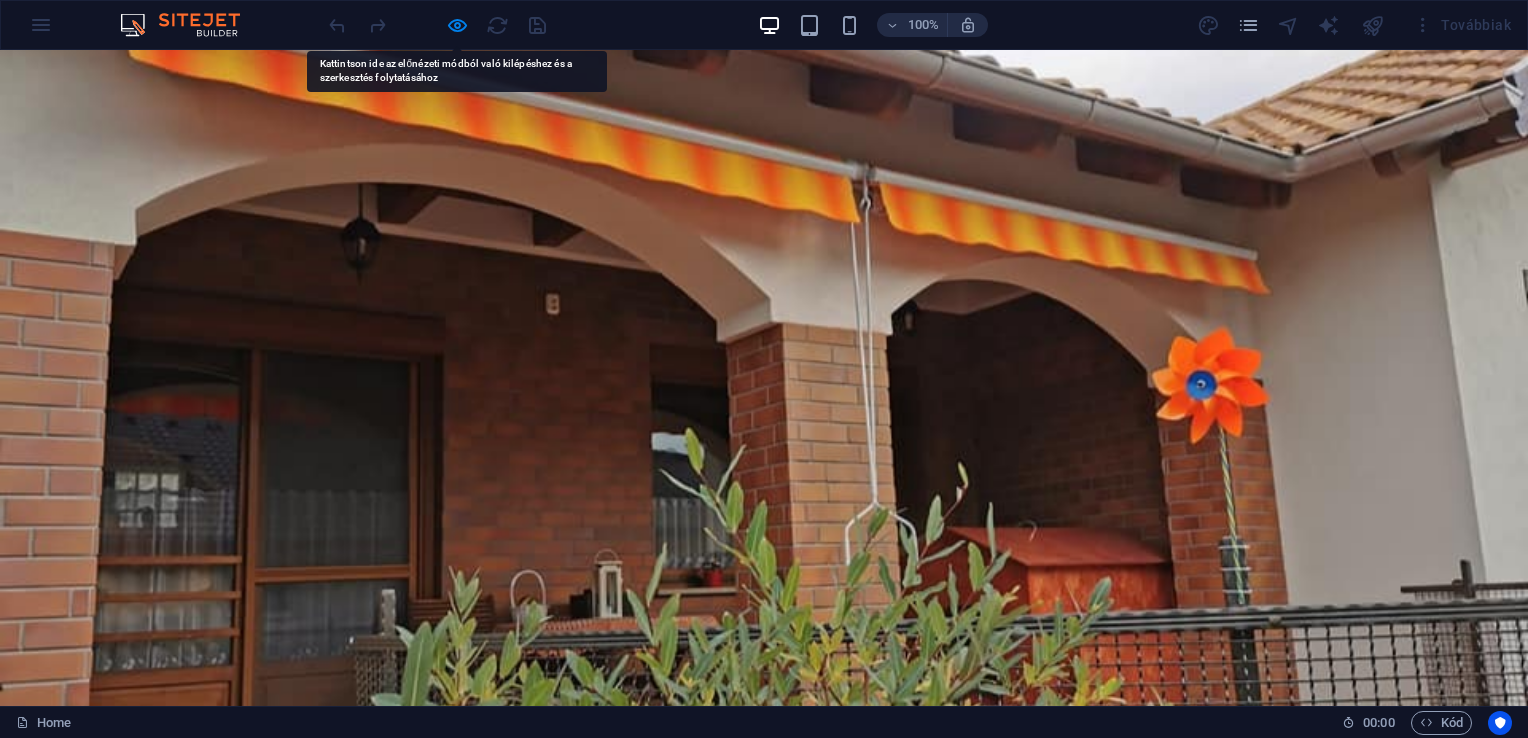 click on "Árnyékolástechnika Ne csak az árra koncentráljon, válassza a minőséget és a praktikusságot! tovább" at bounding box center [764, 1115] 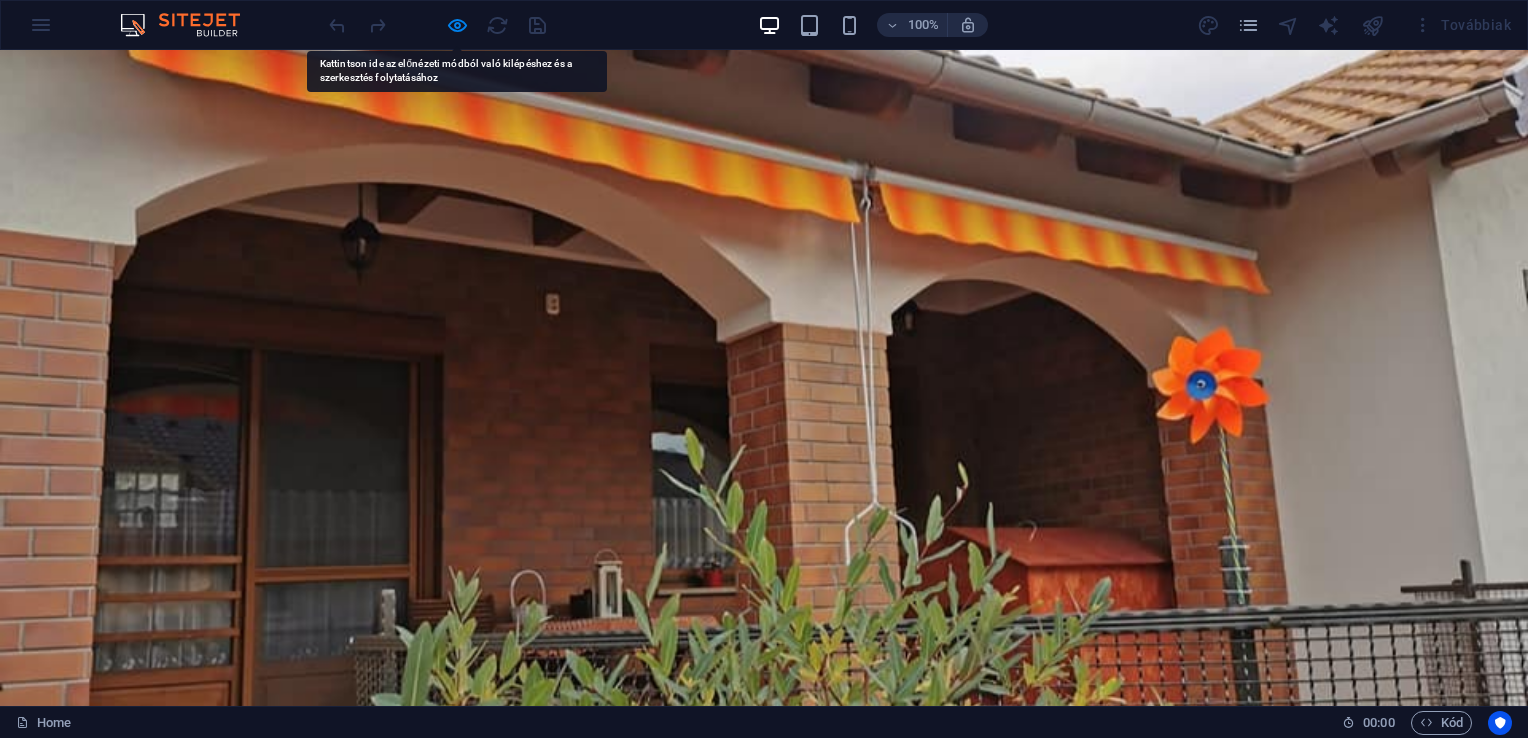 click at bounding box center (532, 963) 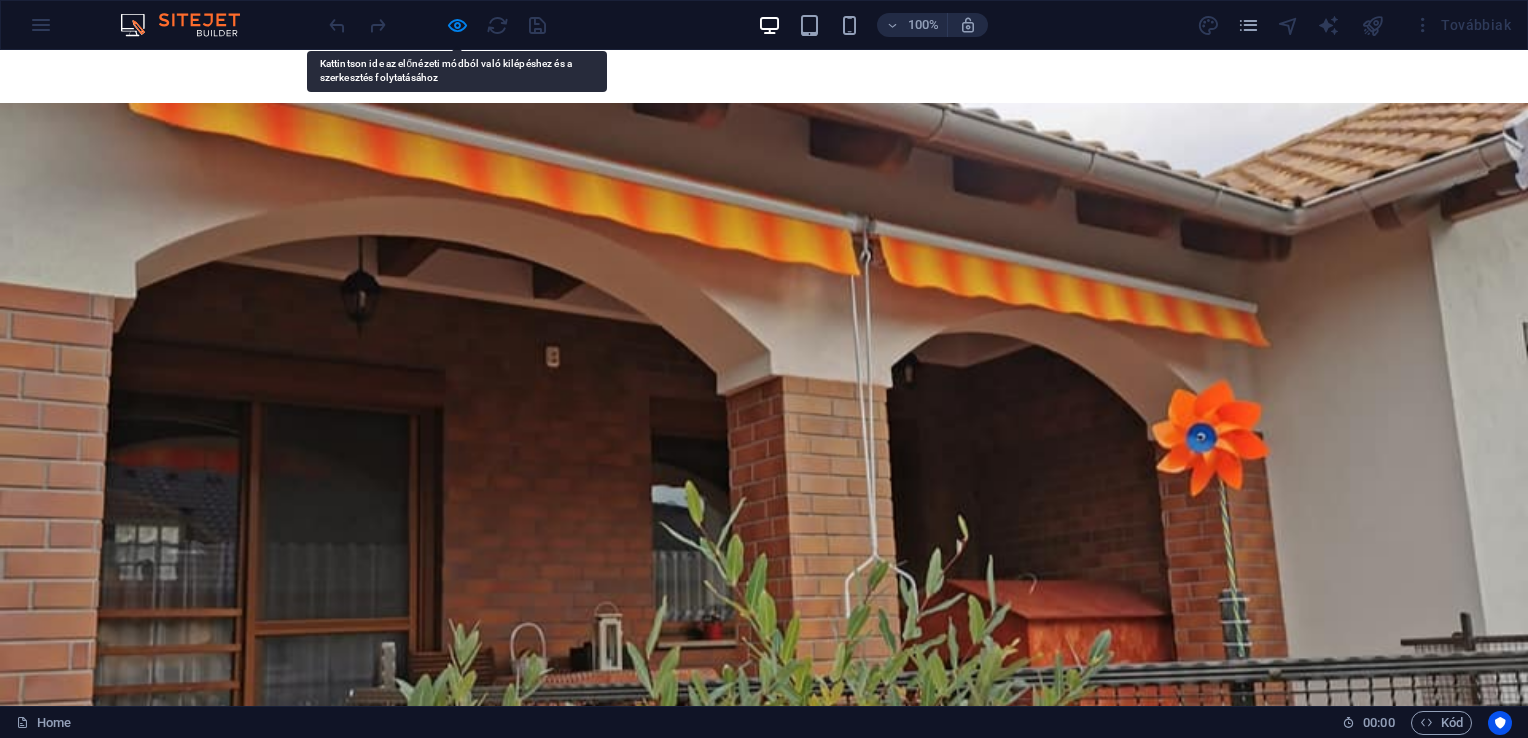 scroll, scrollTop: 0, scrollLeft: 0, axis: both 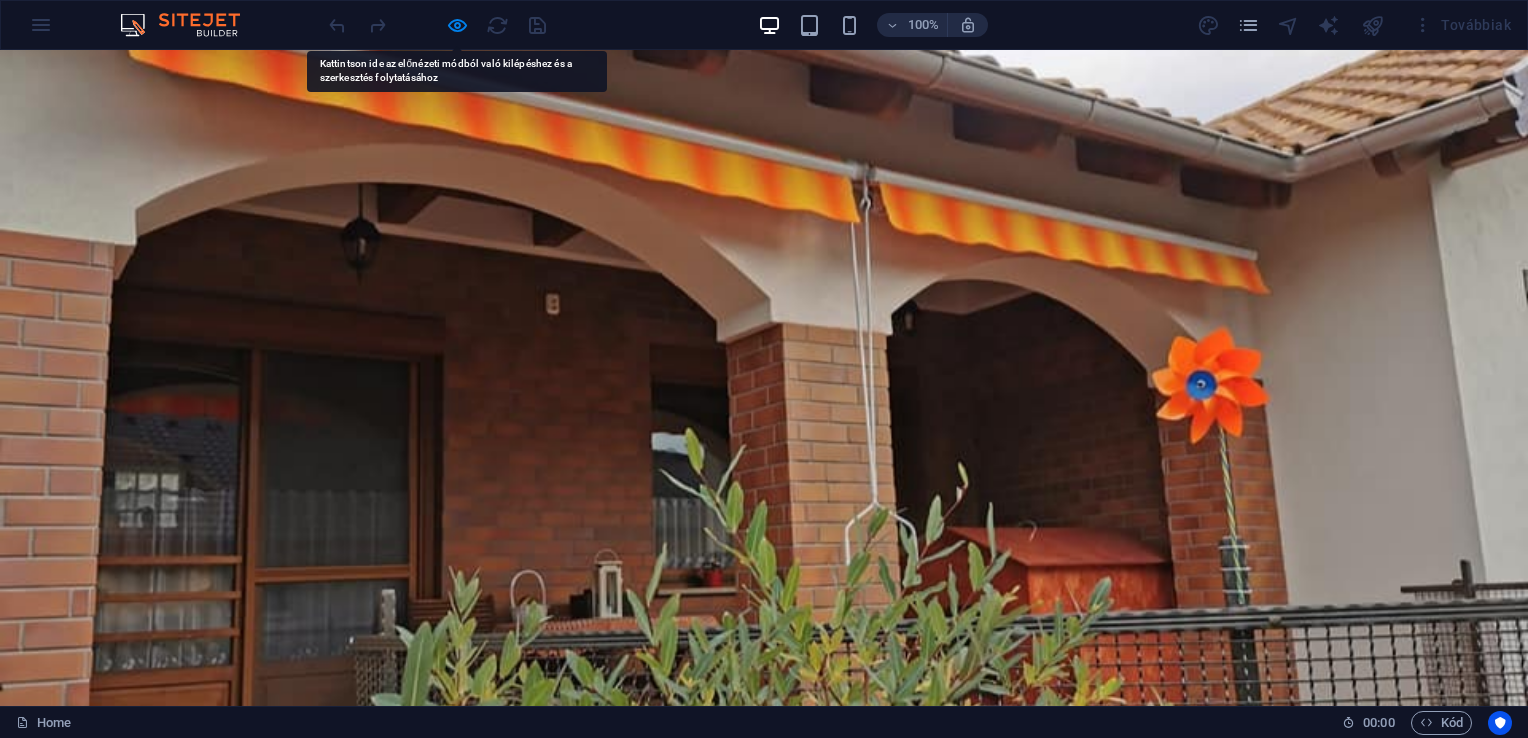 drag, startPoint x: 680, startPoint y: 282, endPoint x: 453, endPoint y: 76, distance: 306.5371 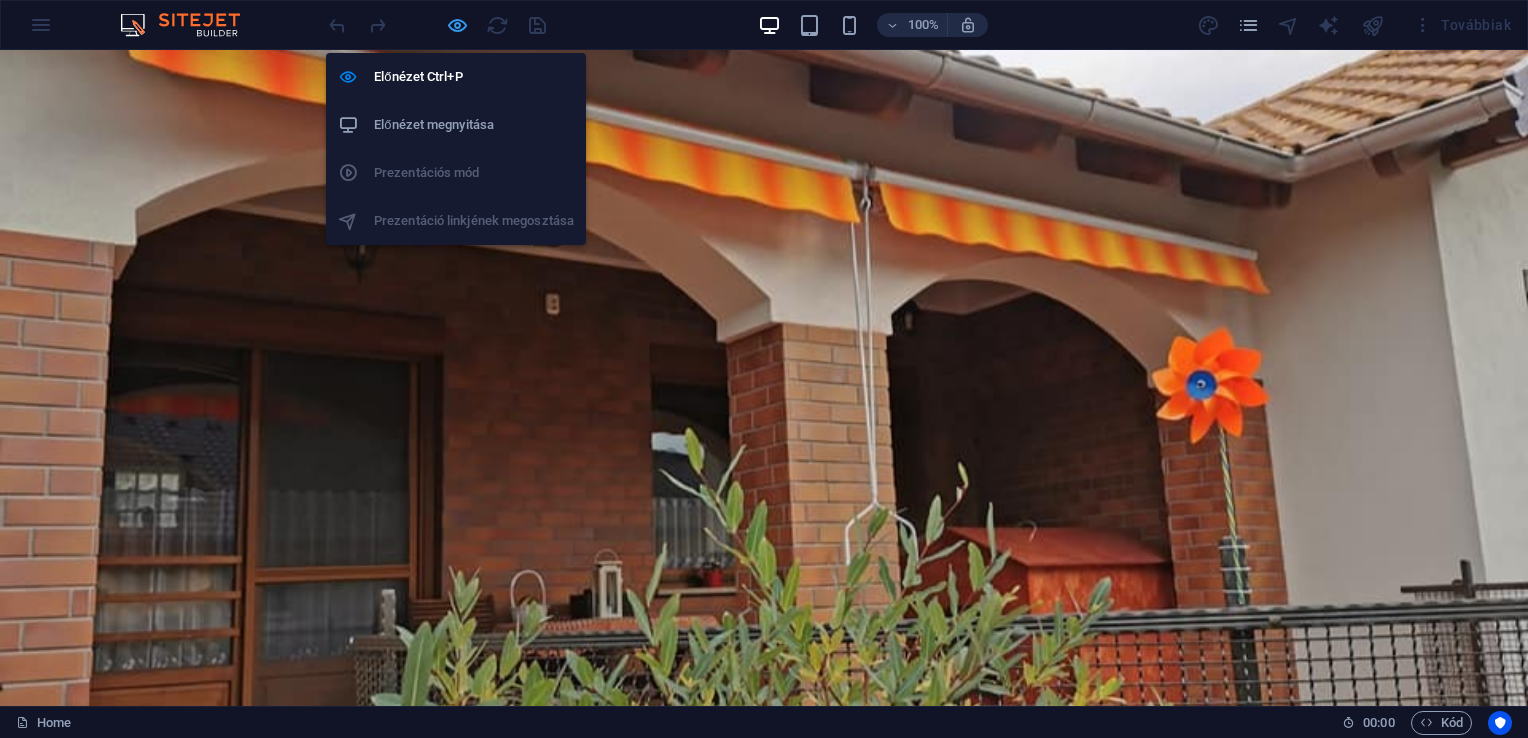 click at bounding box center [457, 25] 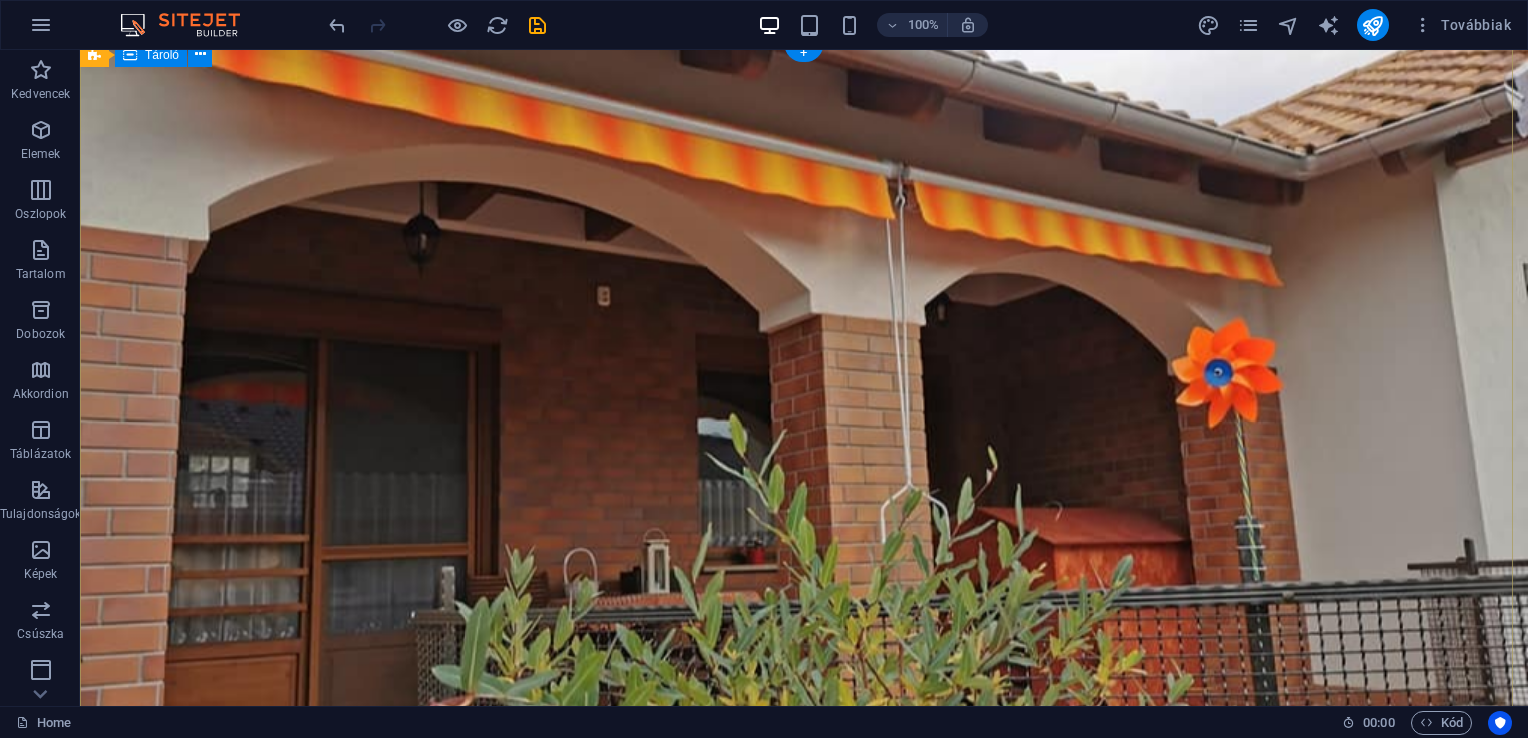 scroll, scrollTop: 16, scrollLeft: 0, axis: vertical 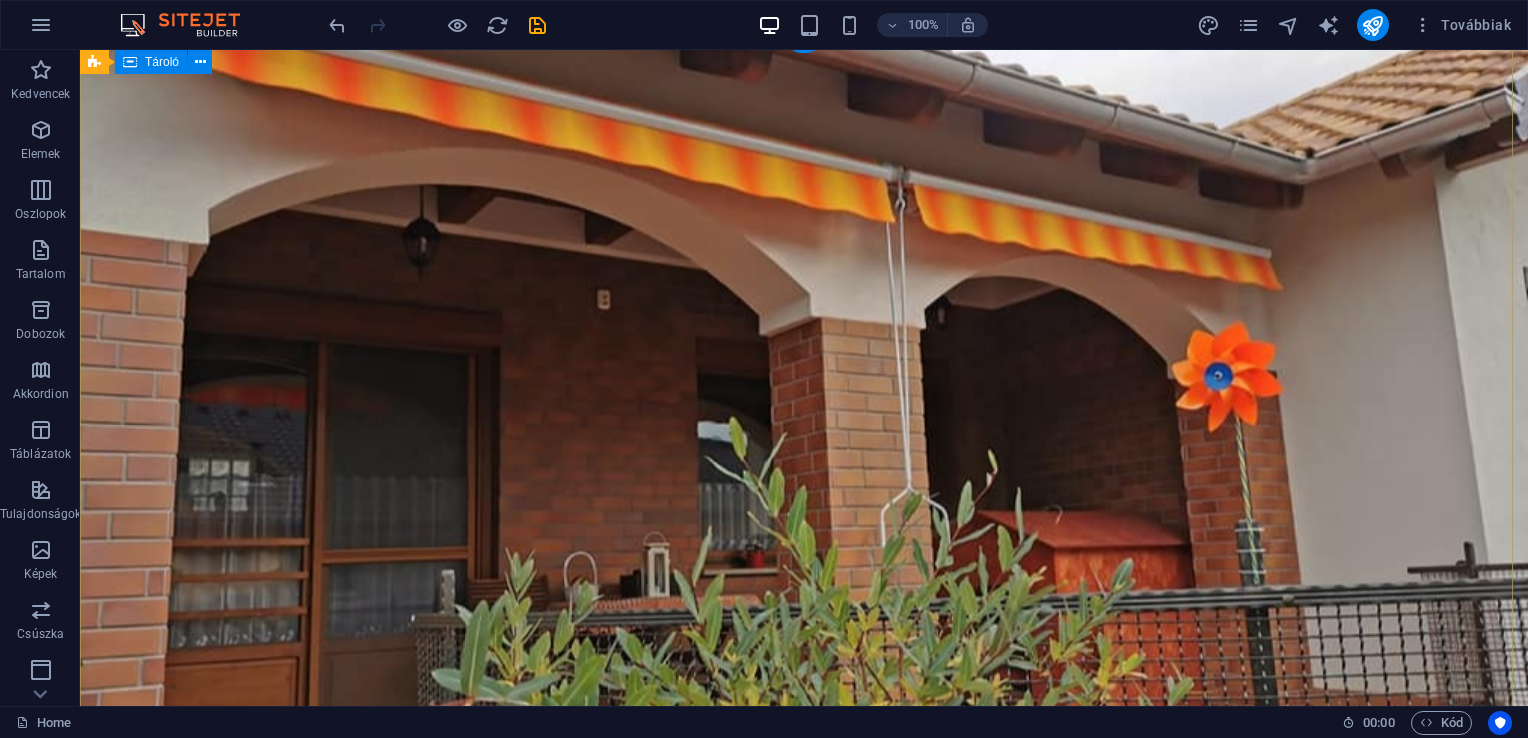 click on "Árnyékolástechnika Ne csak az árra koncentráljon, válassza a minőséget és a praktikusságot! tovább" at bounding box center [804, 1099] 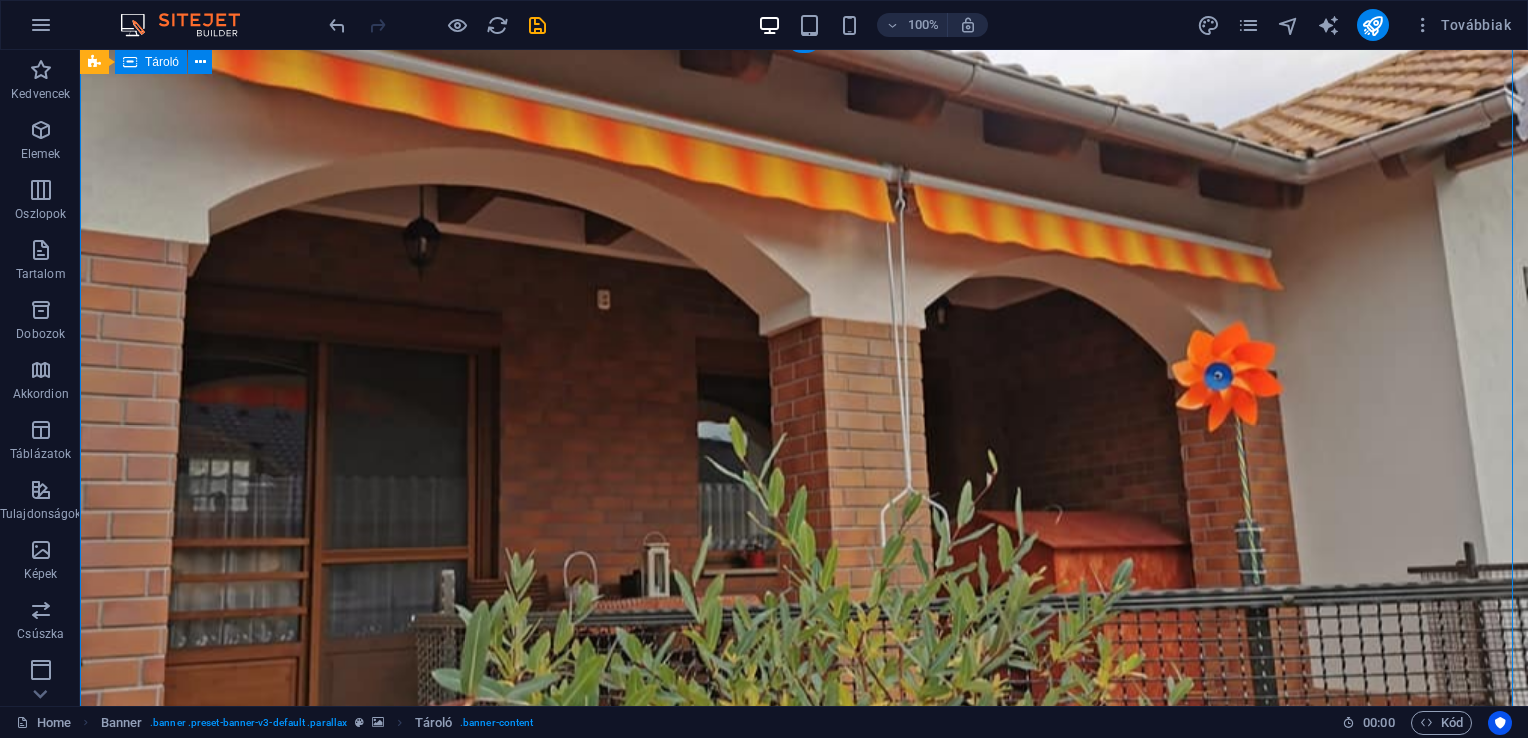 click on "Árnyékolástechnika Ne csak az árra koncentráljon, válassza a minőséget és a praktikusságot! tovább" at bounding box center [804, 1099] 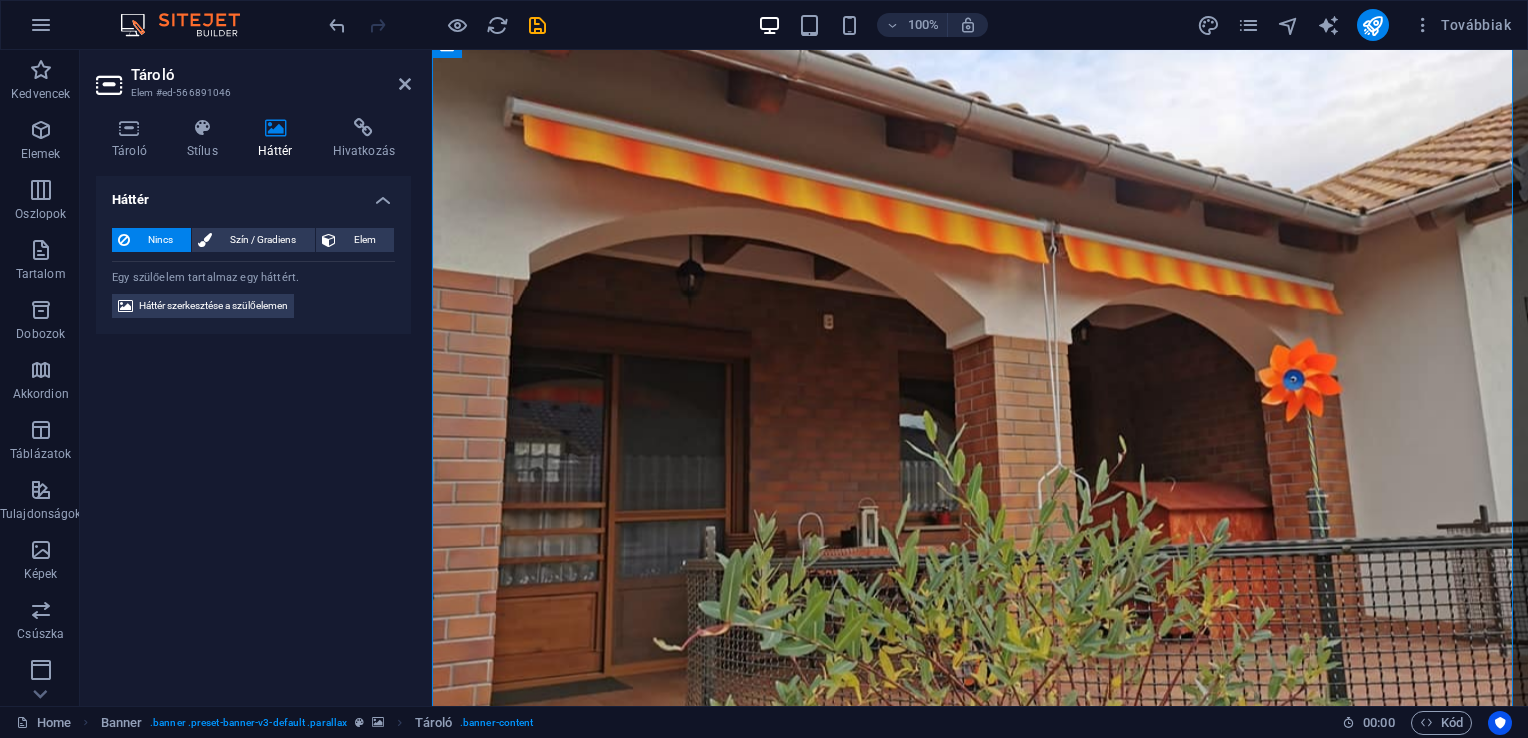 click on "Háttér" at bounding box center (279, 139) 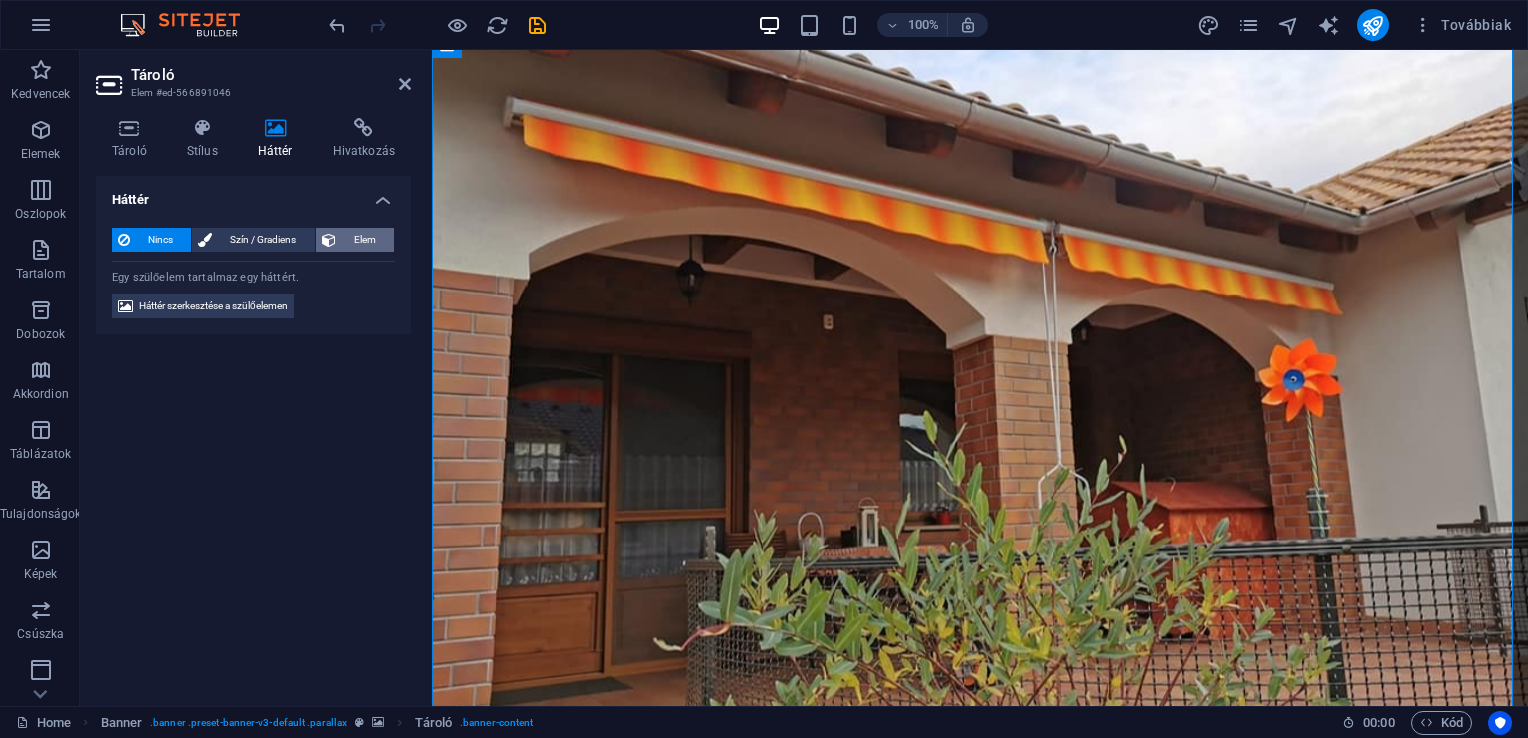 click on "Elem" at bounding box center [365, 240] 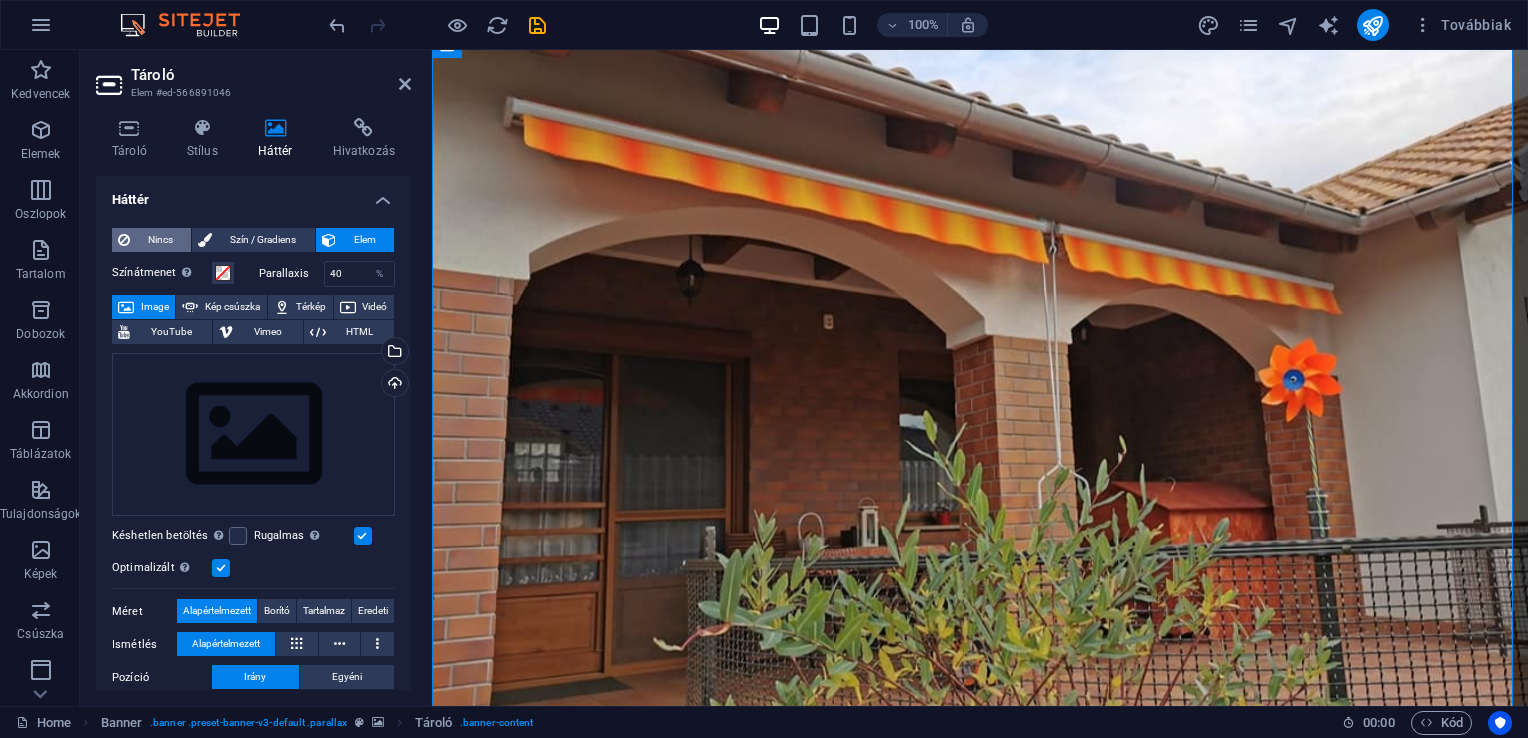 click on "Nincs" at bounding box center [160, 240] 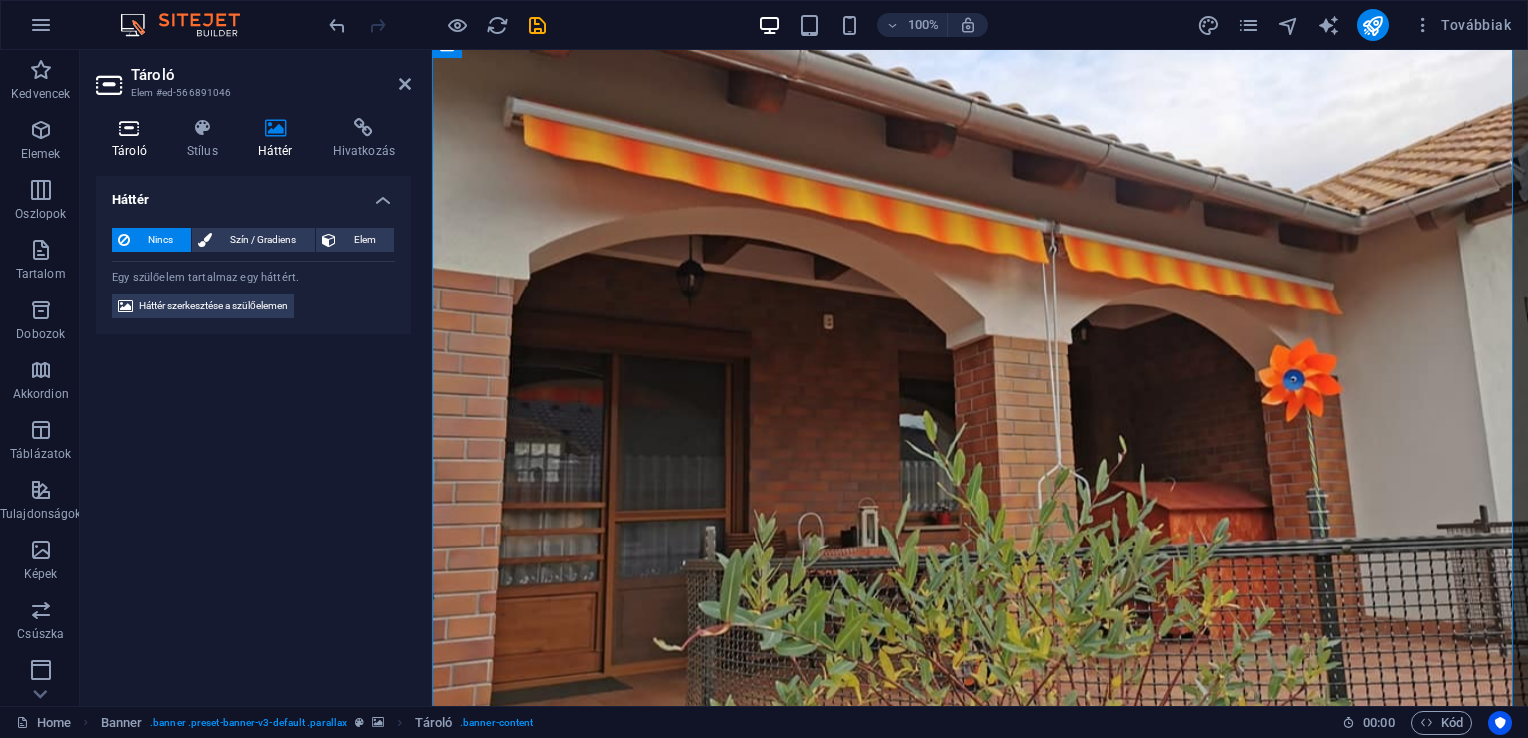 click at bounding box center [129, 128] 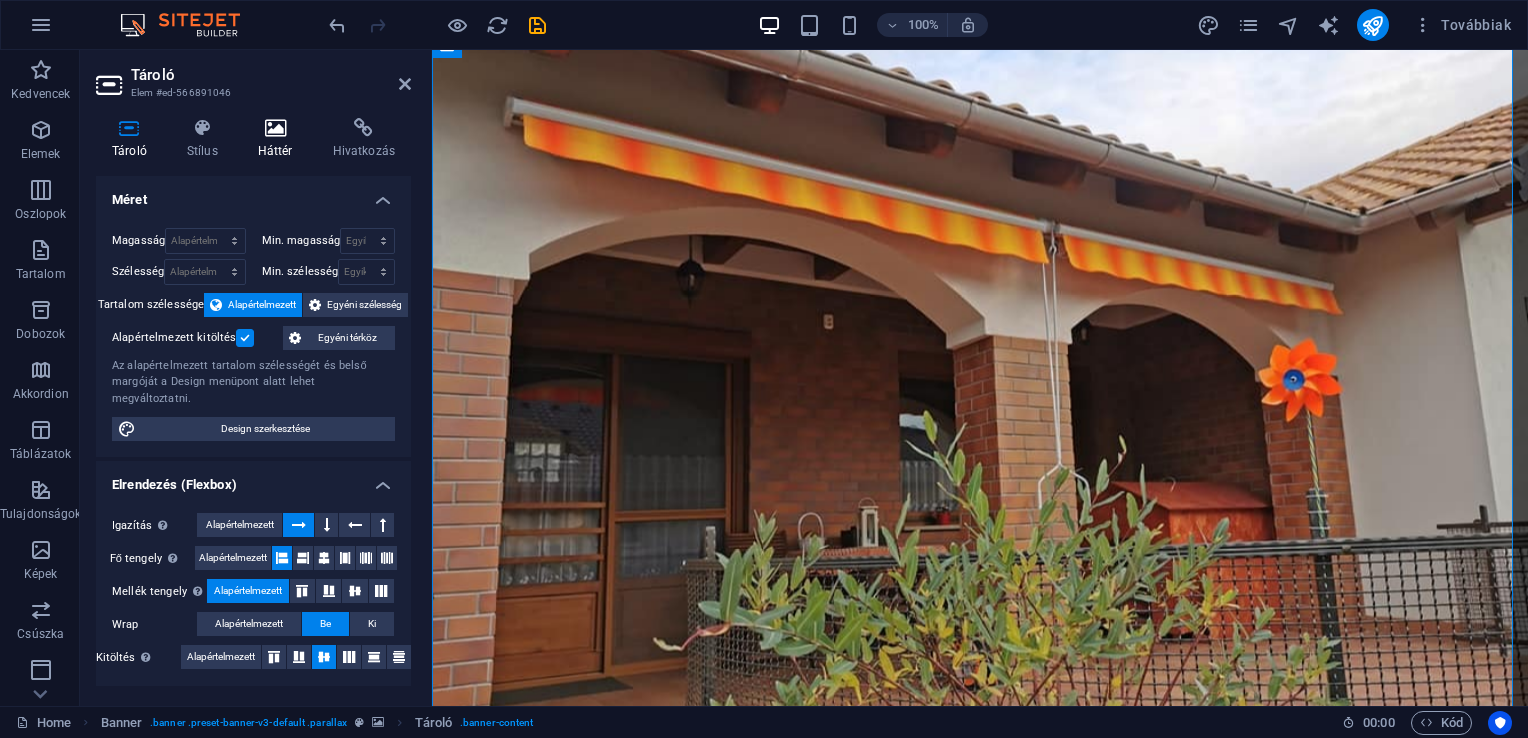 click at bounding box center (275, 128) 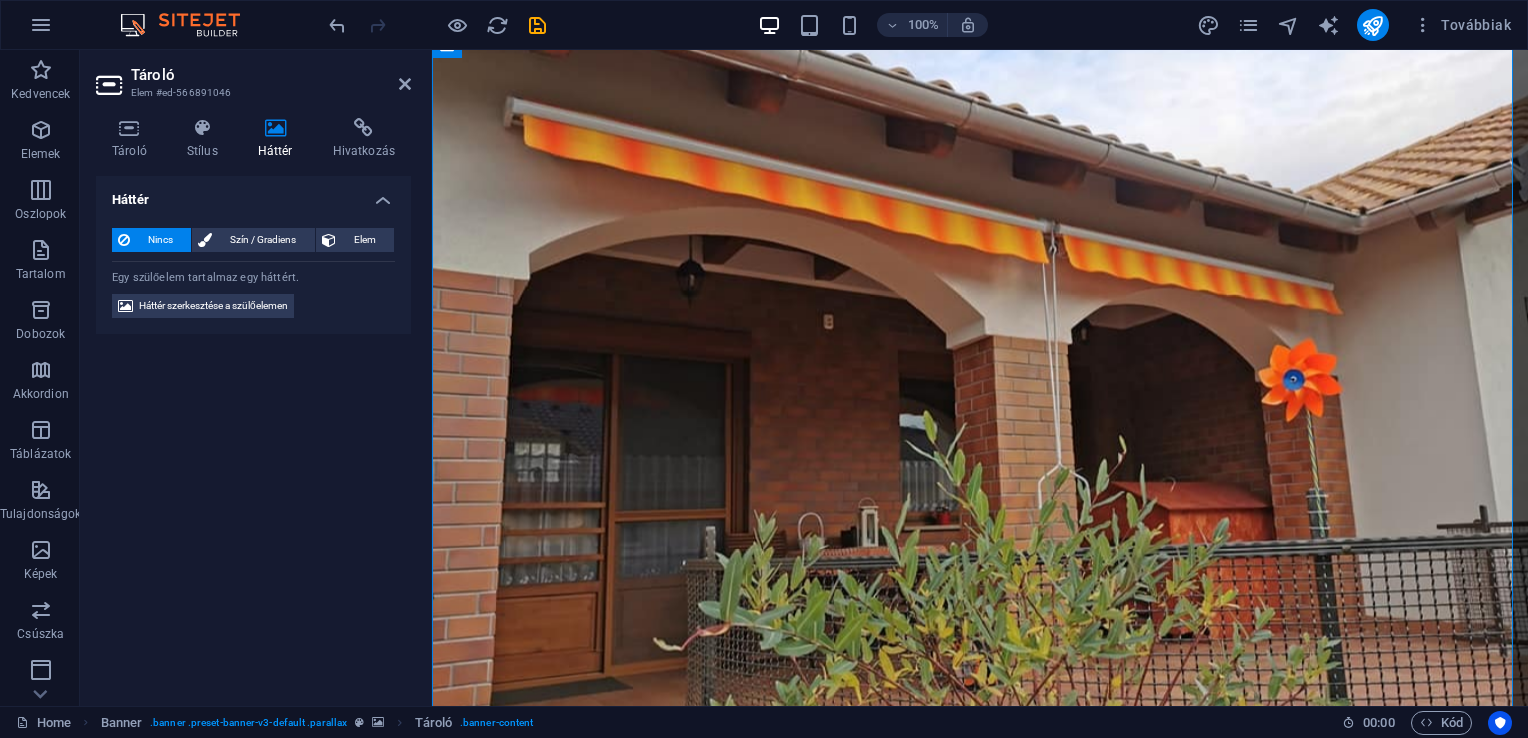 scroll, scrollTop: 0, scrollLeft: 0, axis: both 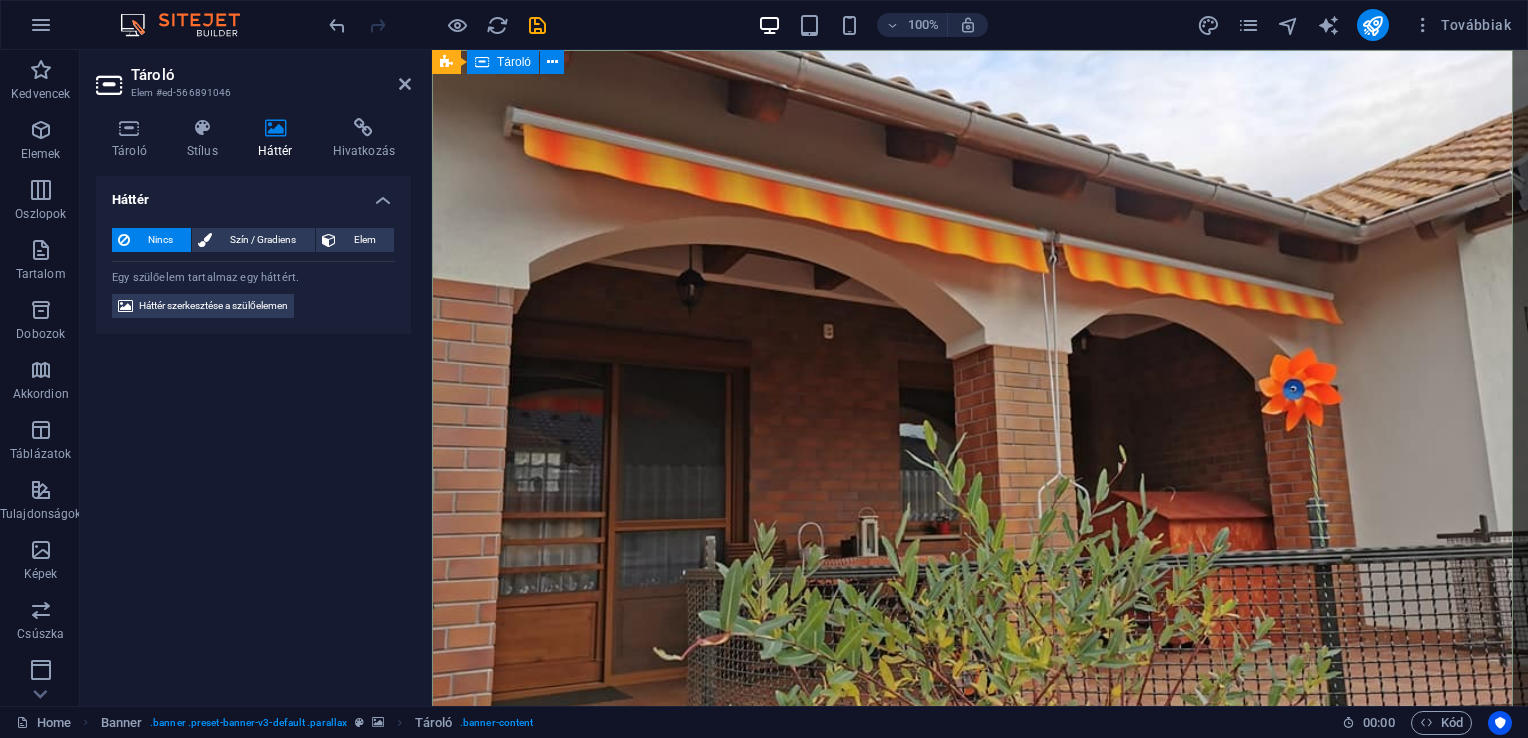 click on "Tároló" at bounding box center [503, 62] 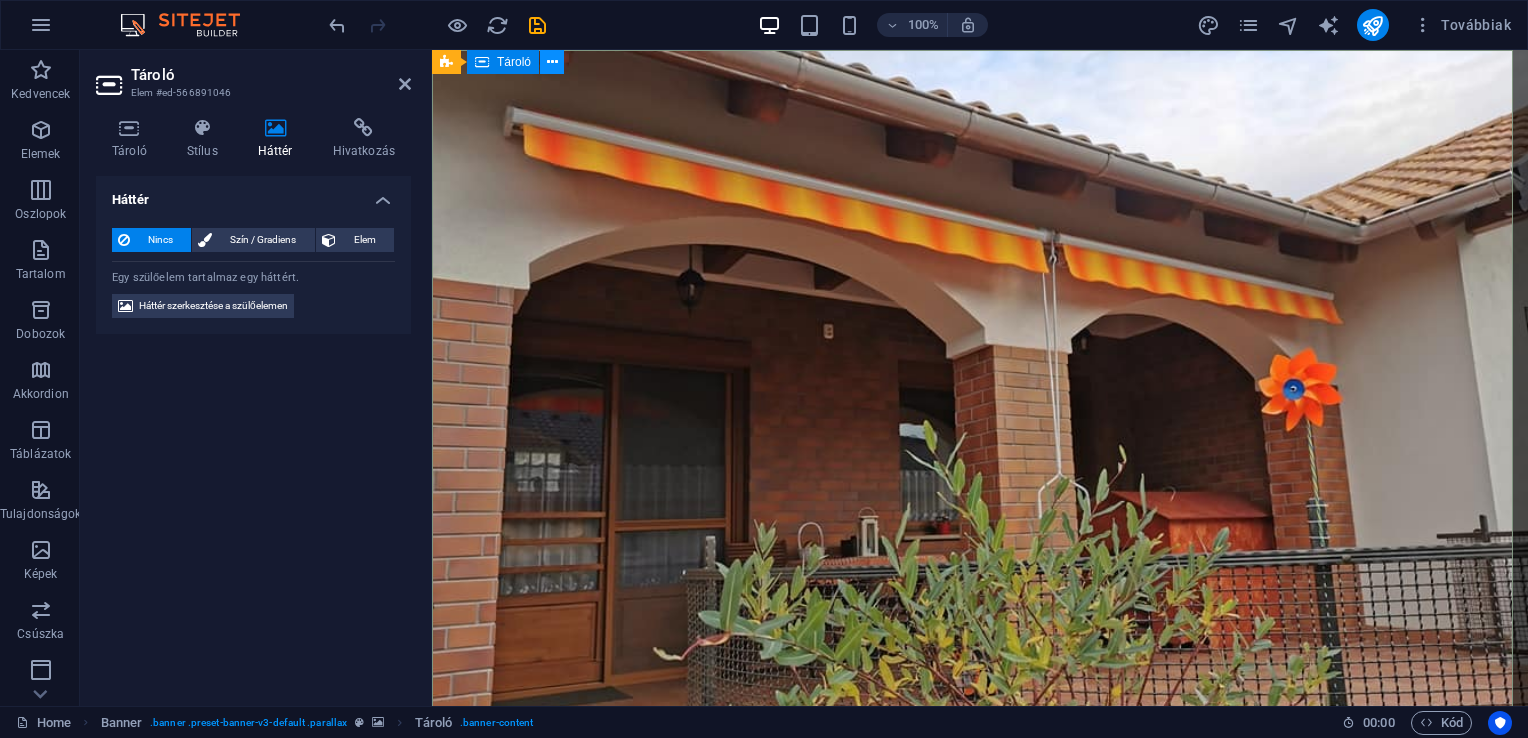 click at bounding box center [552, 62] 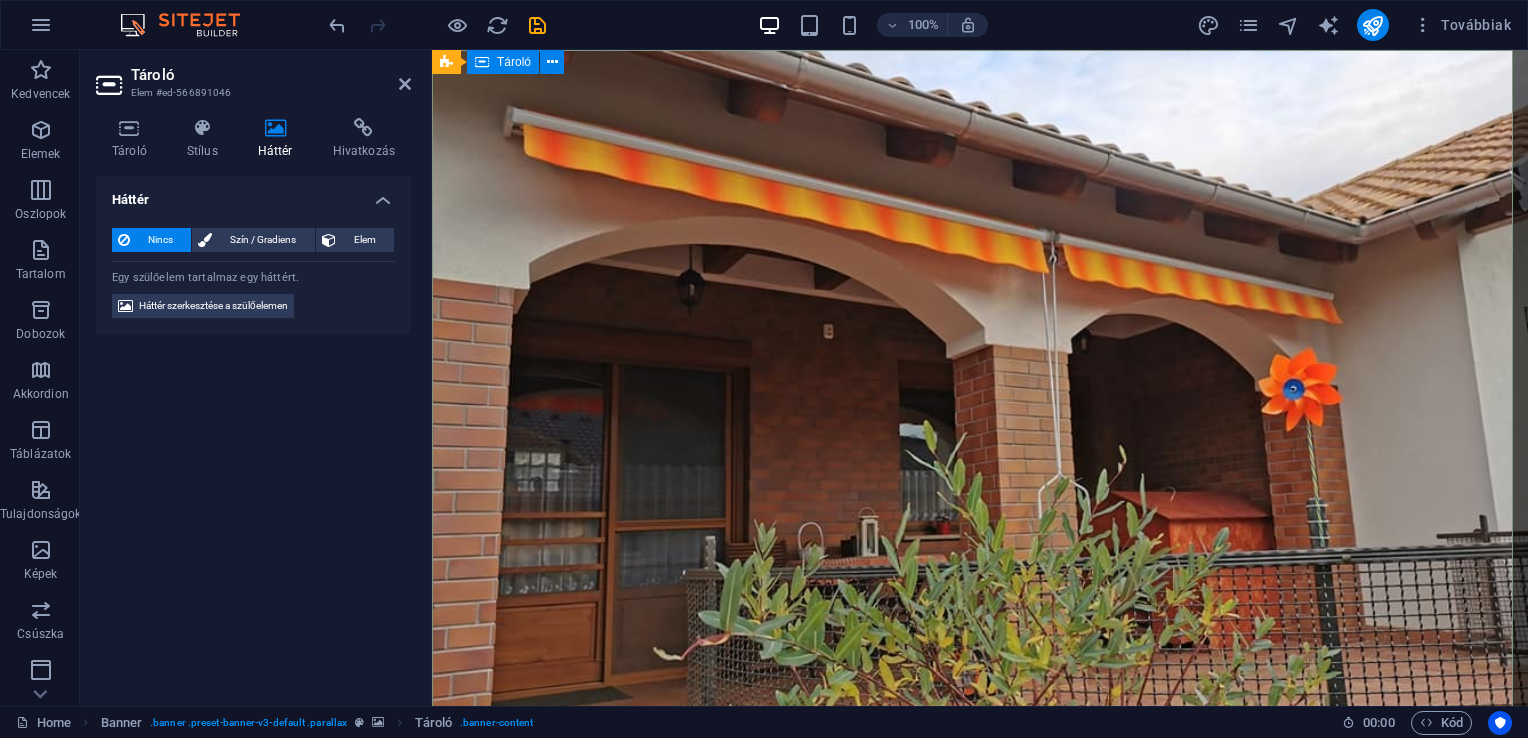 click on "Árnyékolástechnika Ne csak az árra koncentráljon, válassza a minőséget és a praktikusságot! tovább" at bounding box center [980, 1115] 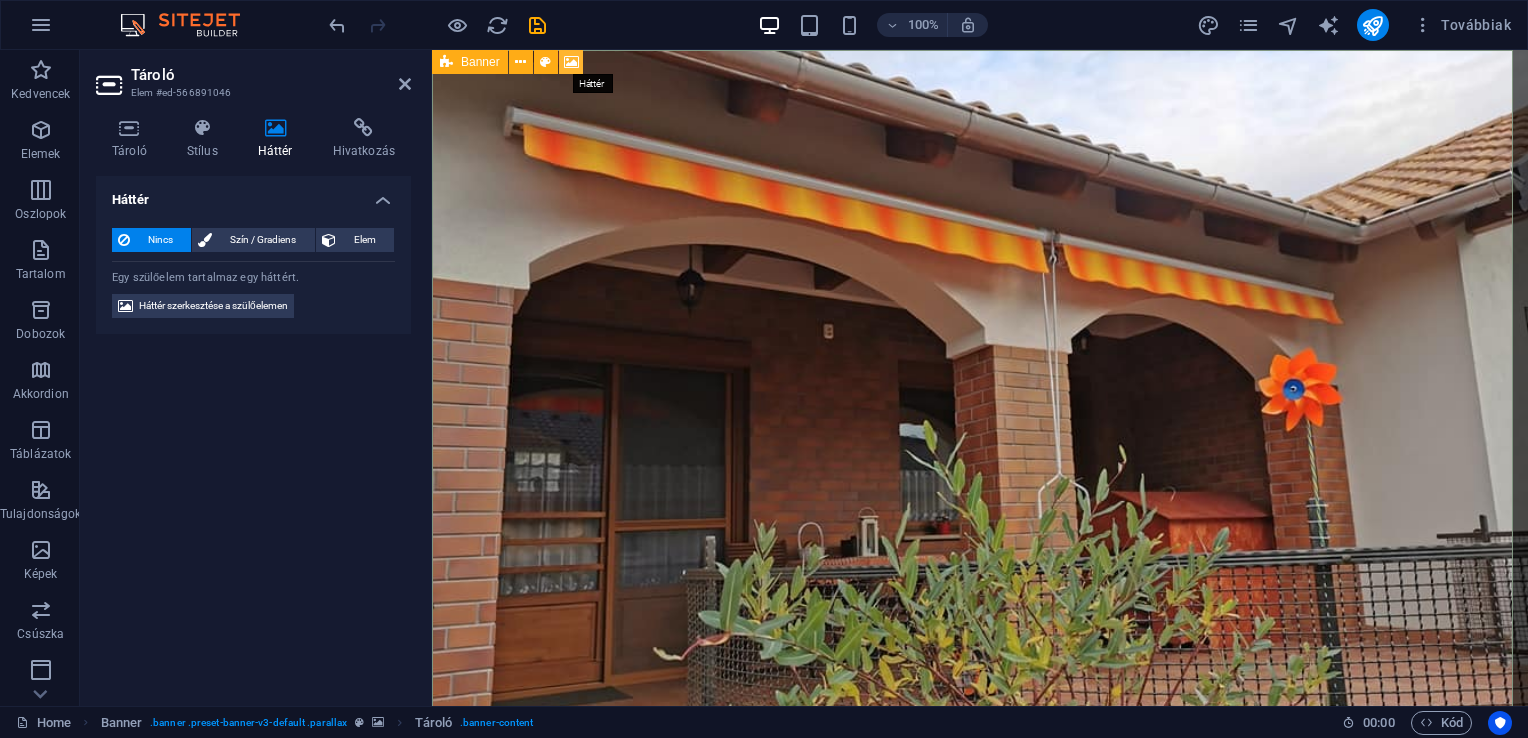 click at bounding box center (571, 62) 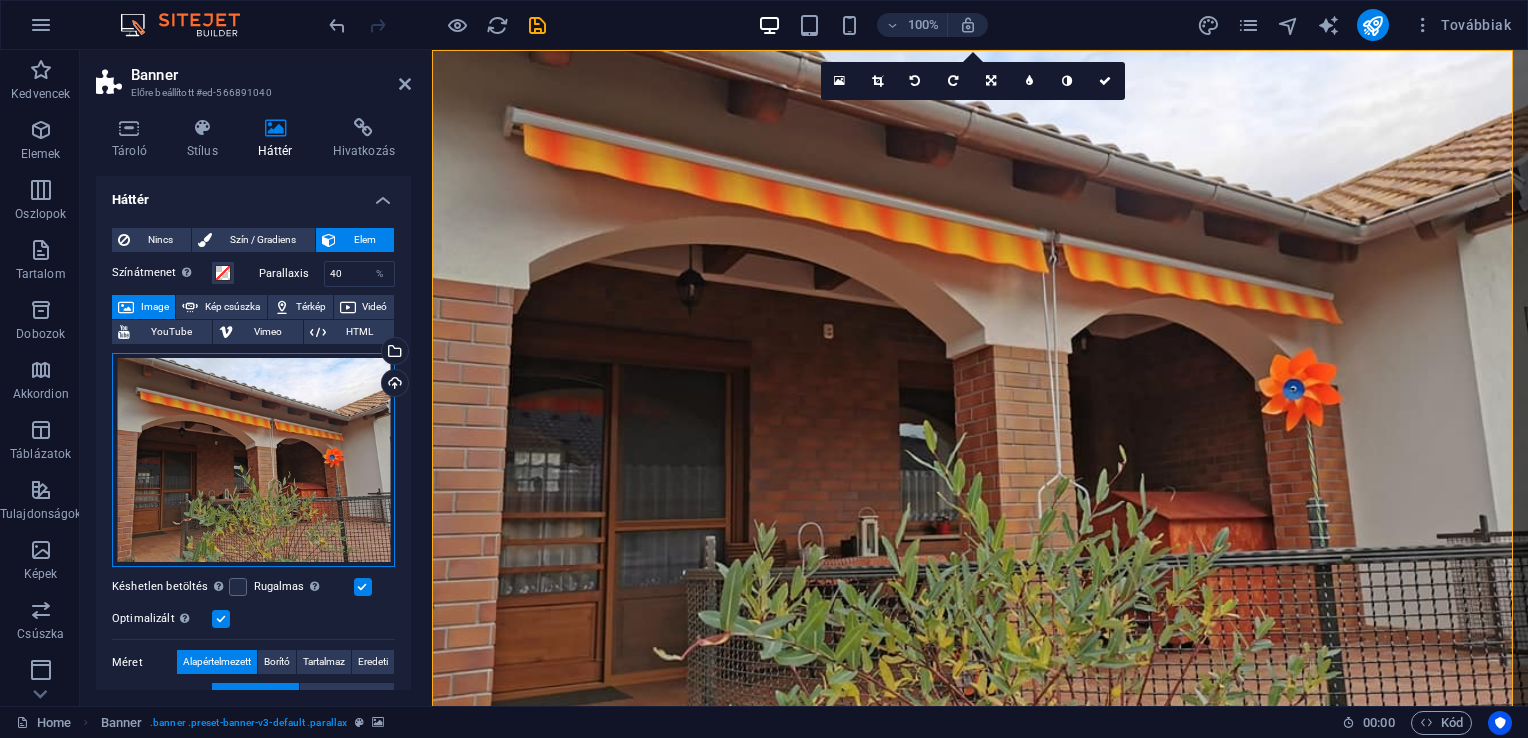 click on "Húzza ide a fájlokat, kattintson a fájlok kiválasztásához, vagy válasszon fájlokat a Fájlokból vagy a szabadon elérhető képek és videók közül" at bounding box center [253, 460] 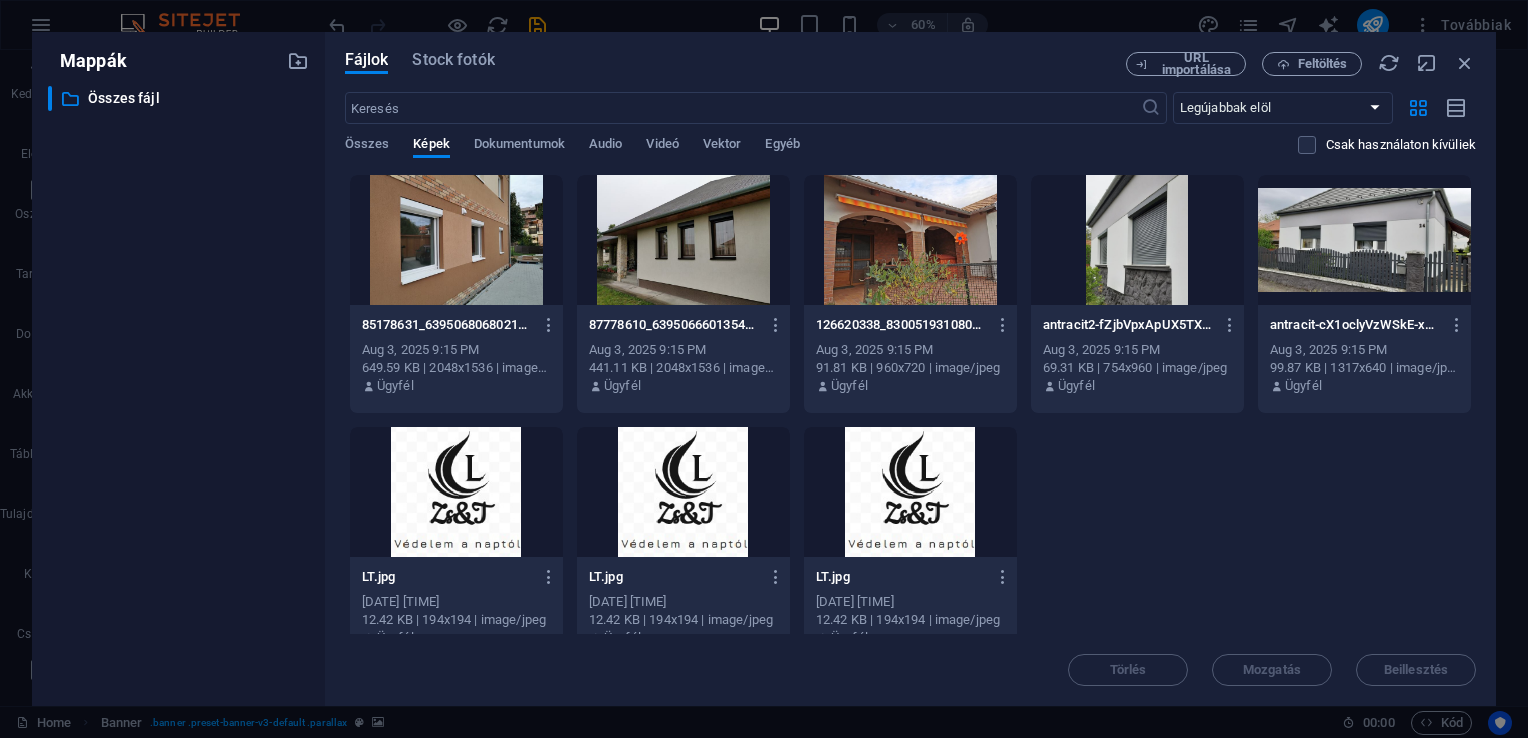 click at bounding box center (1364, 240) 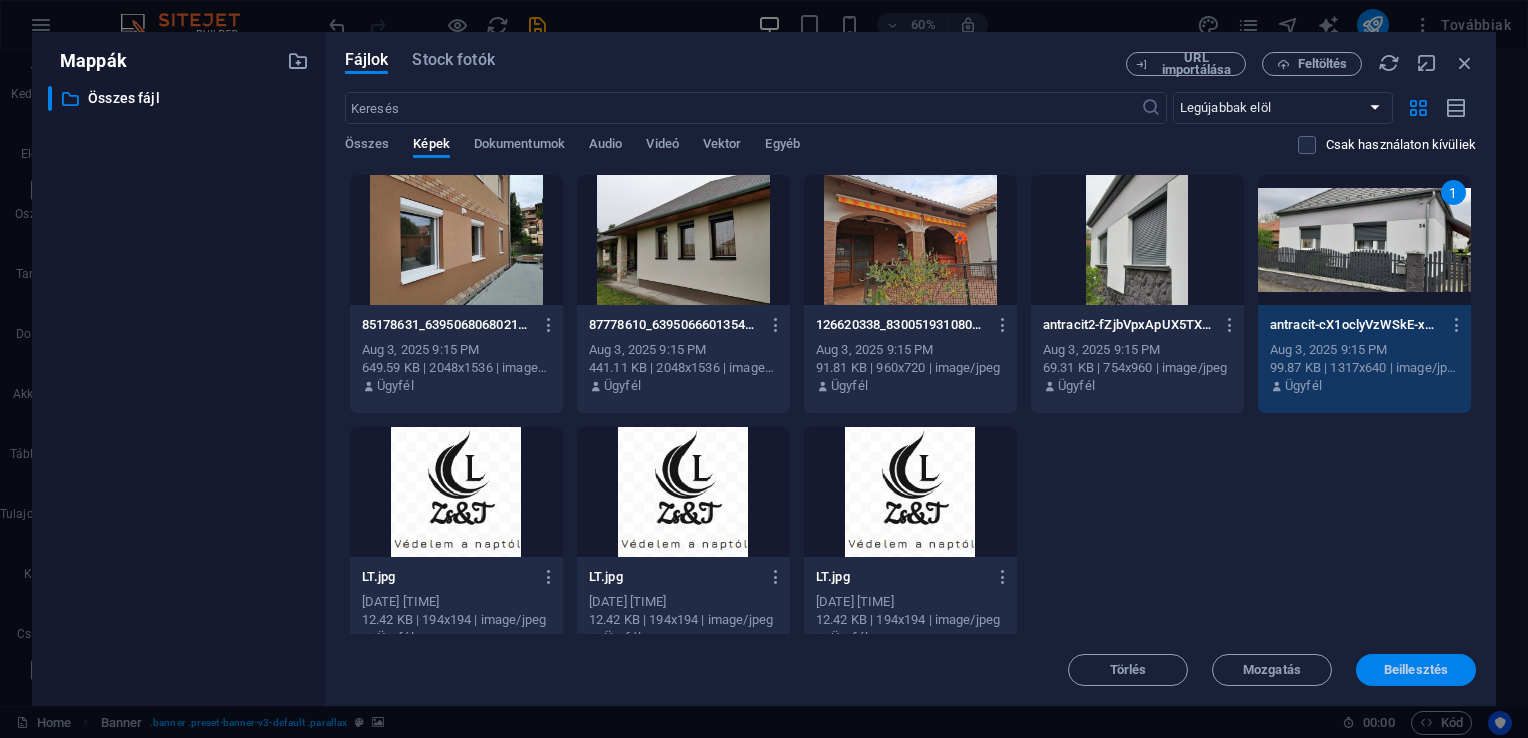 click on "Beillesztés" at bounding box center (1416, 670) 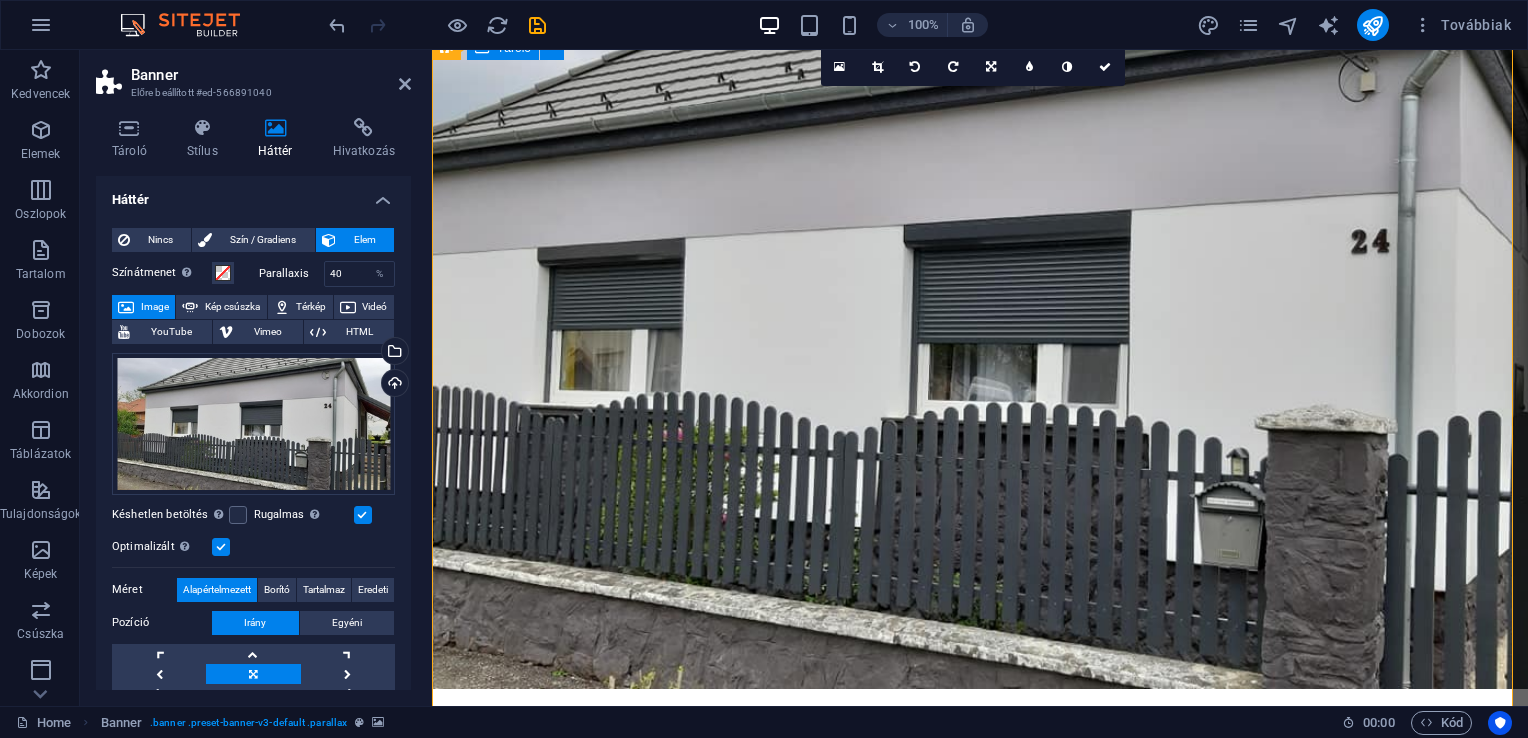 scroll, scrollTop: 143, scrollLeft: 0, axis: vertical 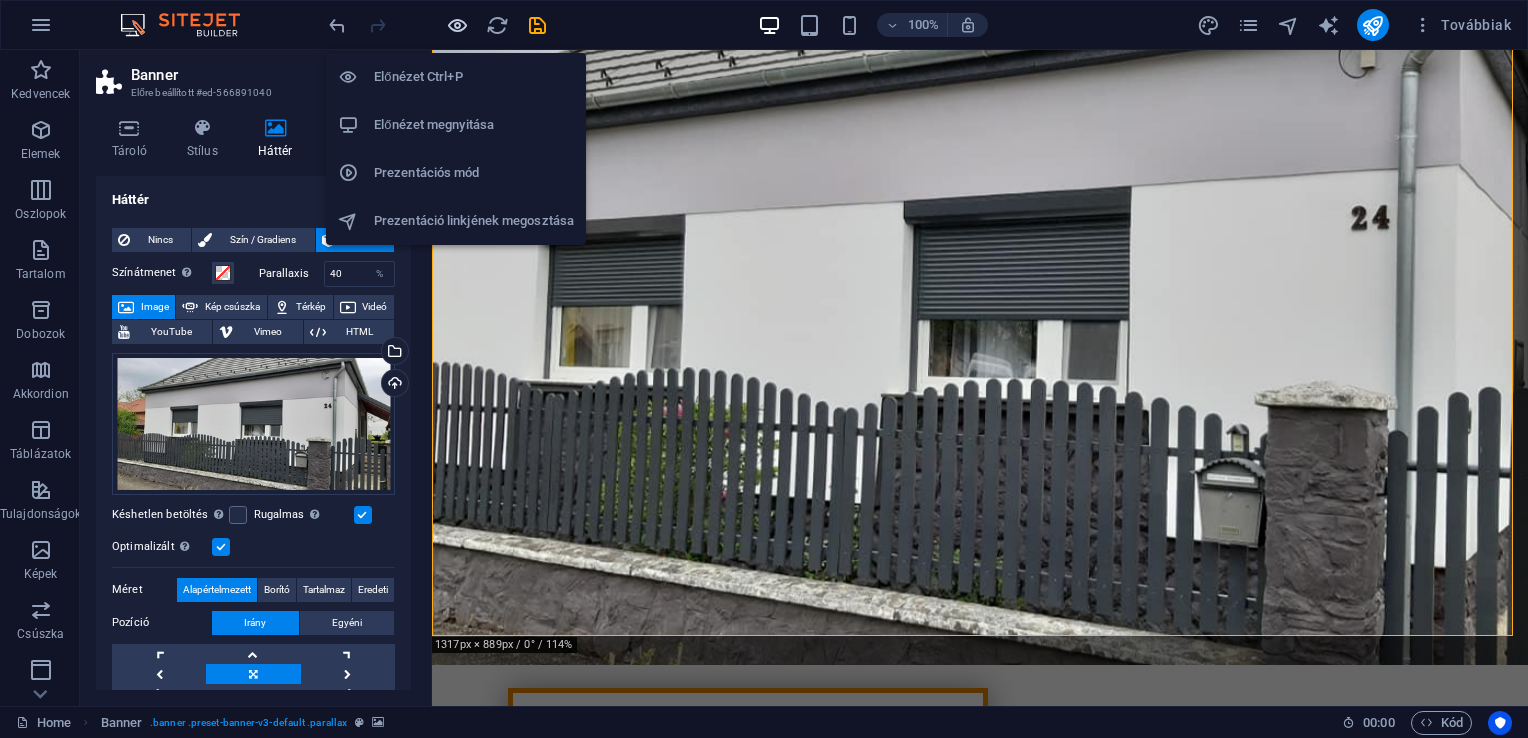 click at bounding box center [457, 25] 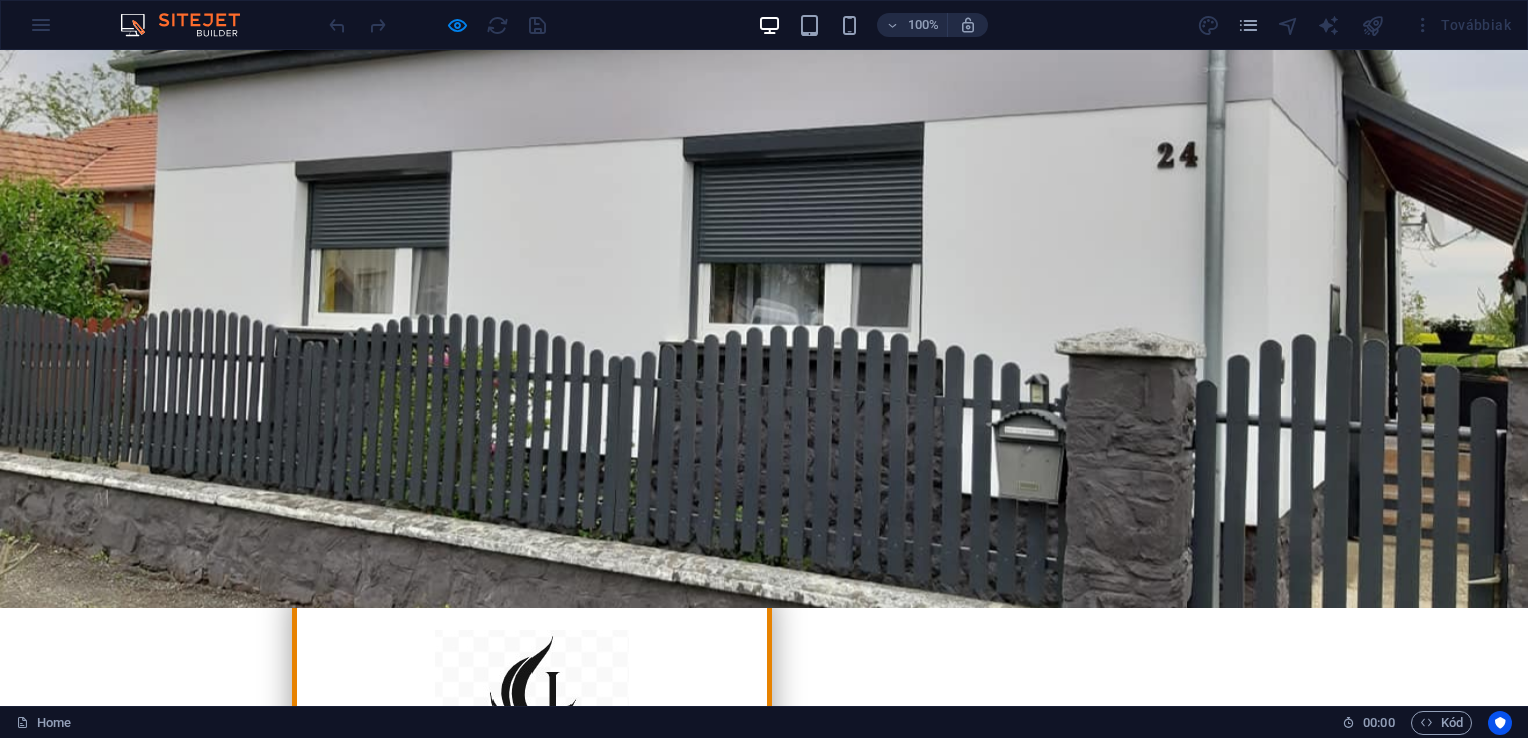 scroll, scrollTop: 0, scrollLeft: 0, axis: both 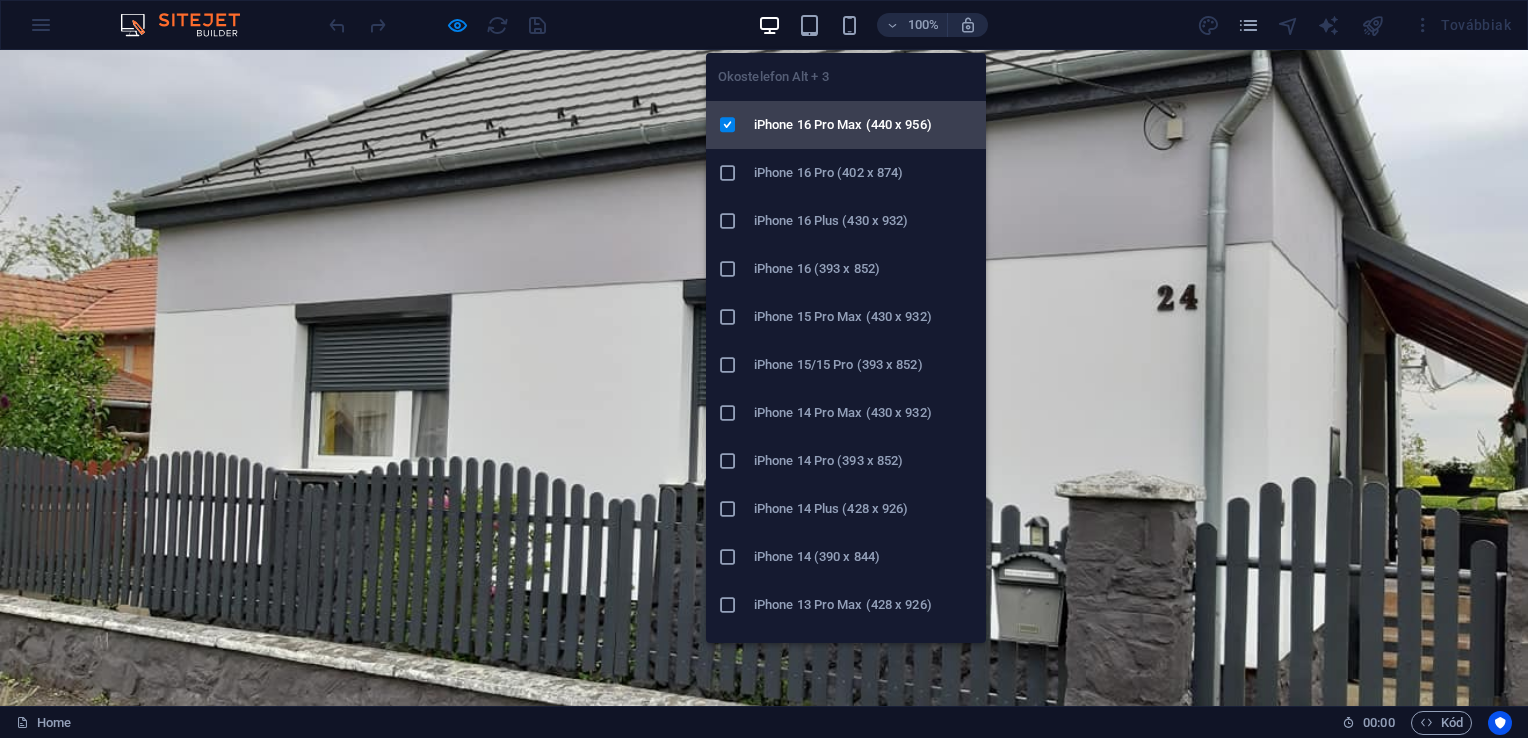 click on "iPhone 16 Pro Max (440 x 956)" at bounding box center [864, 125] 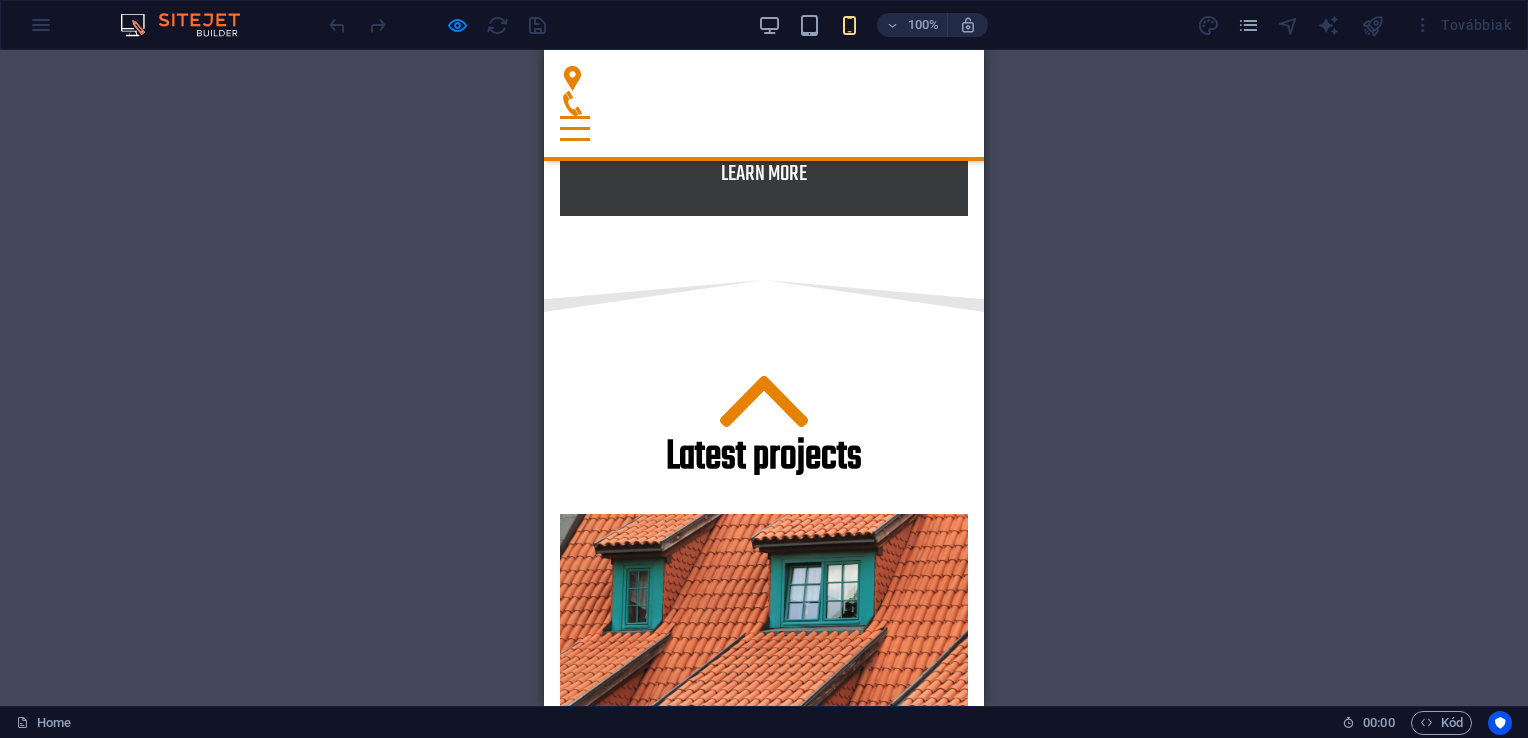scroll, scrollTop: 5567, scrollLeft: 0, axis: vertical 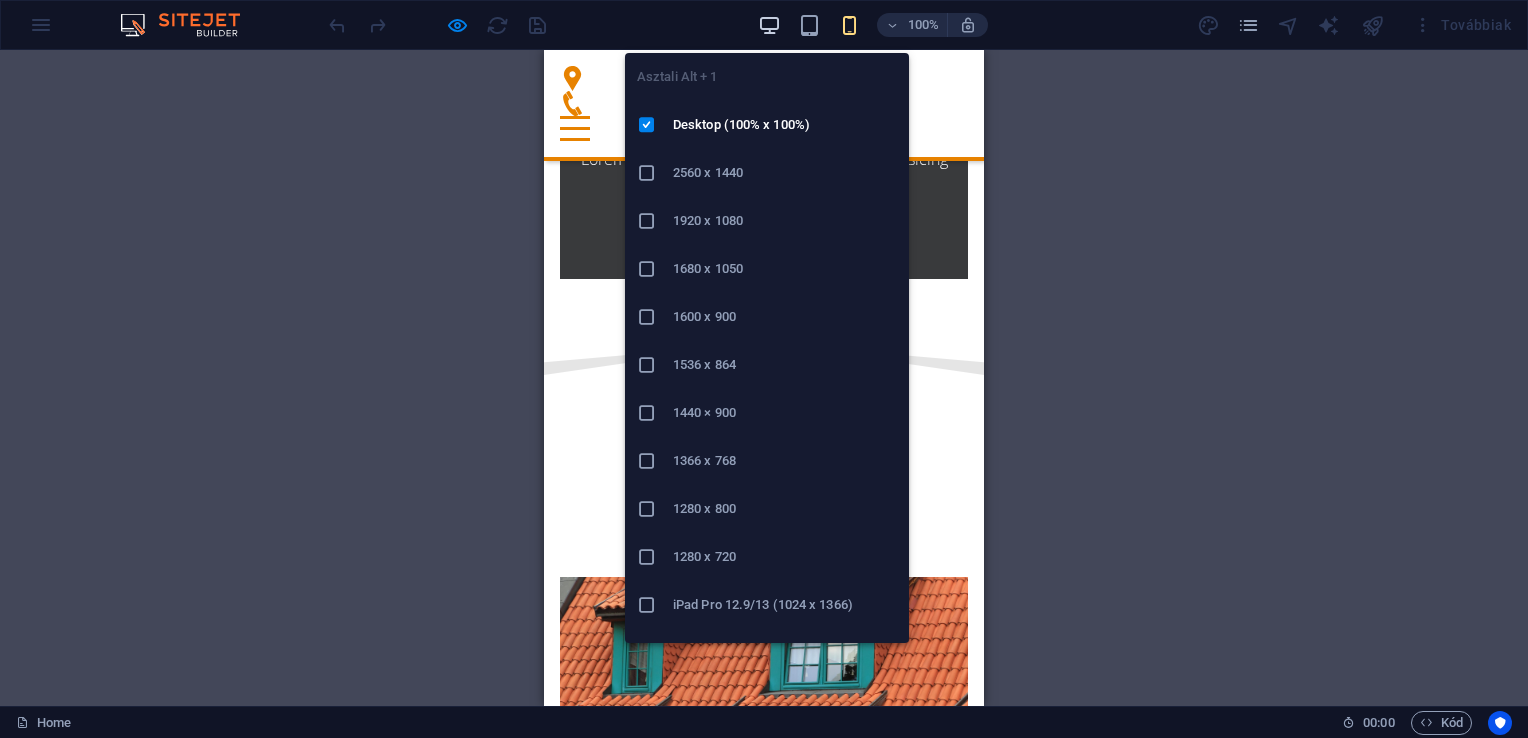 click at bounding box center [769, 25] 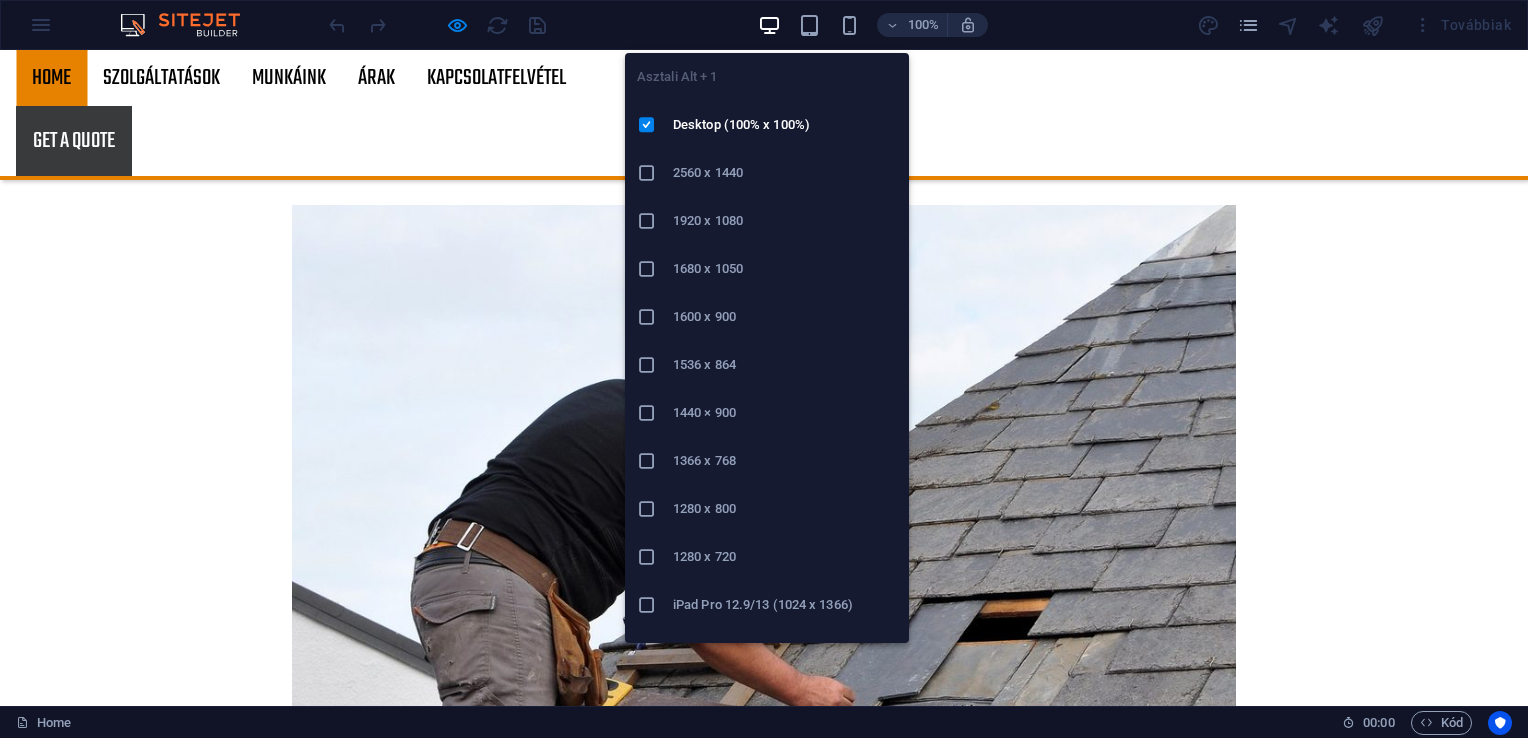 scroll, scrollTop: 3744, scrollLeft: 0, axis: vertical 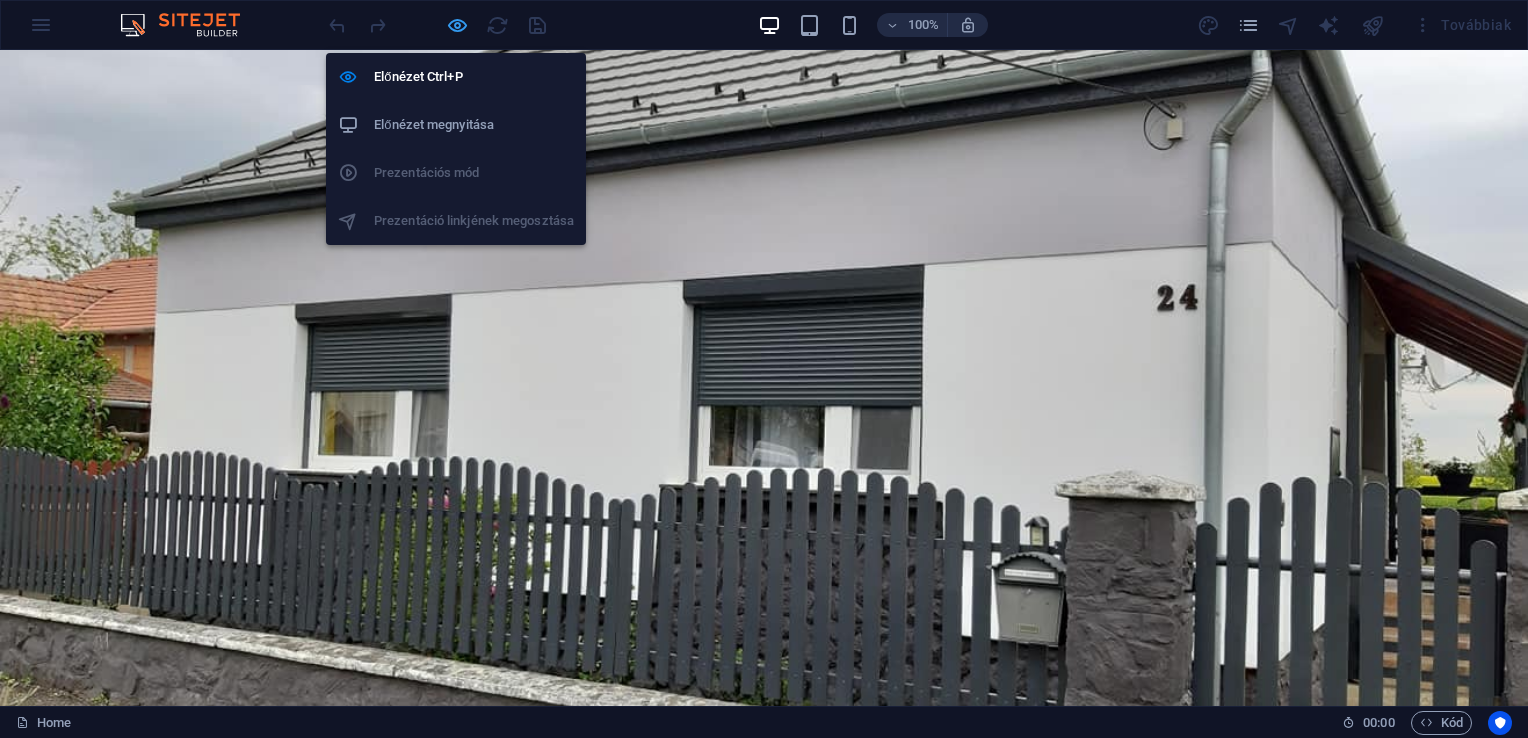 click at bounding box center (457, 25) 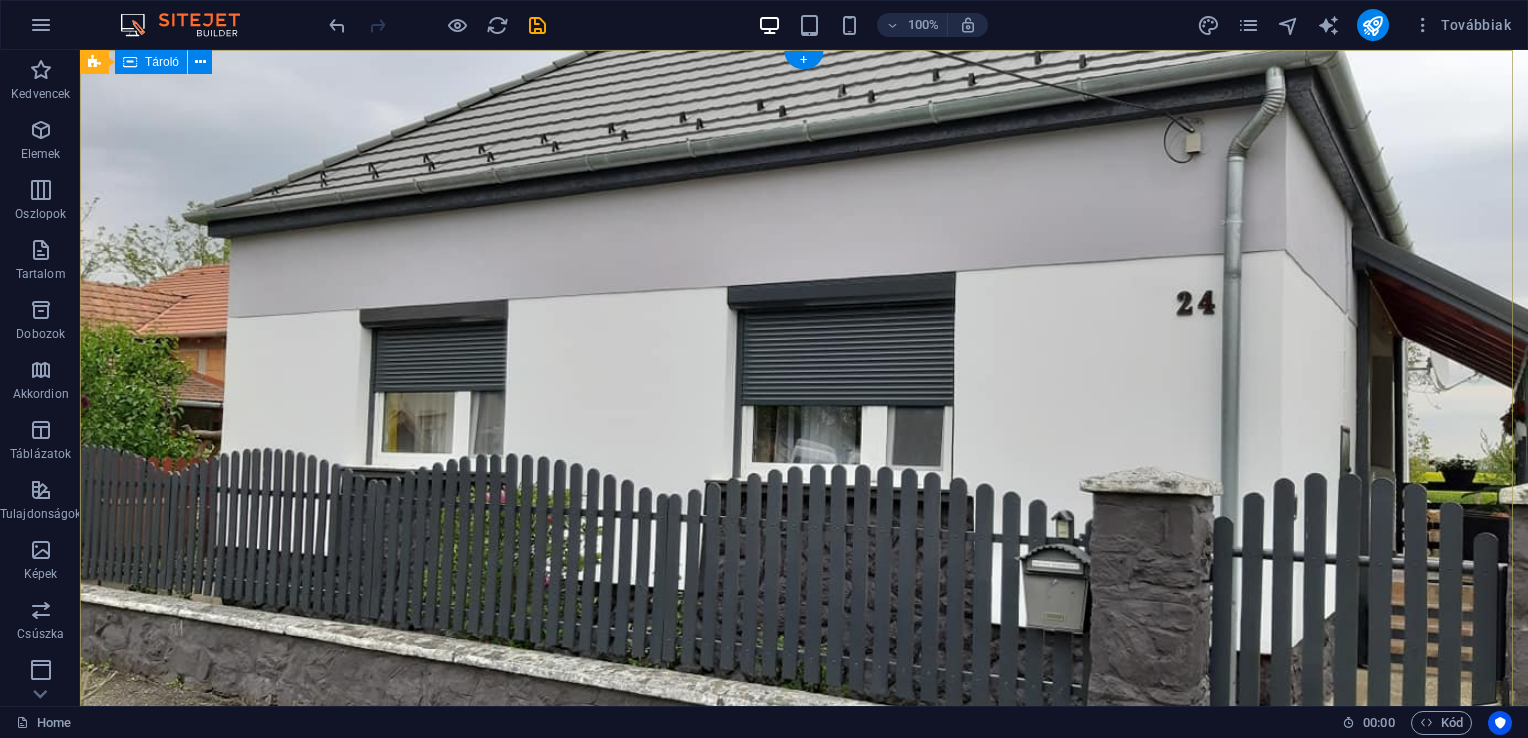 click on "Árnyékolástechnika Ne csak az árra koncentráljon, válassza a minőséget és a praktikusságot! tovább" at bounding box center [804, 1115] 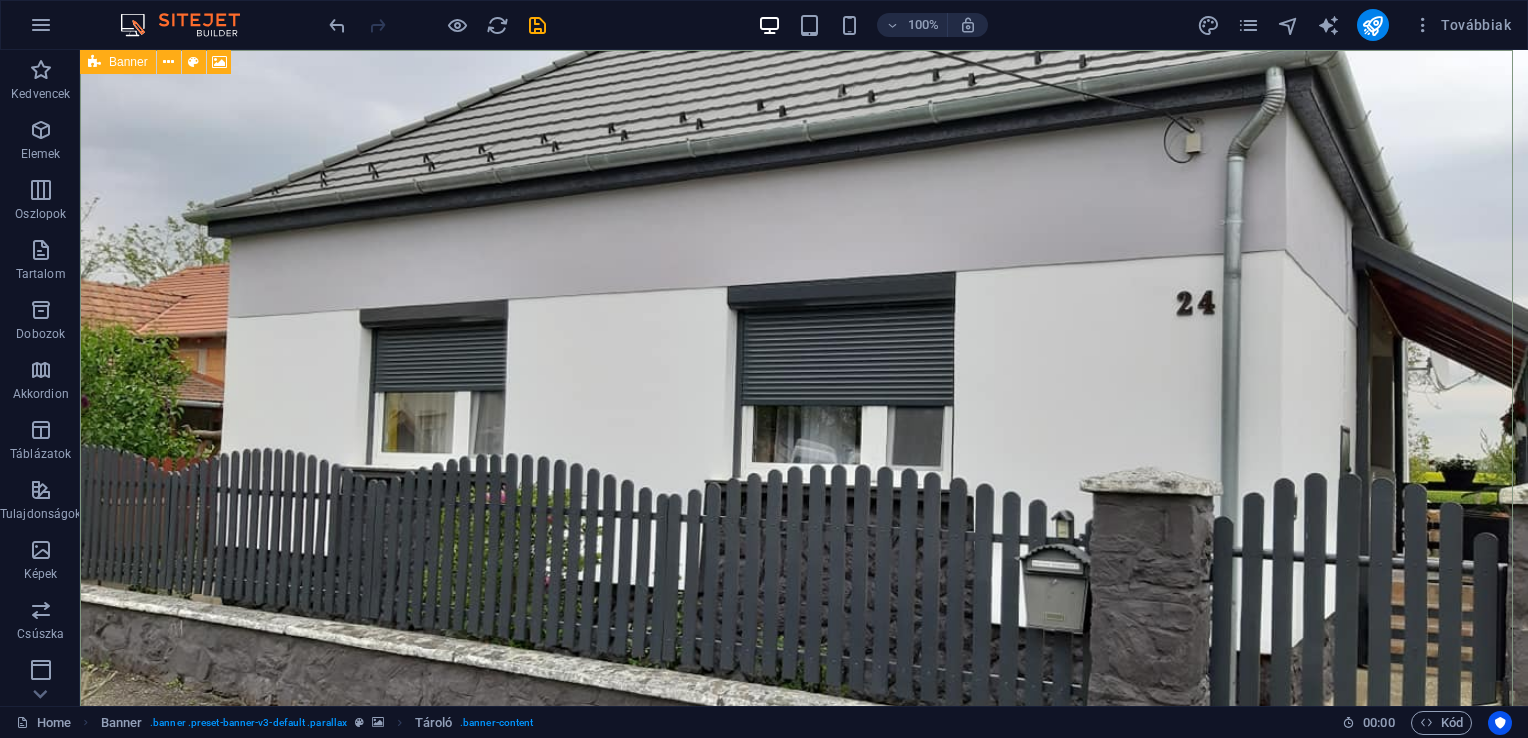 click on "Banner" at bounding box center [162, 62] 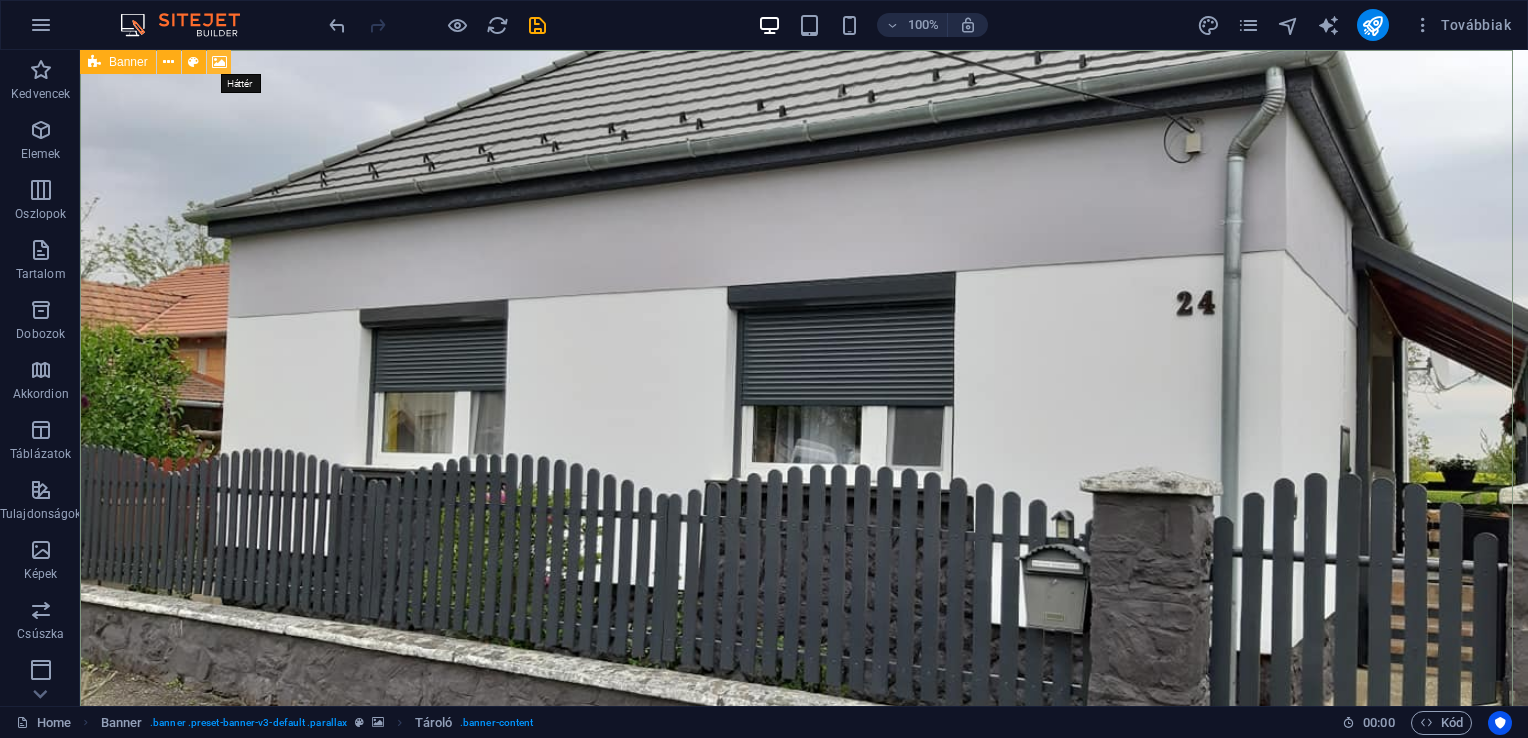 click at bounding box center (219, 62) 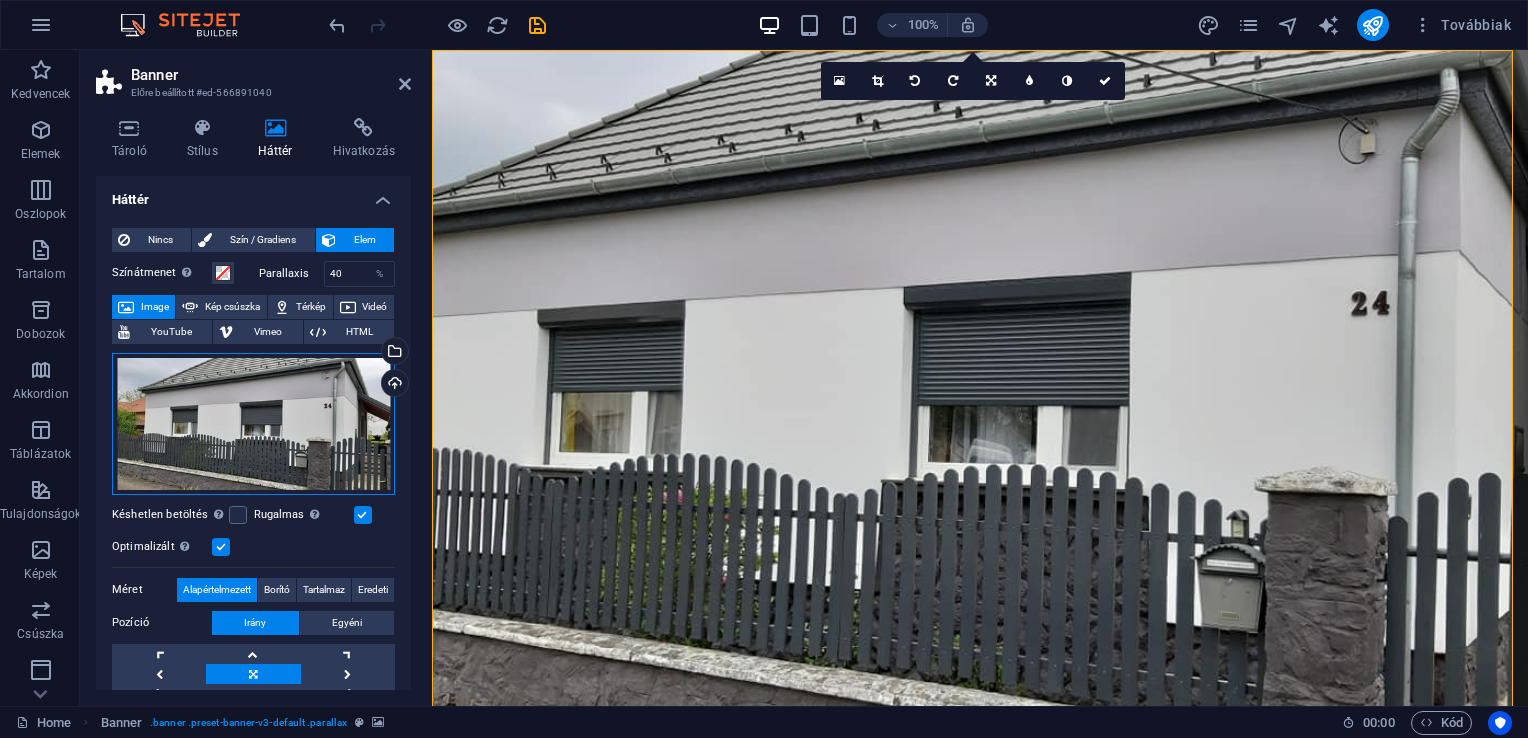 click on "Húzza ide a fájlokat, kattintson a fájlok kiválasztásához, vagy válasszon fájlokat a Fájlokból vagy a szabadon elérhető képek és videók közül" at bounding box center (253, 424) 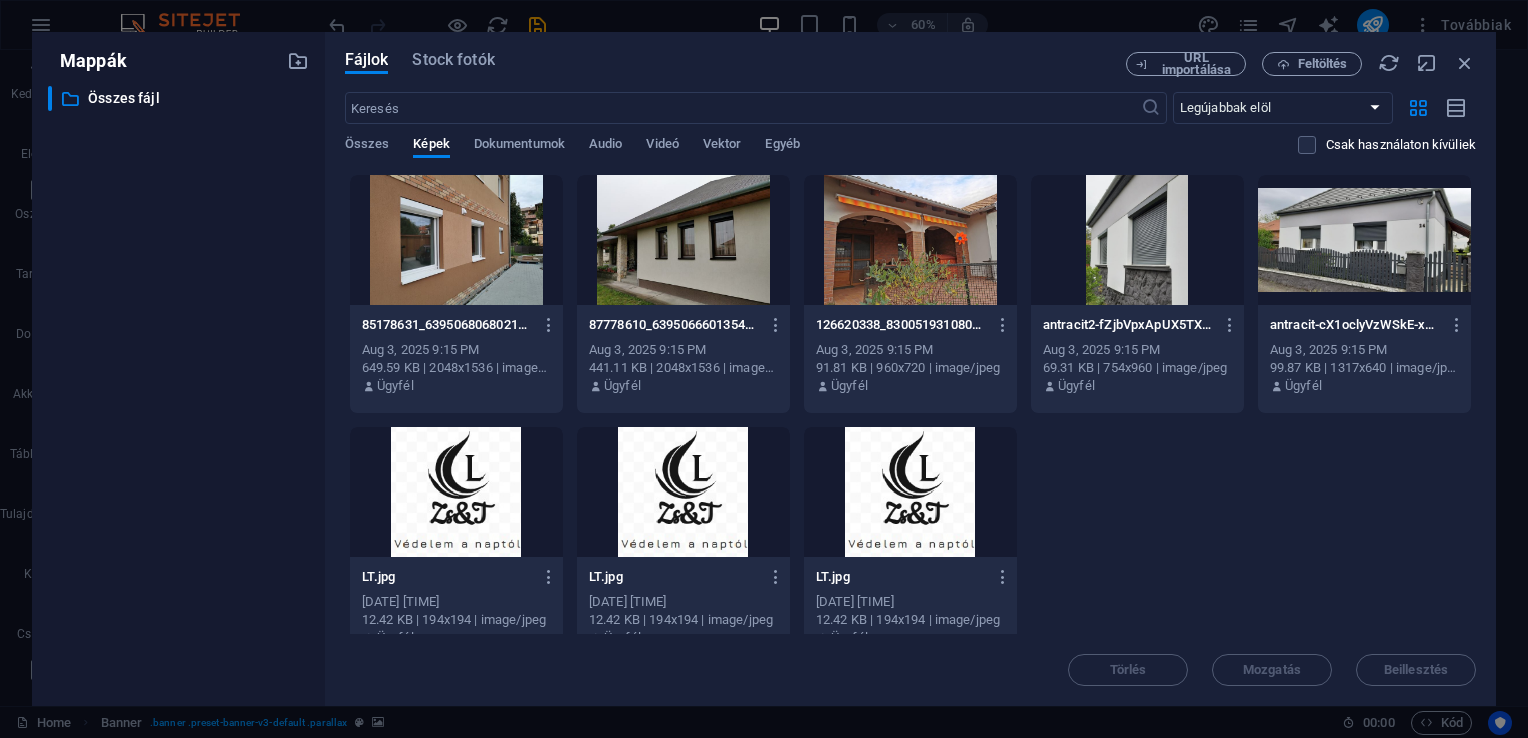 click at bounding box center [683, 240] 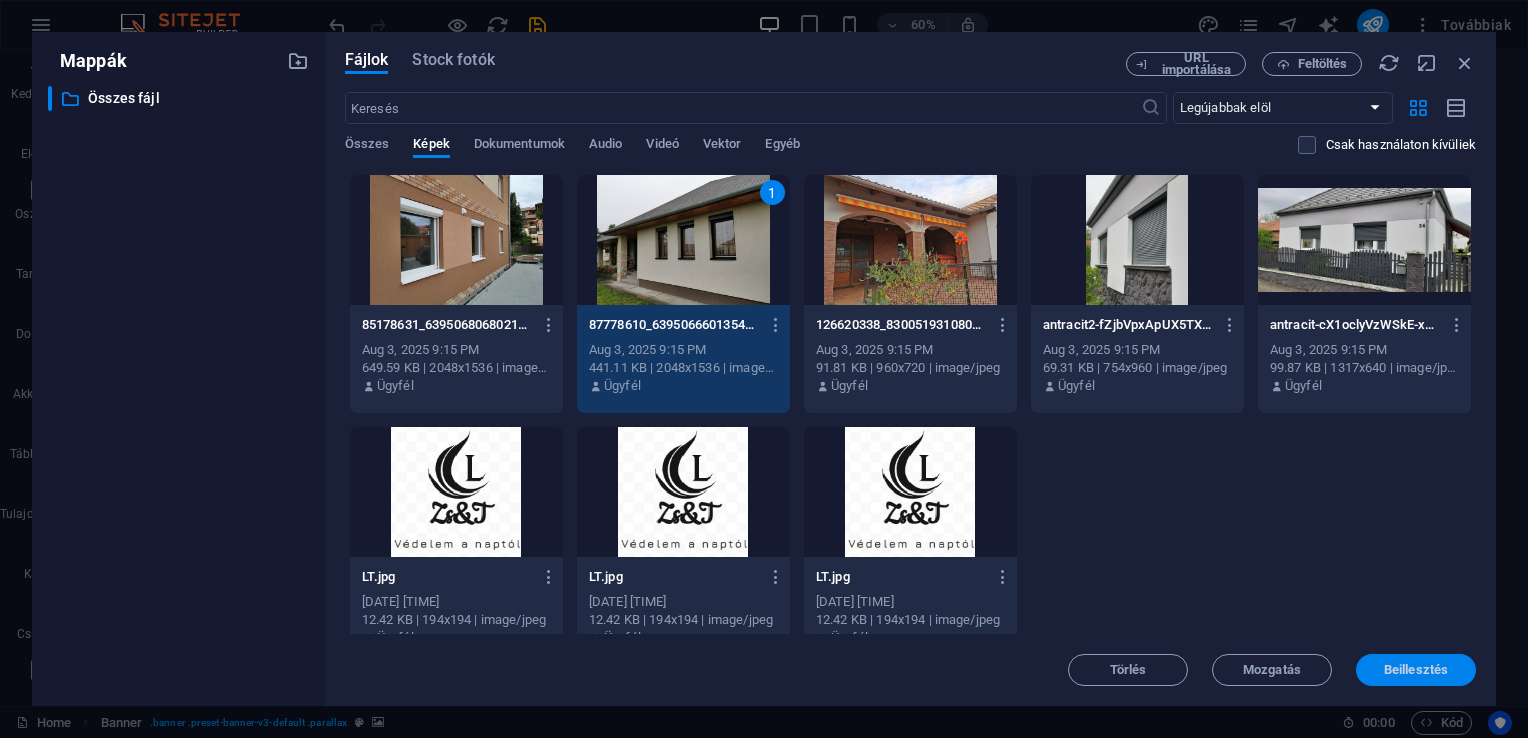 click on "Beillesztés" at bounding box center [1416, 670] 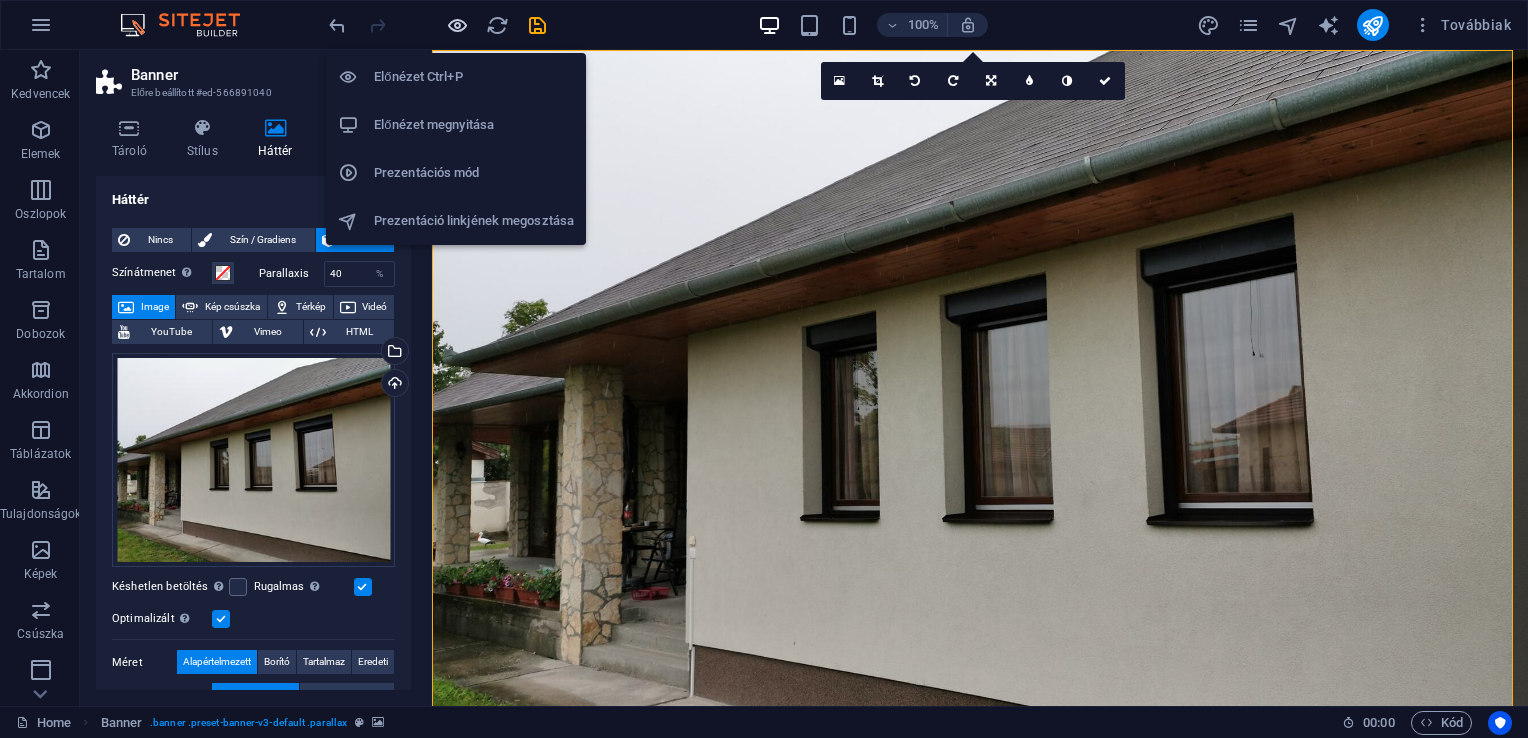 click at bounding box center (457, 25) 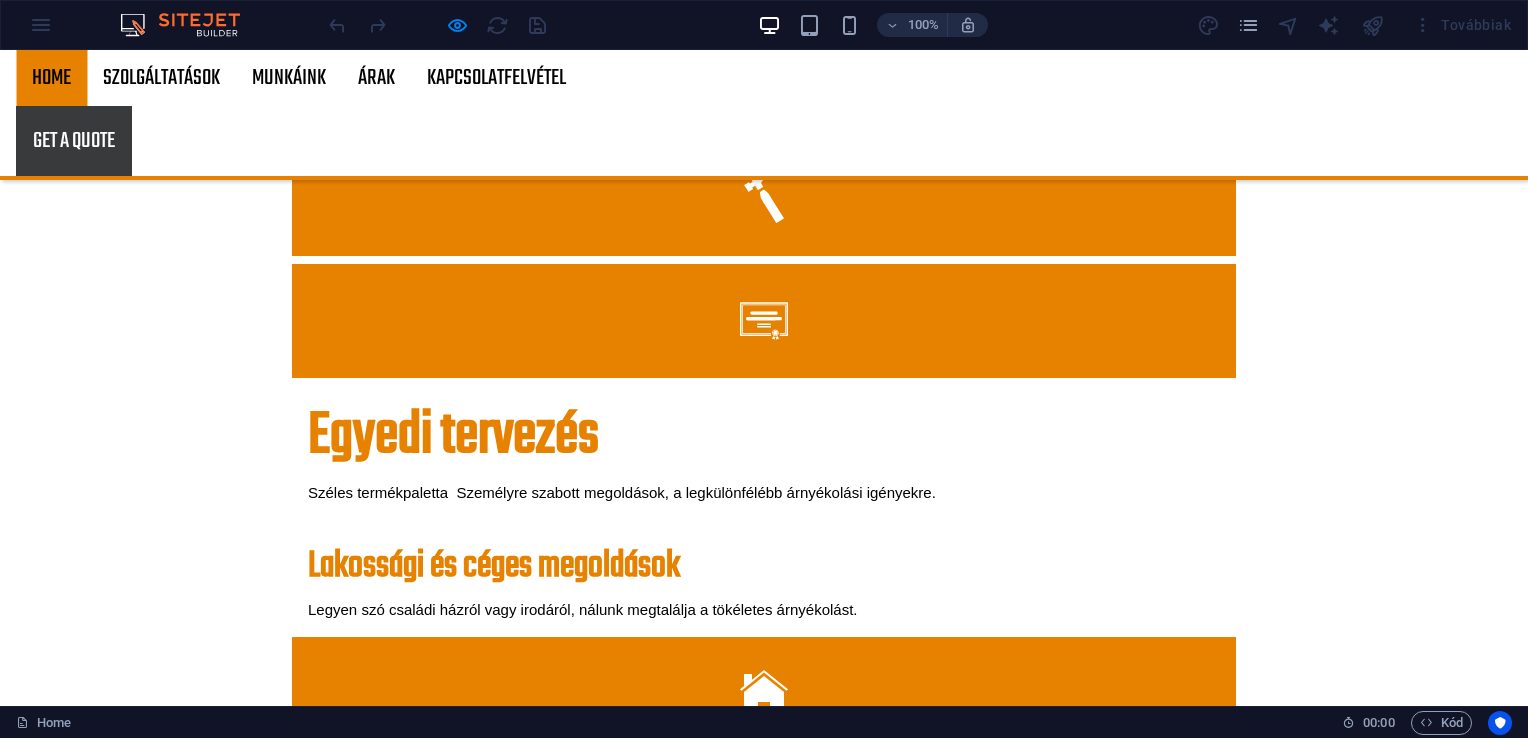 scroll, scrollTop: 0, scrollLeft: 0, axis: both 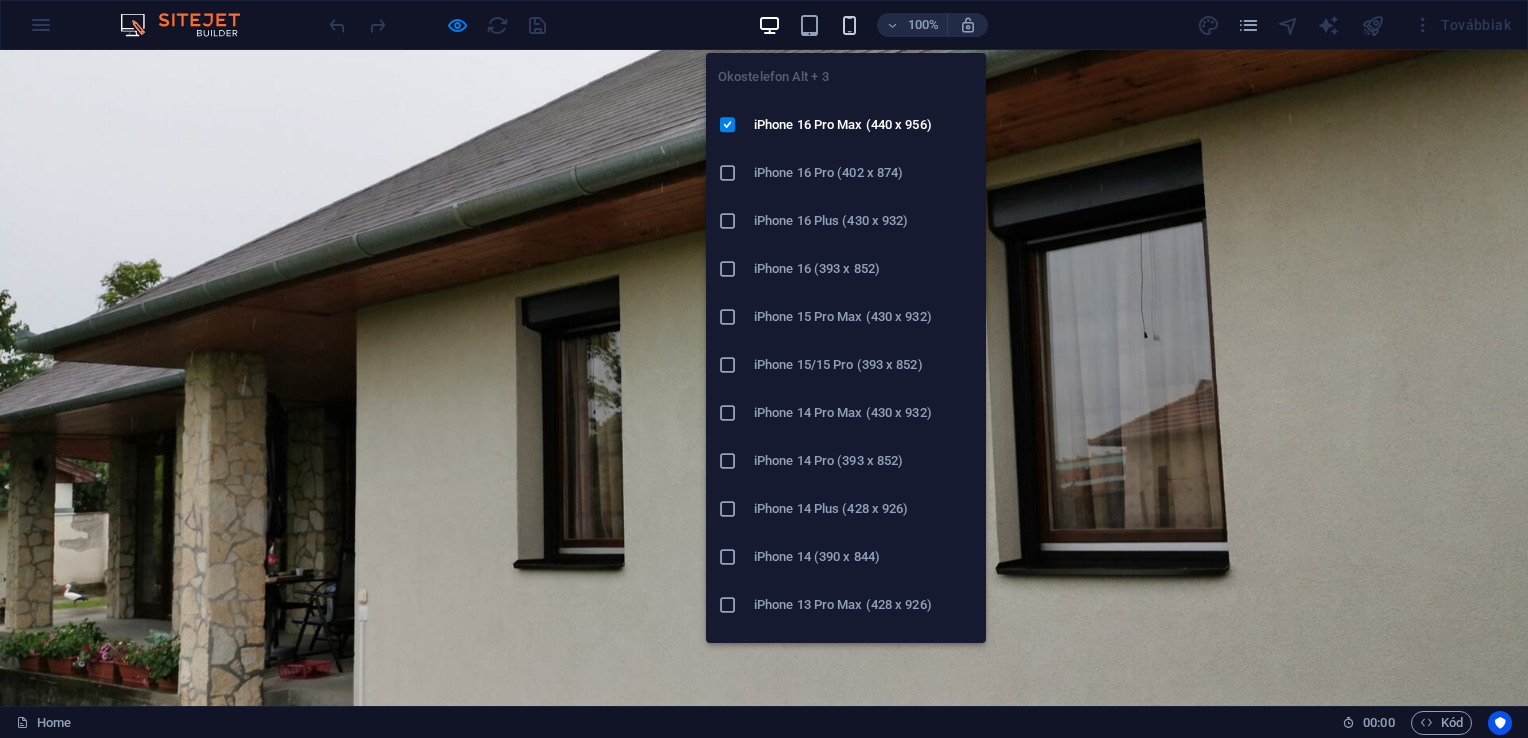 click at bounding box center (849, 25) 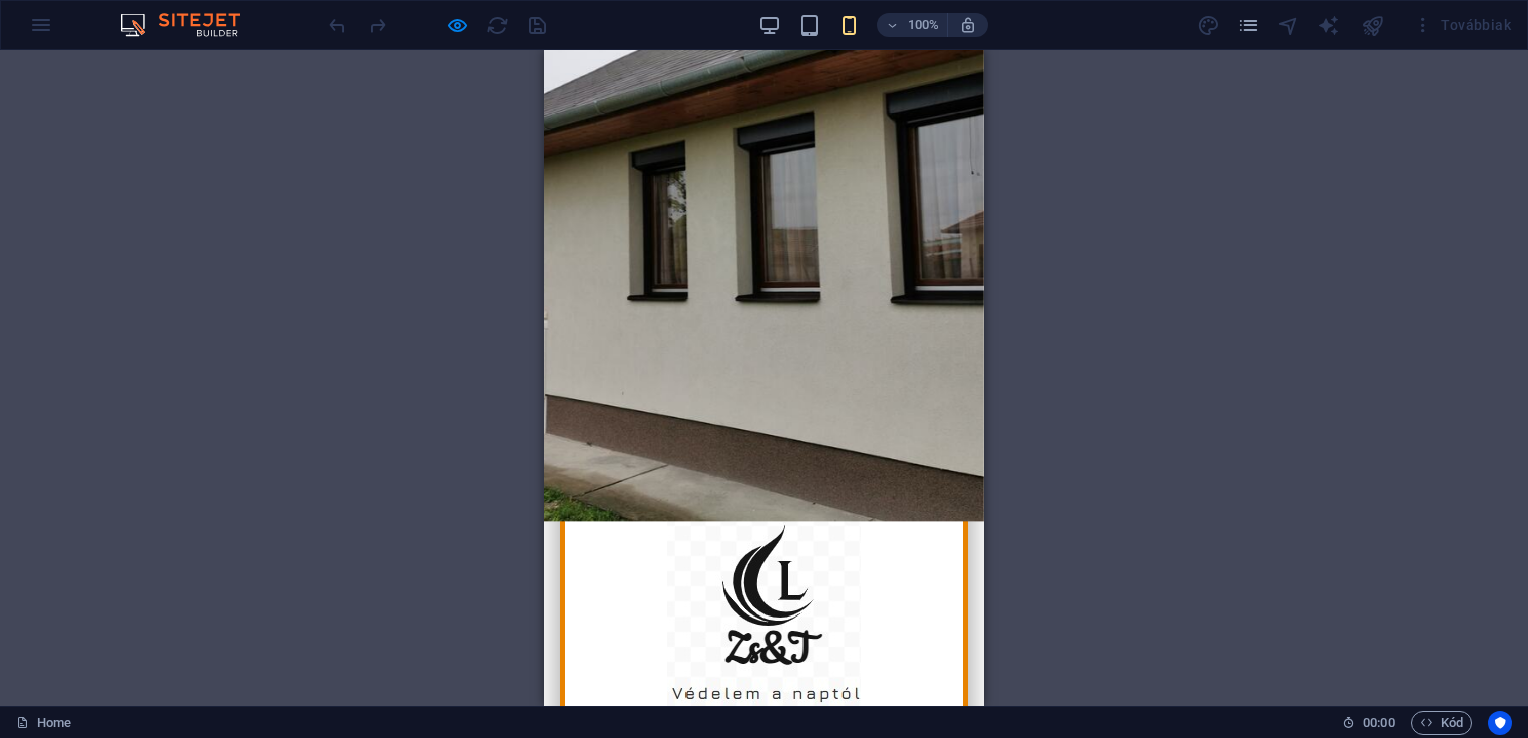 scroll, scrollTop: 0, scrollLeft: 0, axis: both 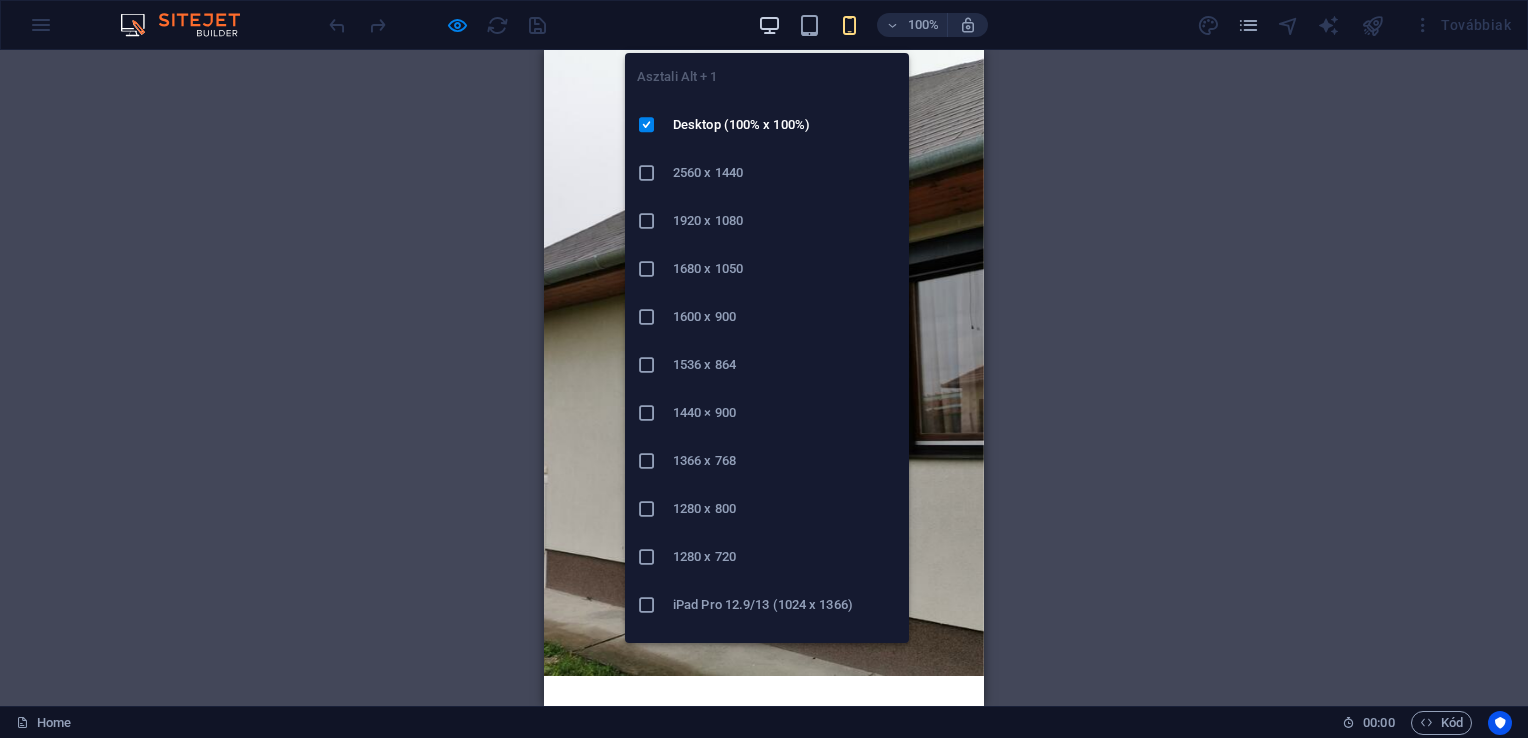 click at bounding box center [769, 25] 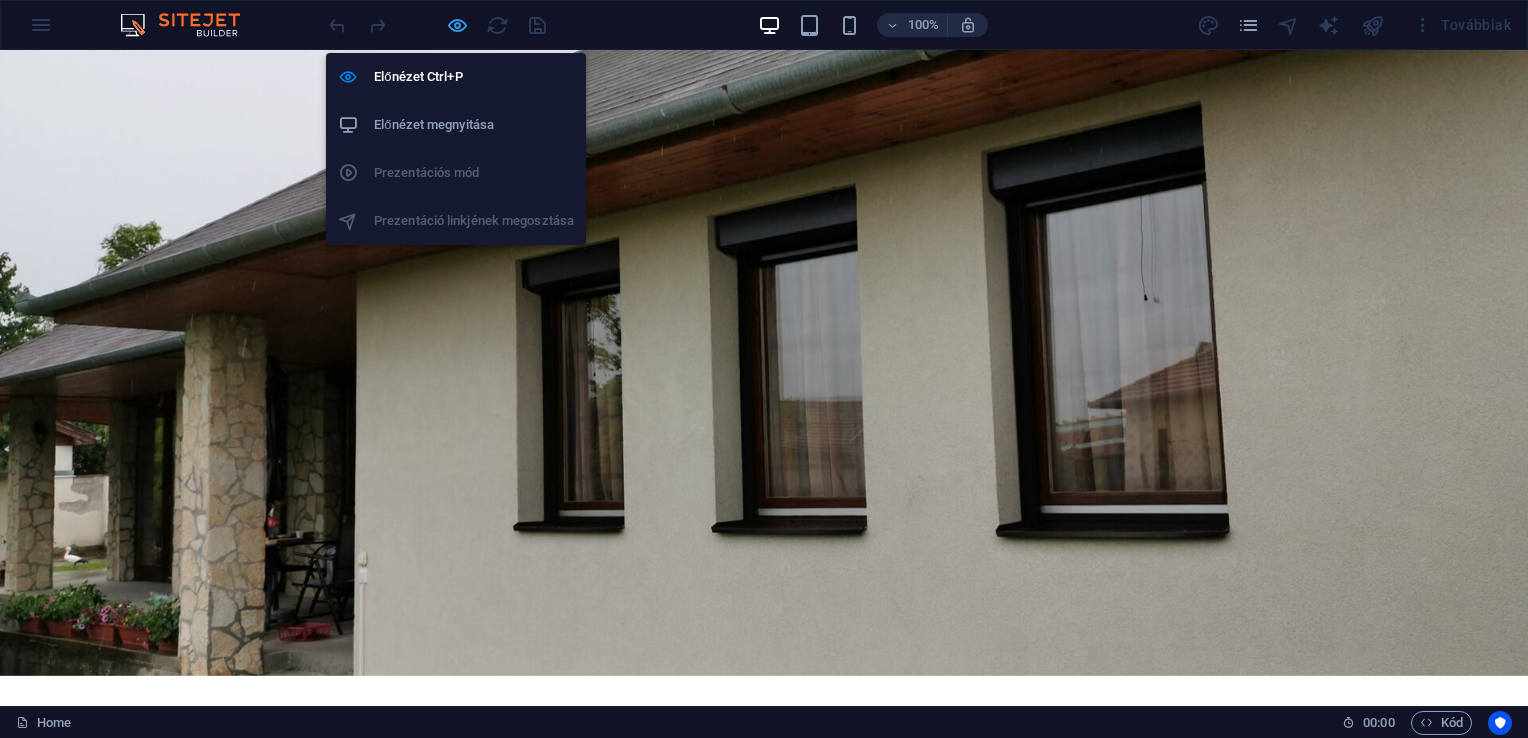 click at bounding box center (457, 25) 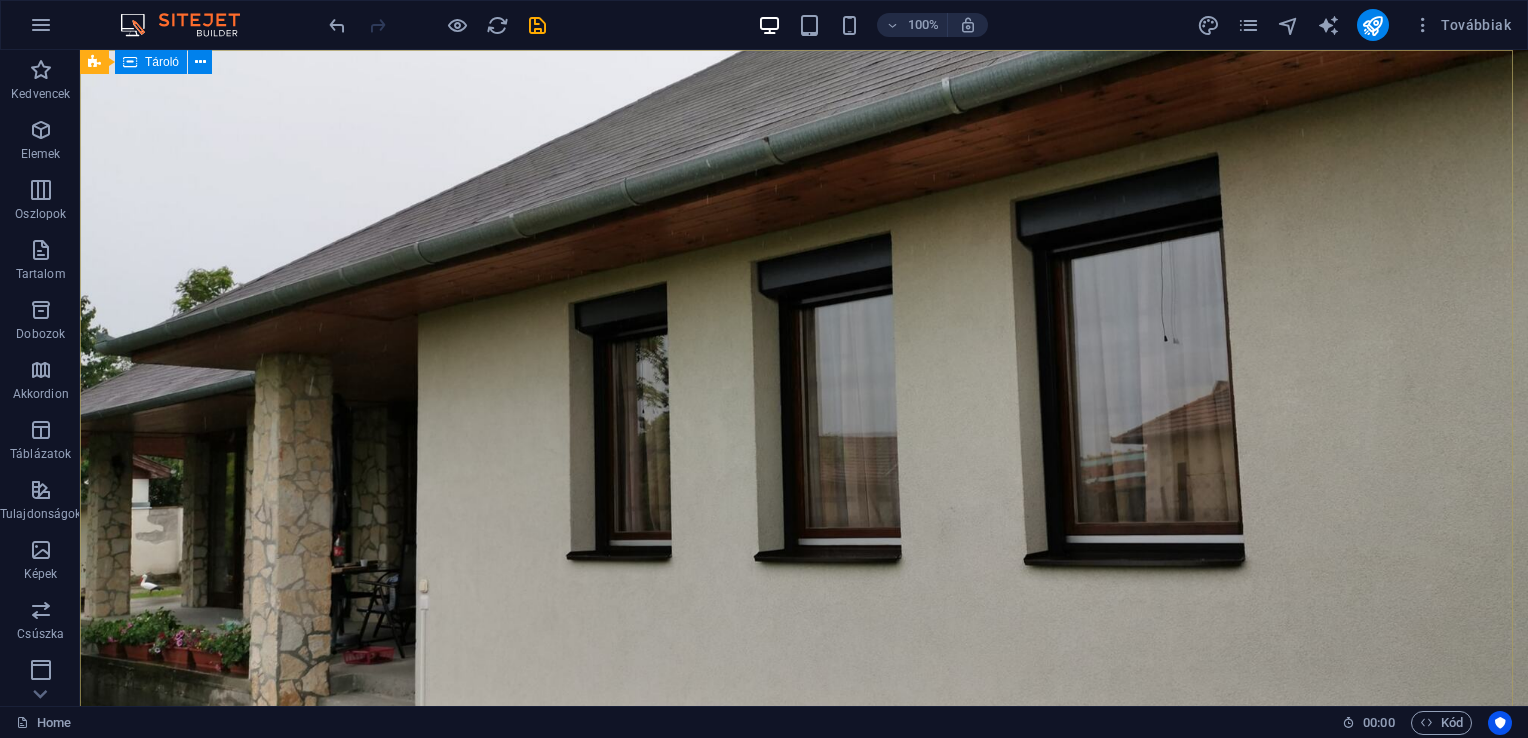 click at bounding box center (130, 62) 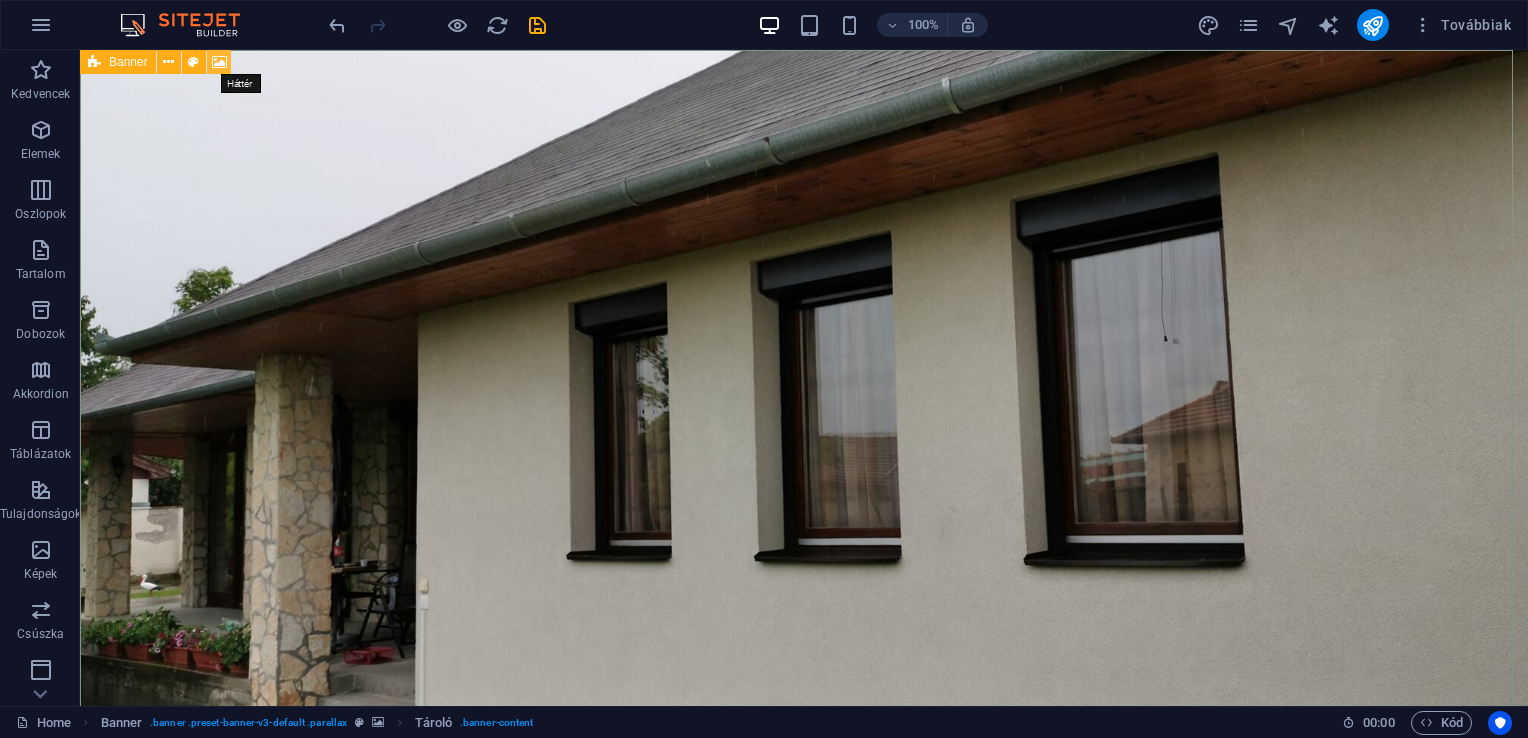 click at bounding box center (219, 62) 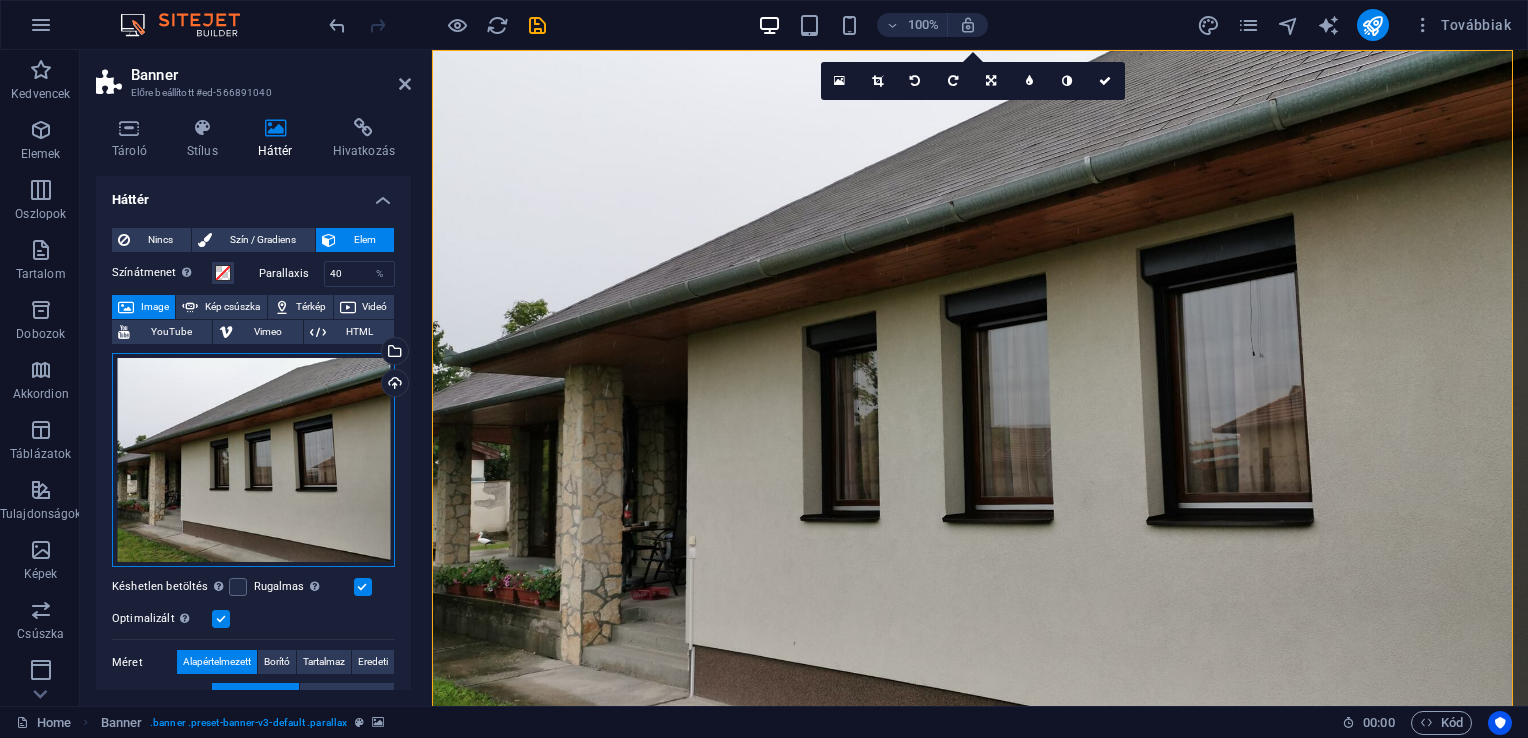 click on "Húzza ide a fájlokat, kattintson a fájlok kiválasztásához, vagy válasszon fájlokat a Fájlokból vagy a szabadon elérhető képek és videók közül" at bounding box center [253, 460] 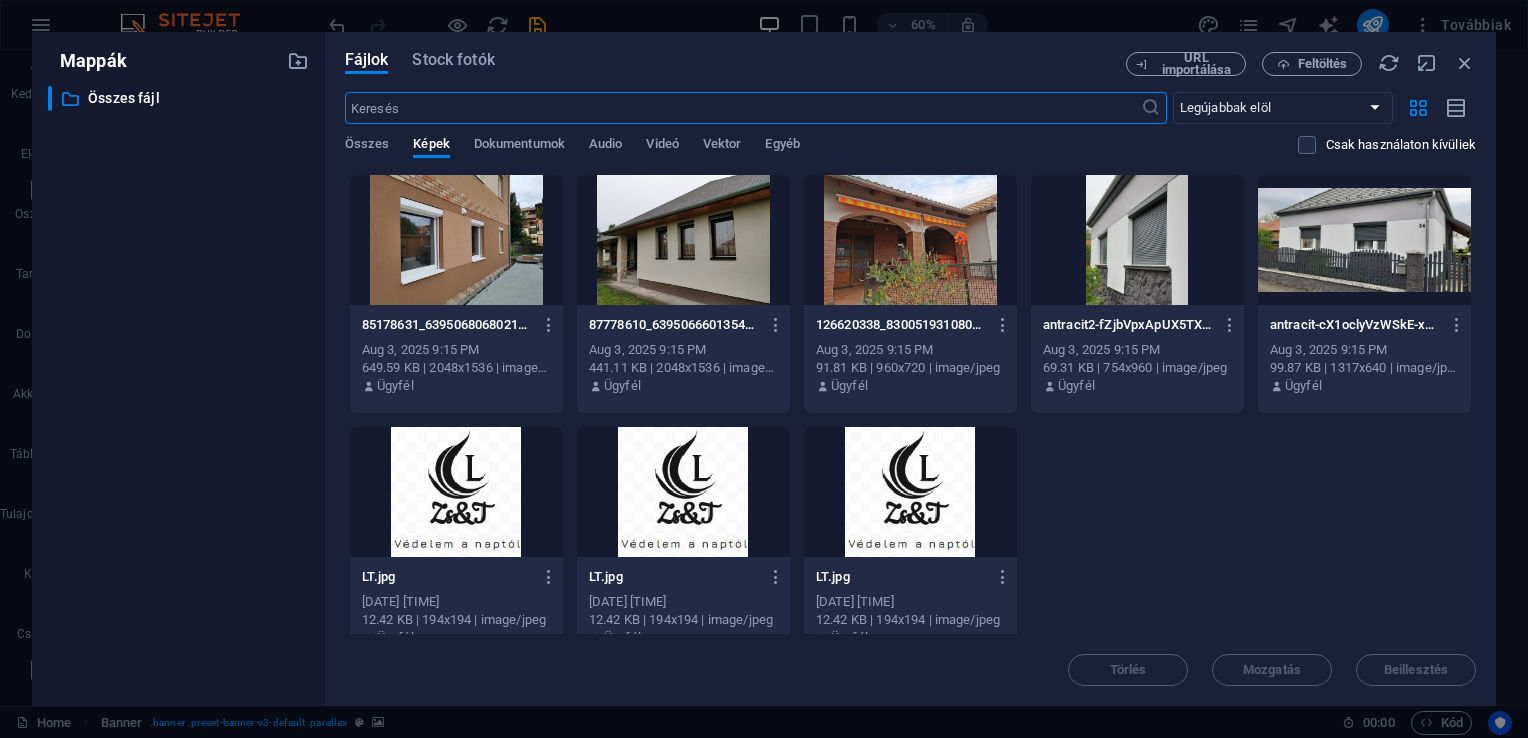 click at bounding box center [1364, 240] 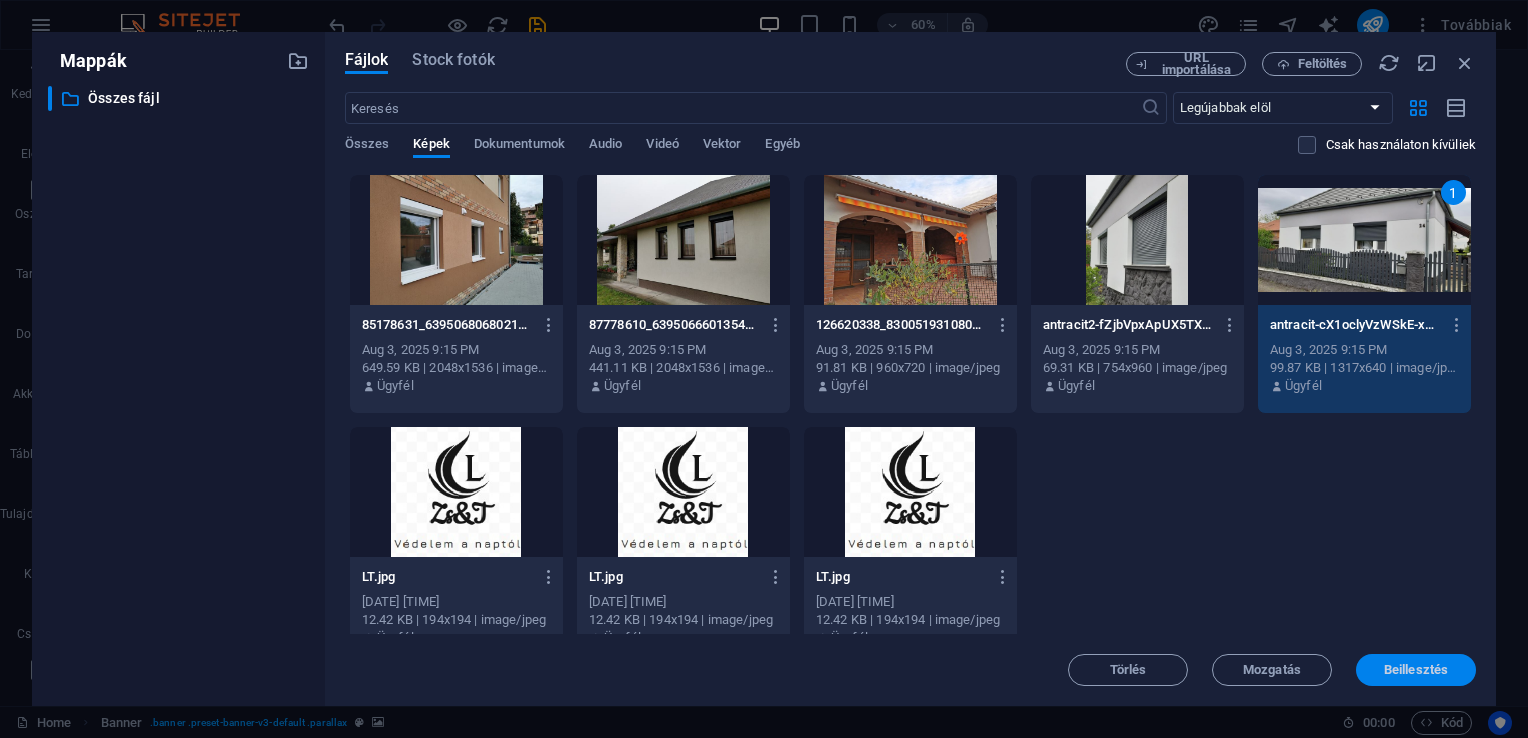 click on "Beillesztés" at bounding box center (1416, 670) 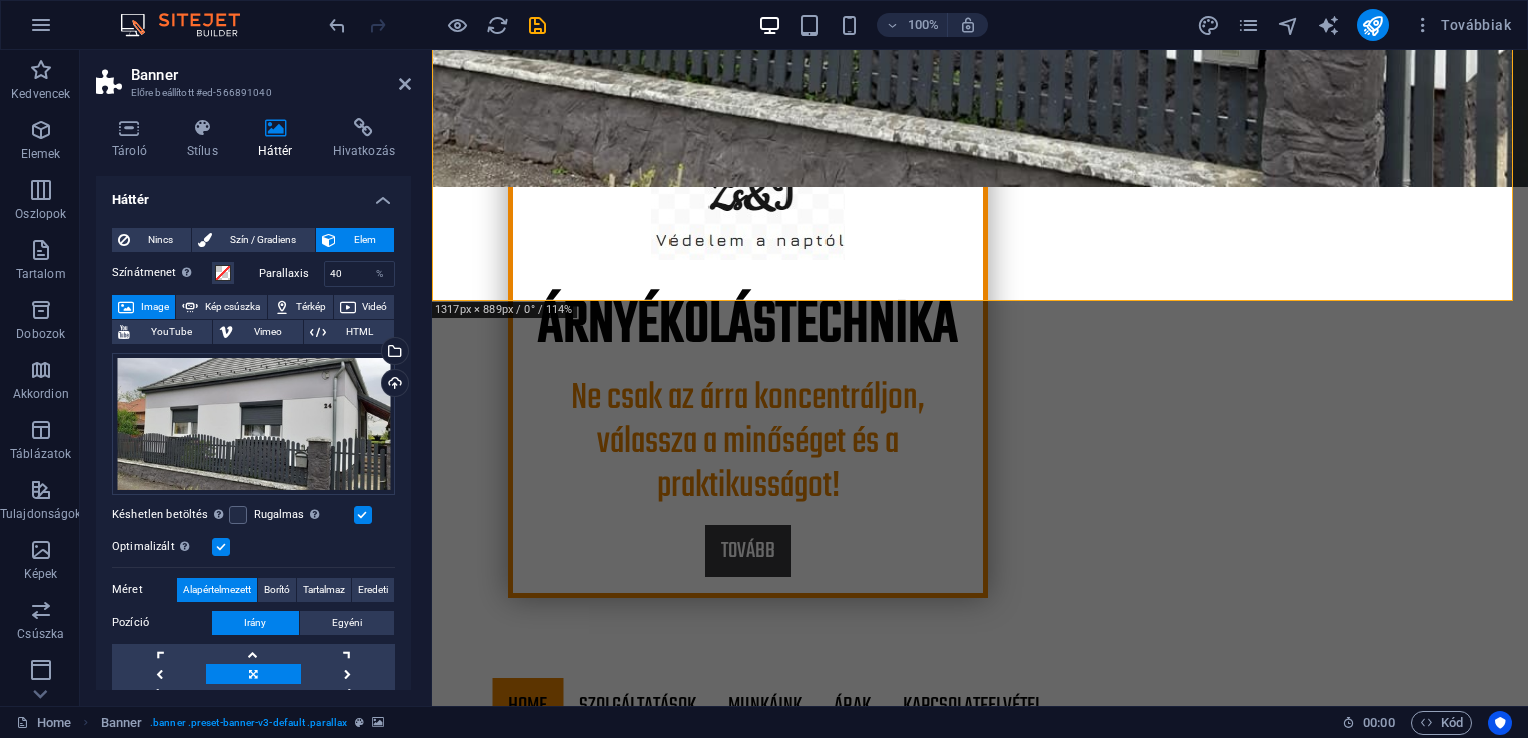 scroll, scrollTop: 0, scrollLeft: 0, axis: both 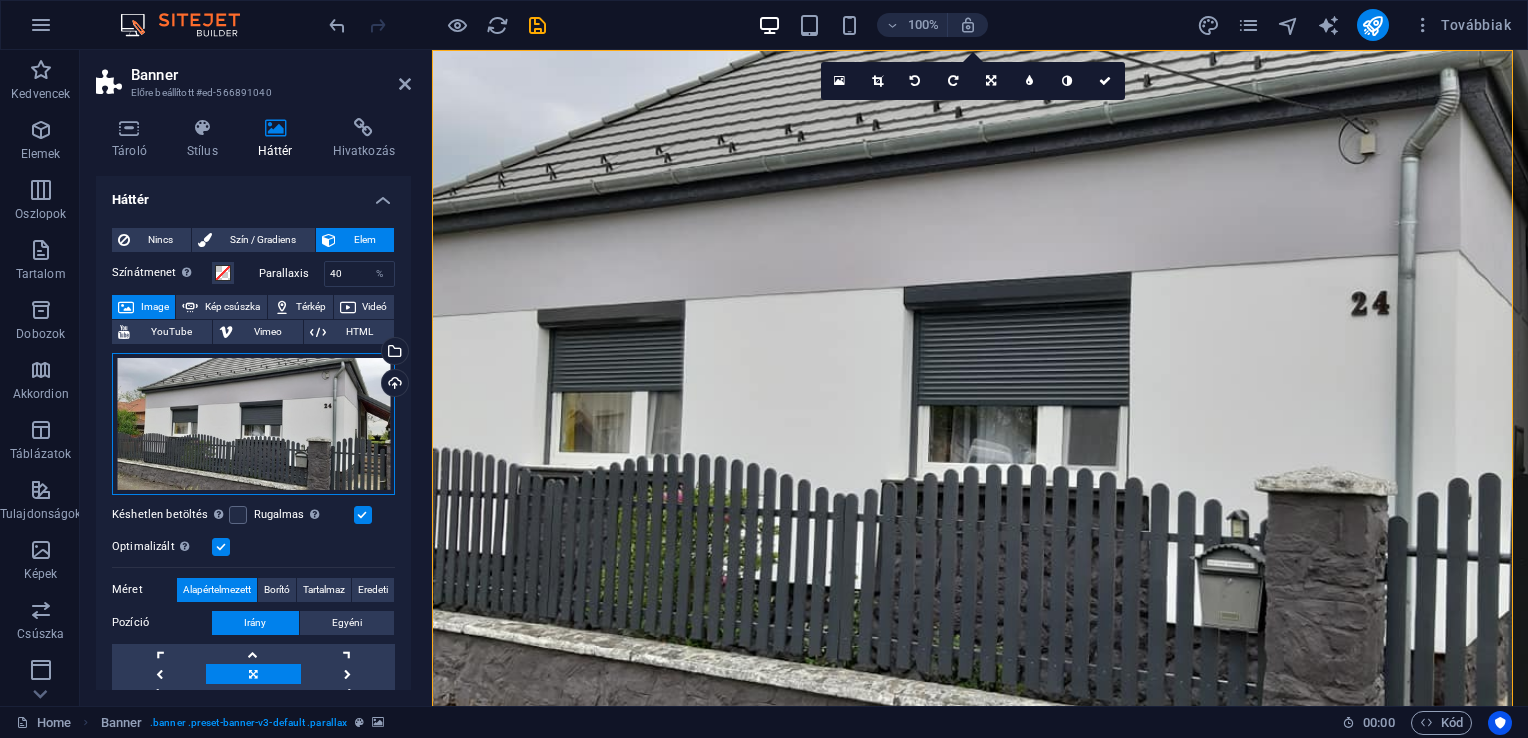 click on "Húzza ide a fájlokat, kattintson a fájlok kiválasztásához, vagy válasszon fájlokat a Fájlokból vagy a szabadon elérhető képek és videók közül" at bounding box center (253, 424) 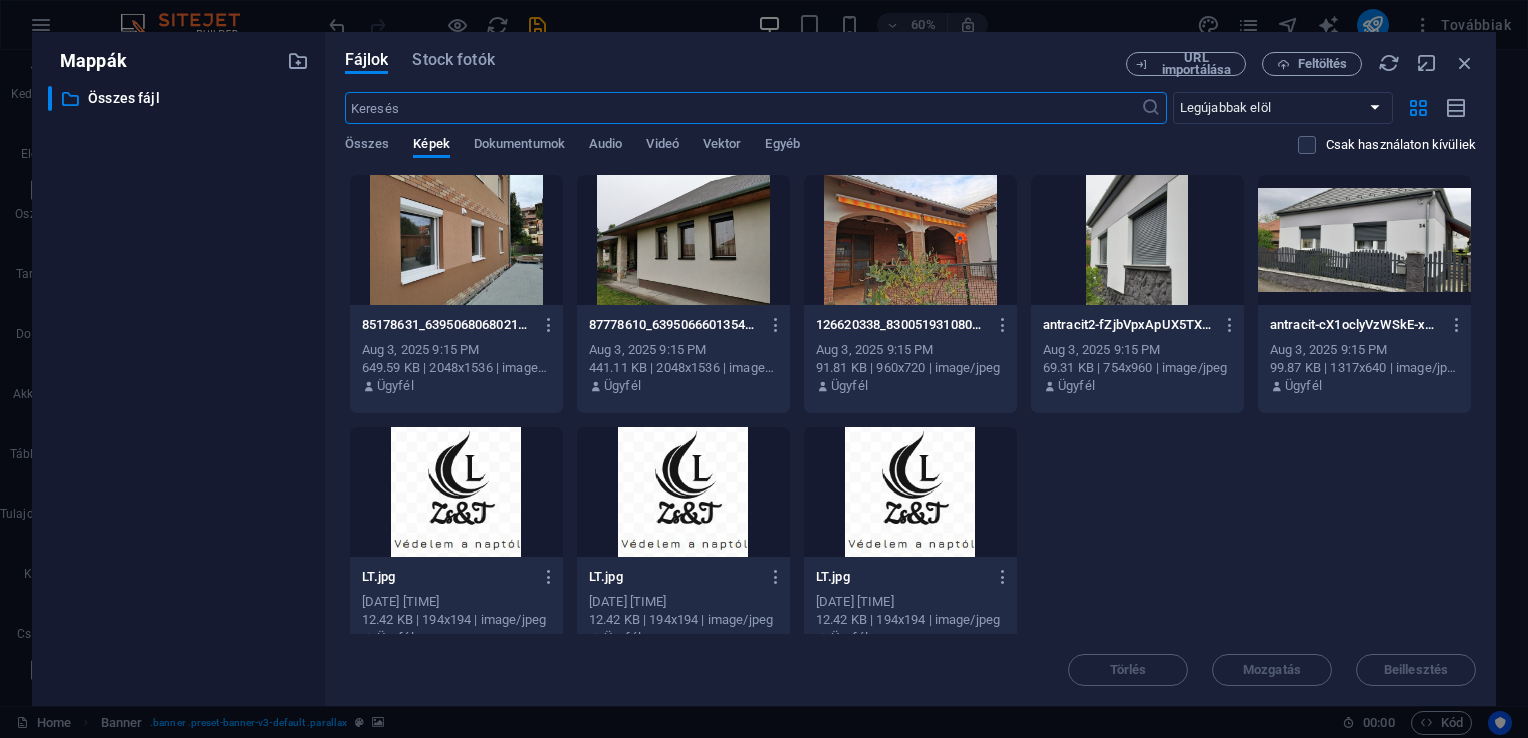 click at bounding box center (1137, 240) 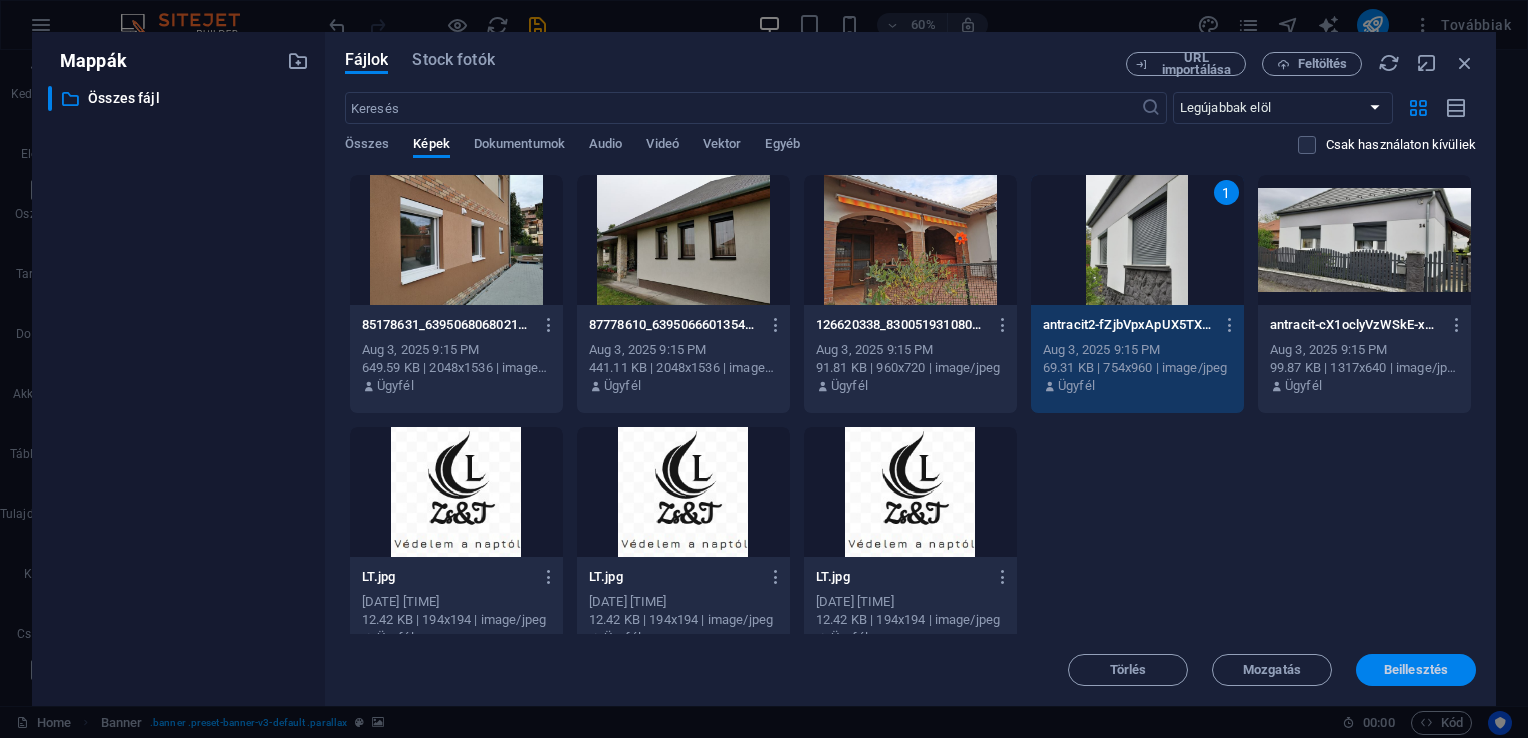 click on "Beillesztés" at bounding box center [1416, 670] 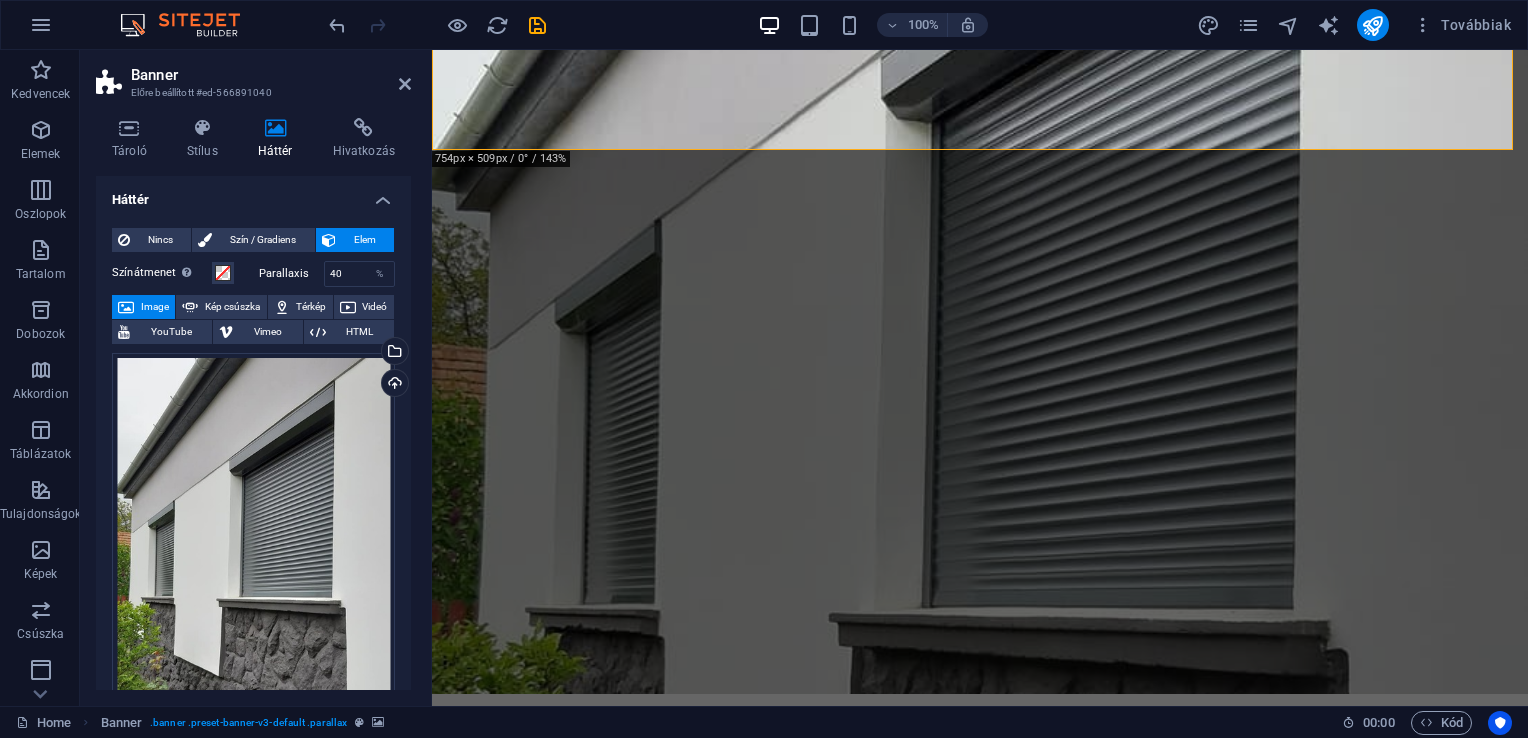 scroll, scrollTop: 0, scrollLeft: 0, axis: both 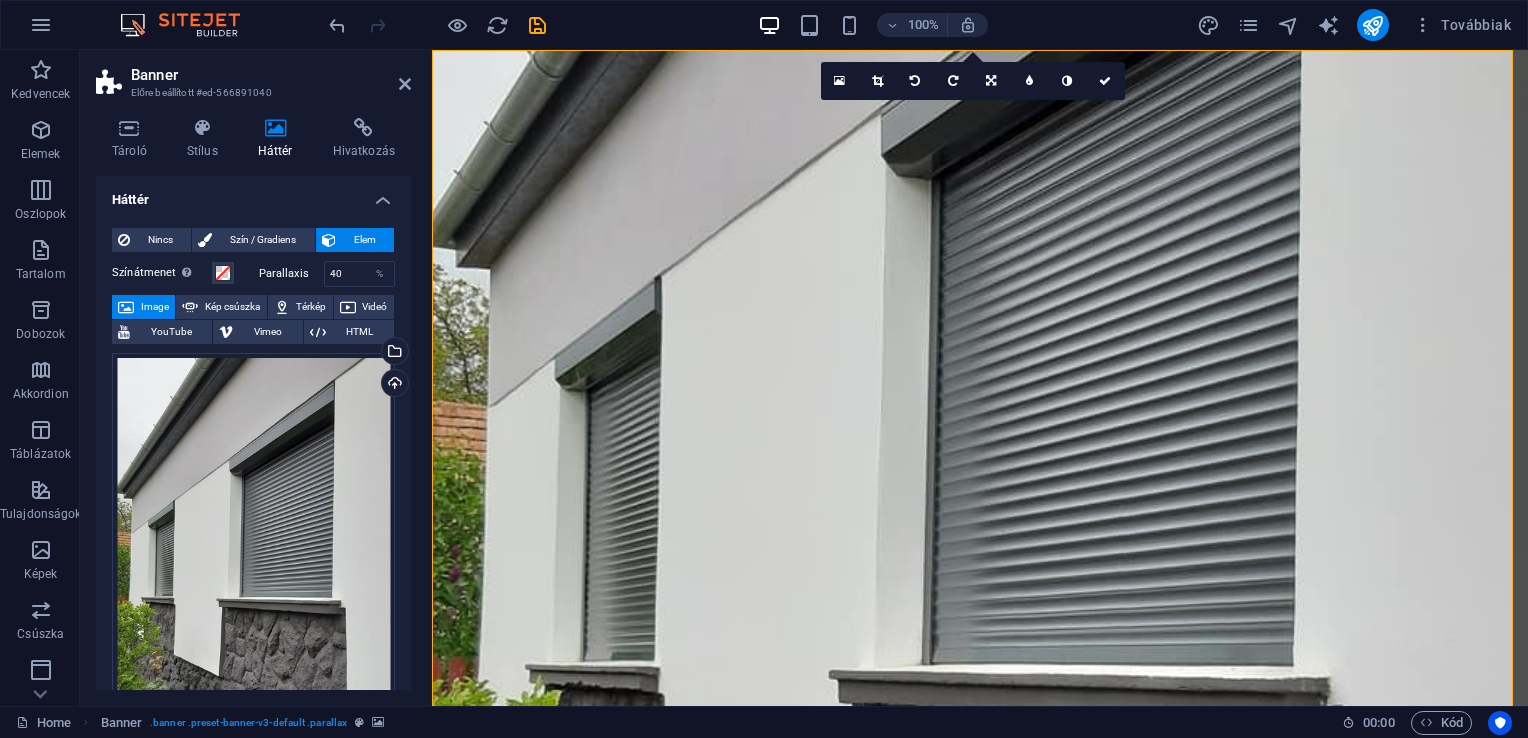 click at bounding box center [437, 25] 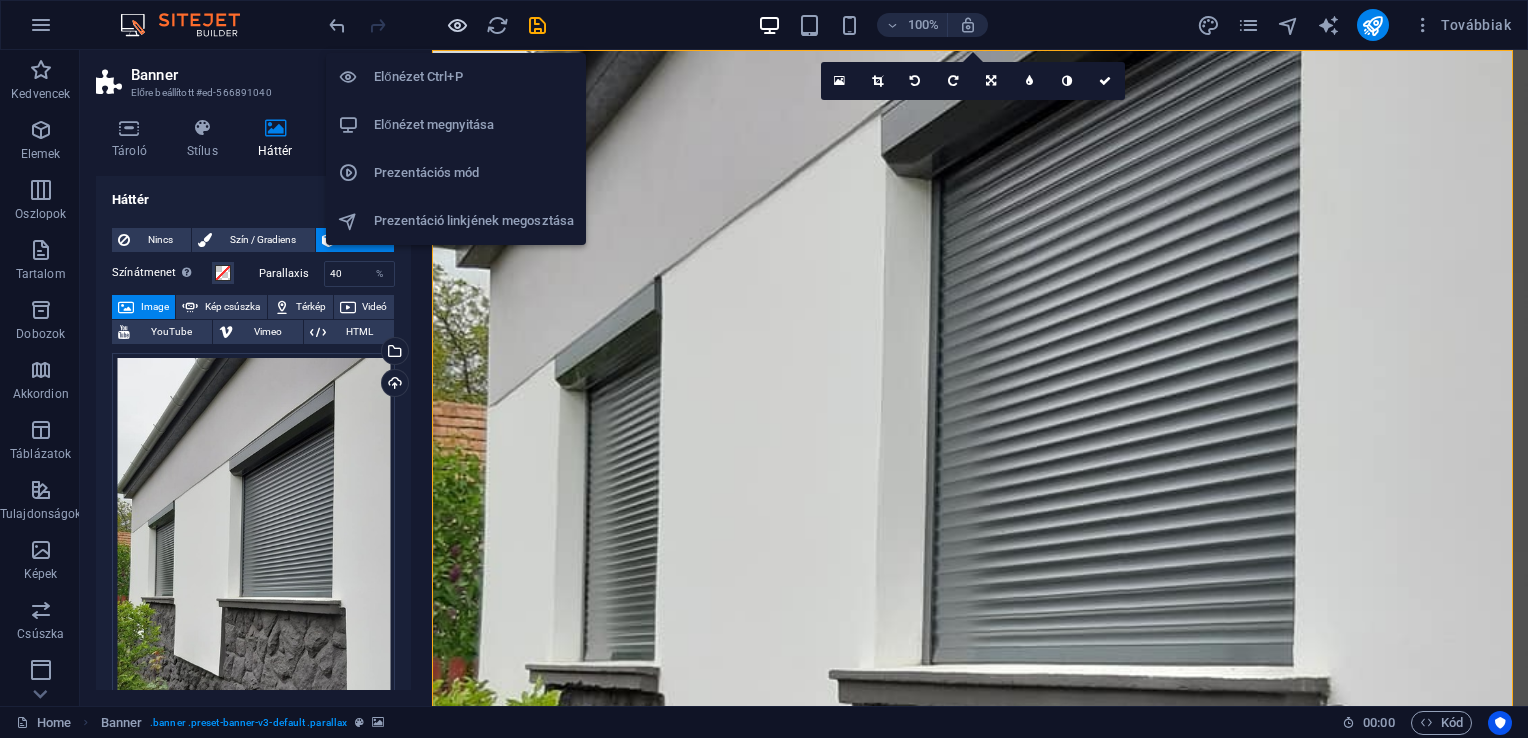 click at bounding box center (457, 25) 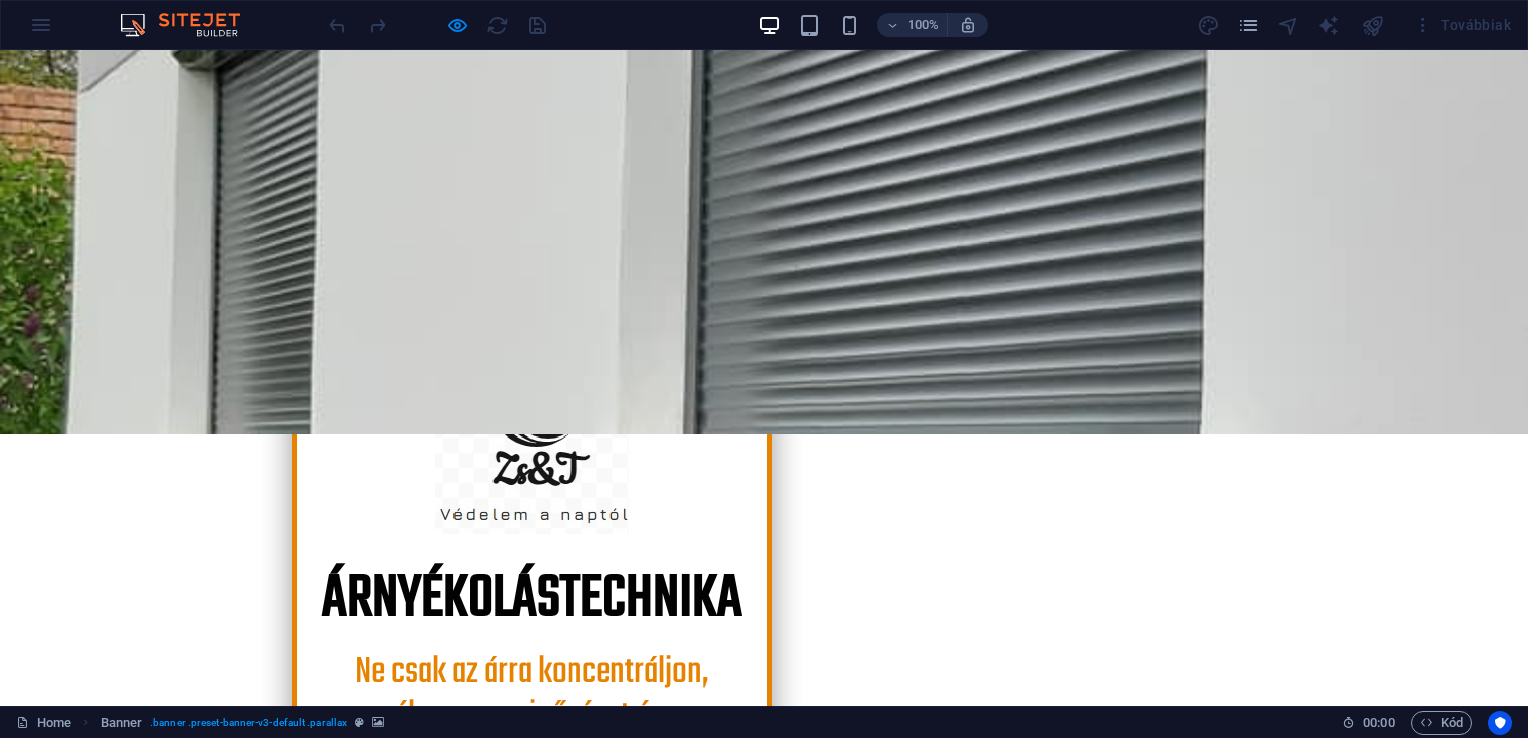 scroll, scrollTop: 0, scrollLeft: 0, axis: both 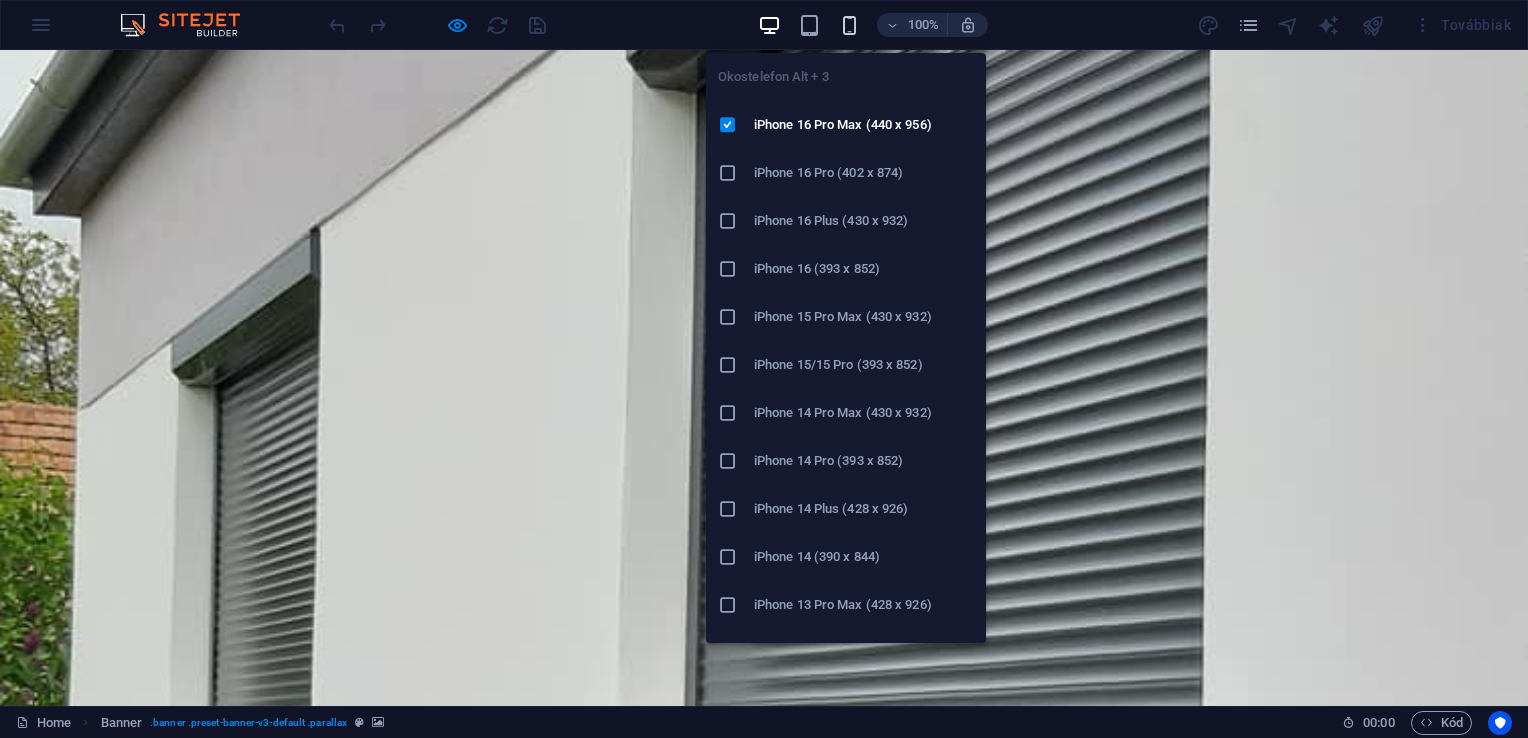 click at bounding box center [849, 25] 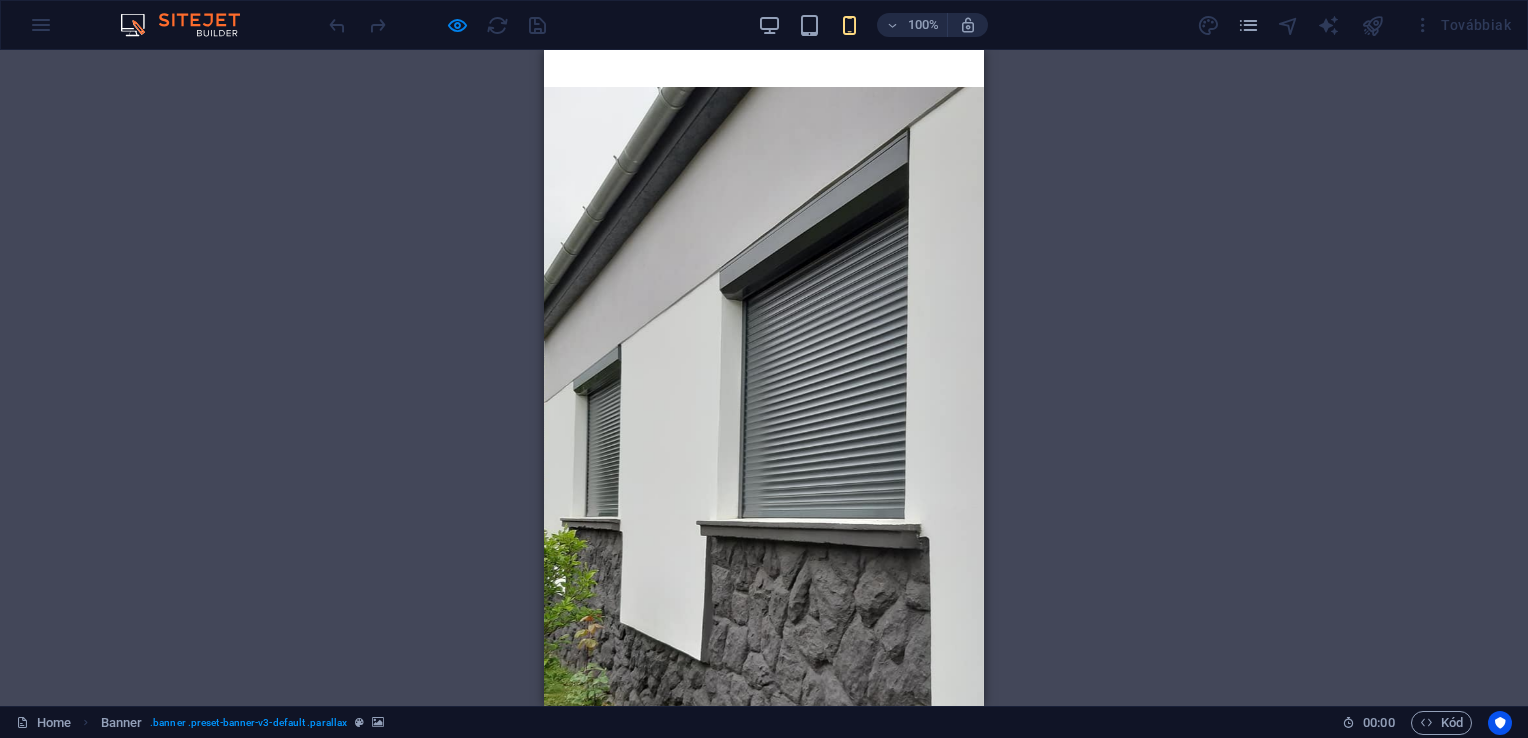scroll, scrollTop: 0, scrollLeft: 0, axis: both 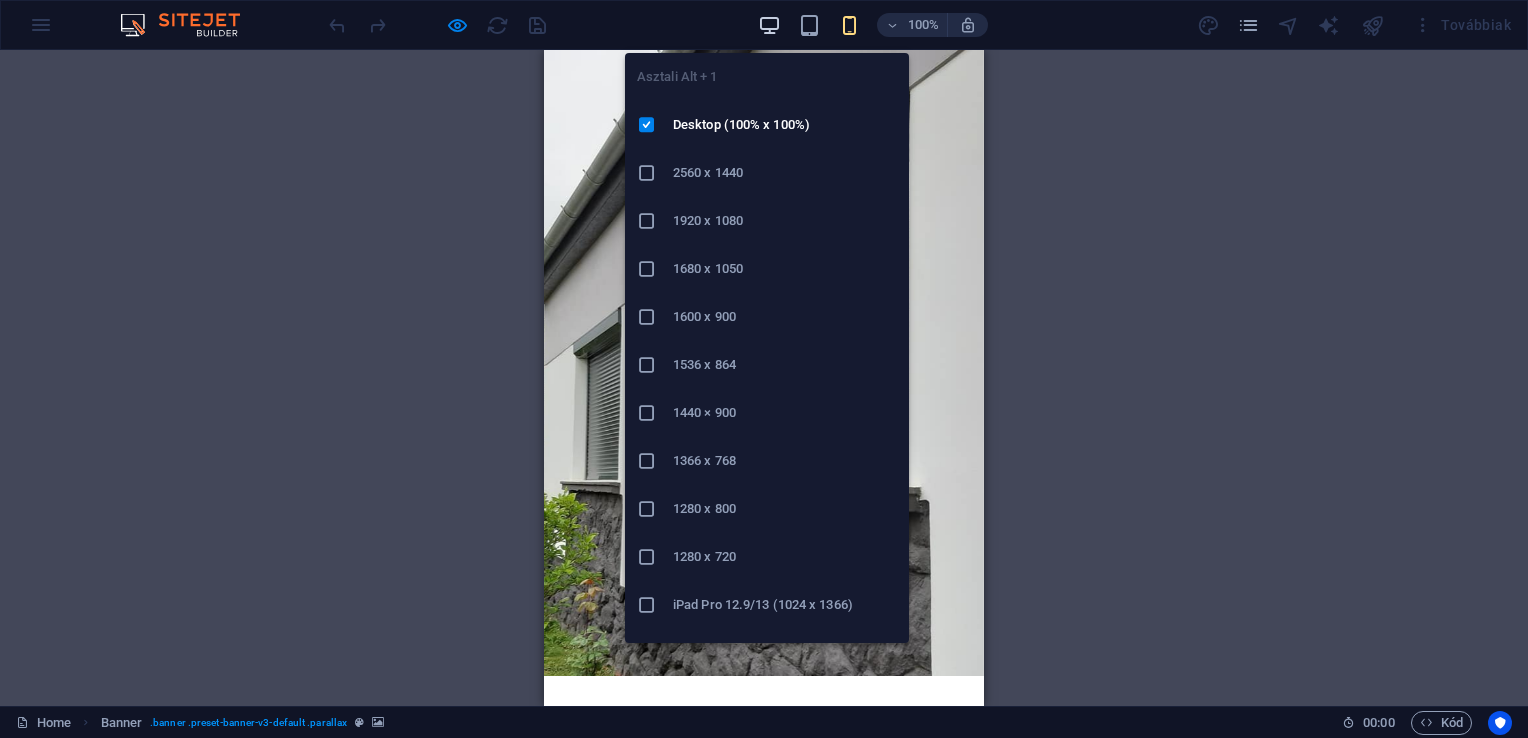 click at bounding box center [769, 25] 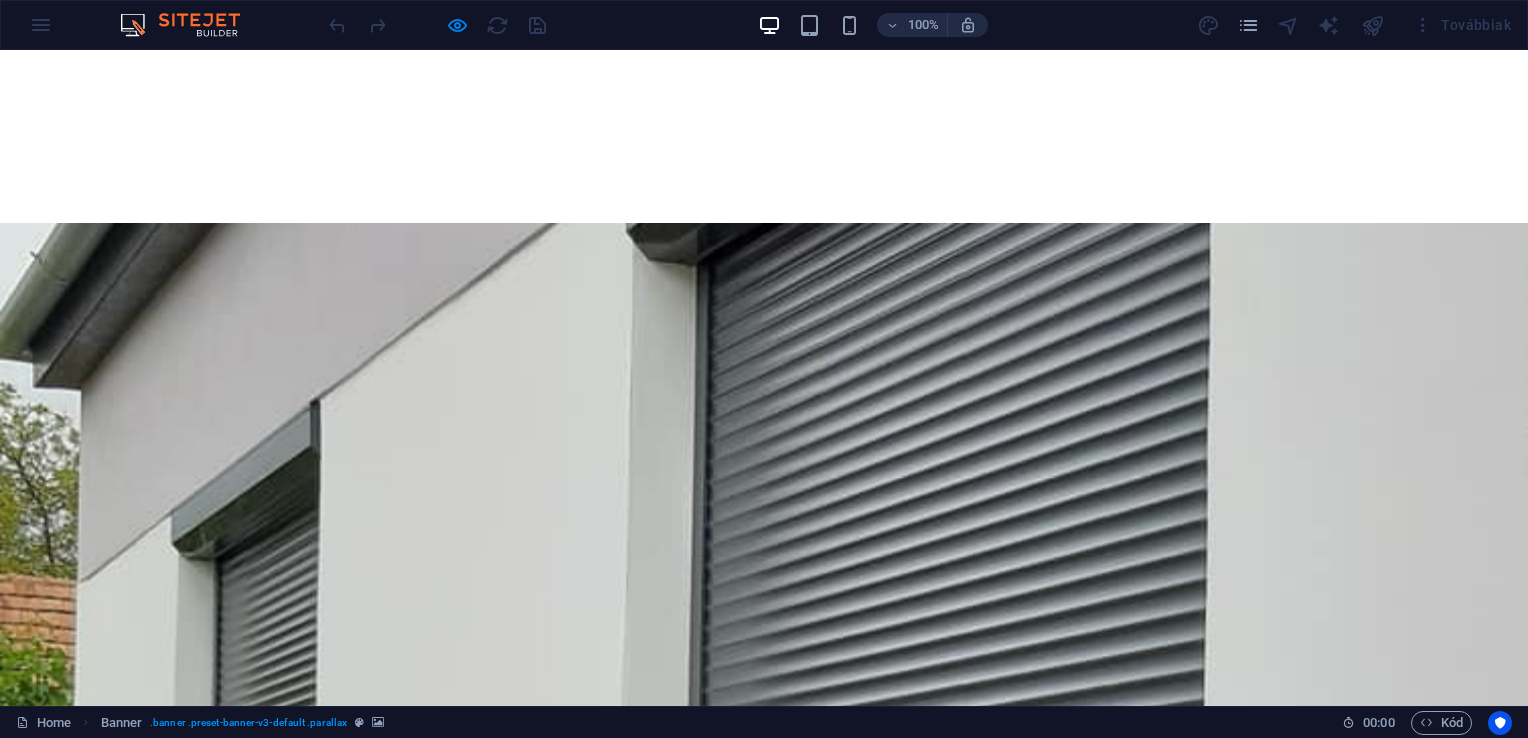 scroll, scrollTop: 0, scrollLeft: 0, axis: both 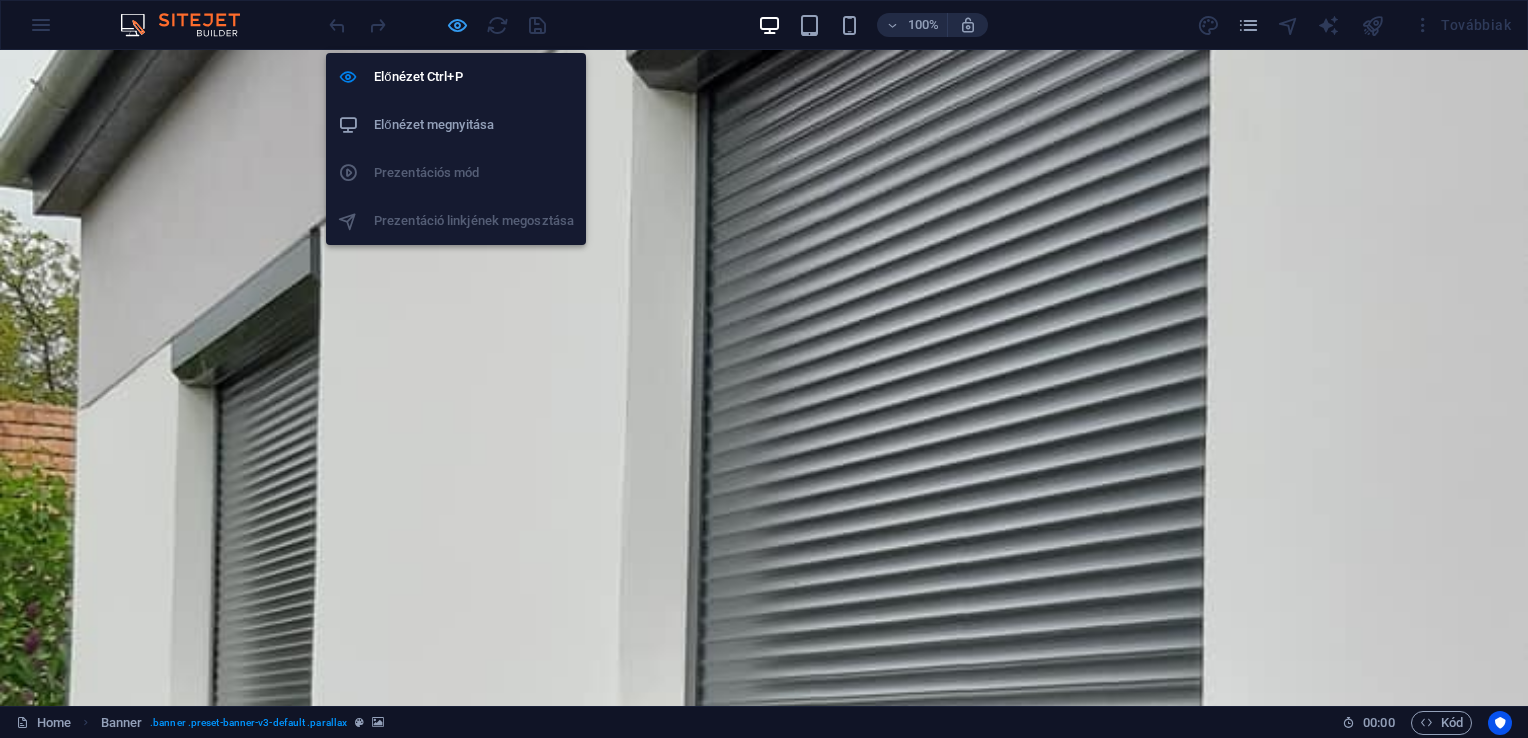 click at bounding box center (457, 25) 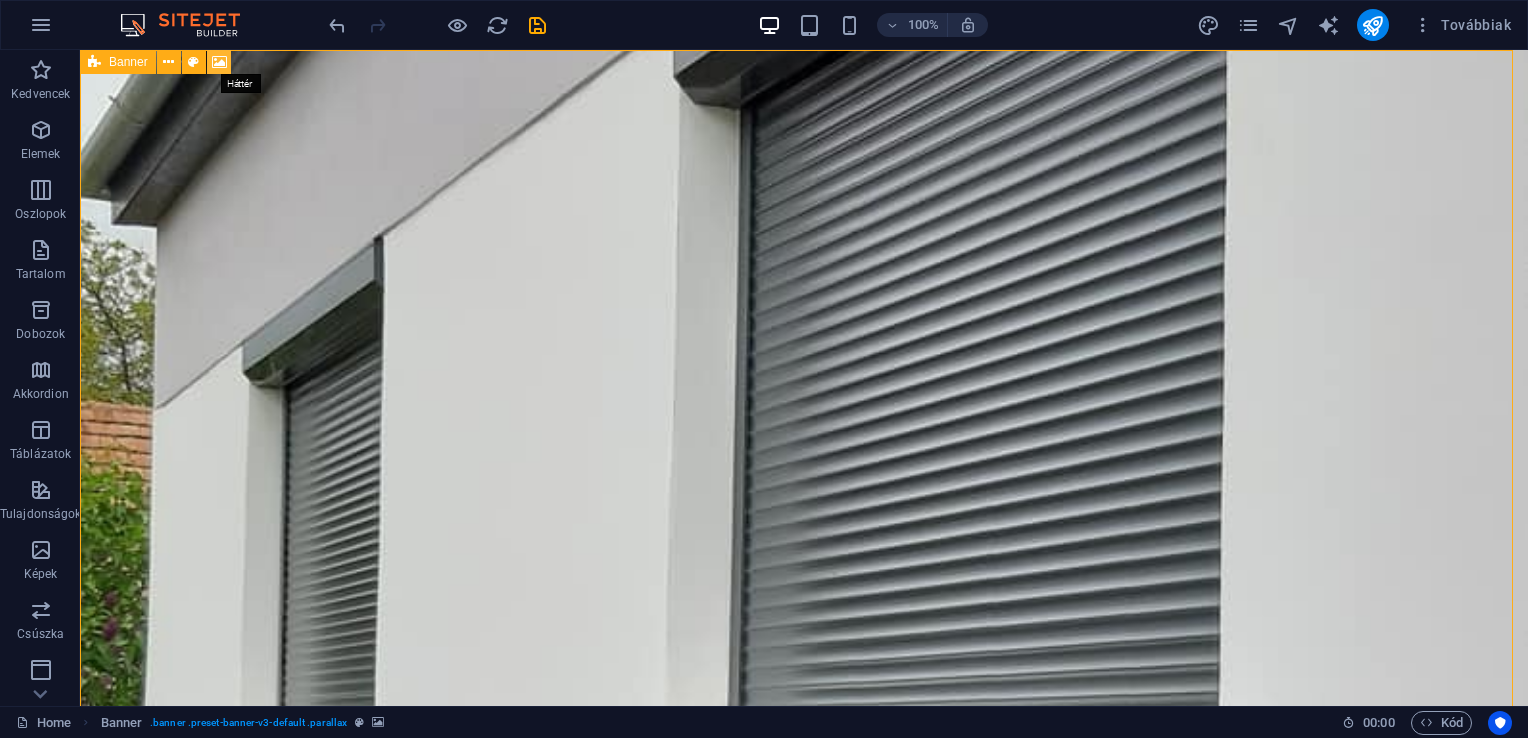 click at bounding box center (219, 62) 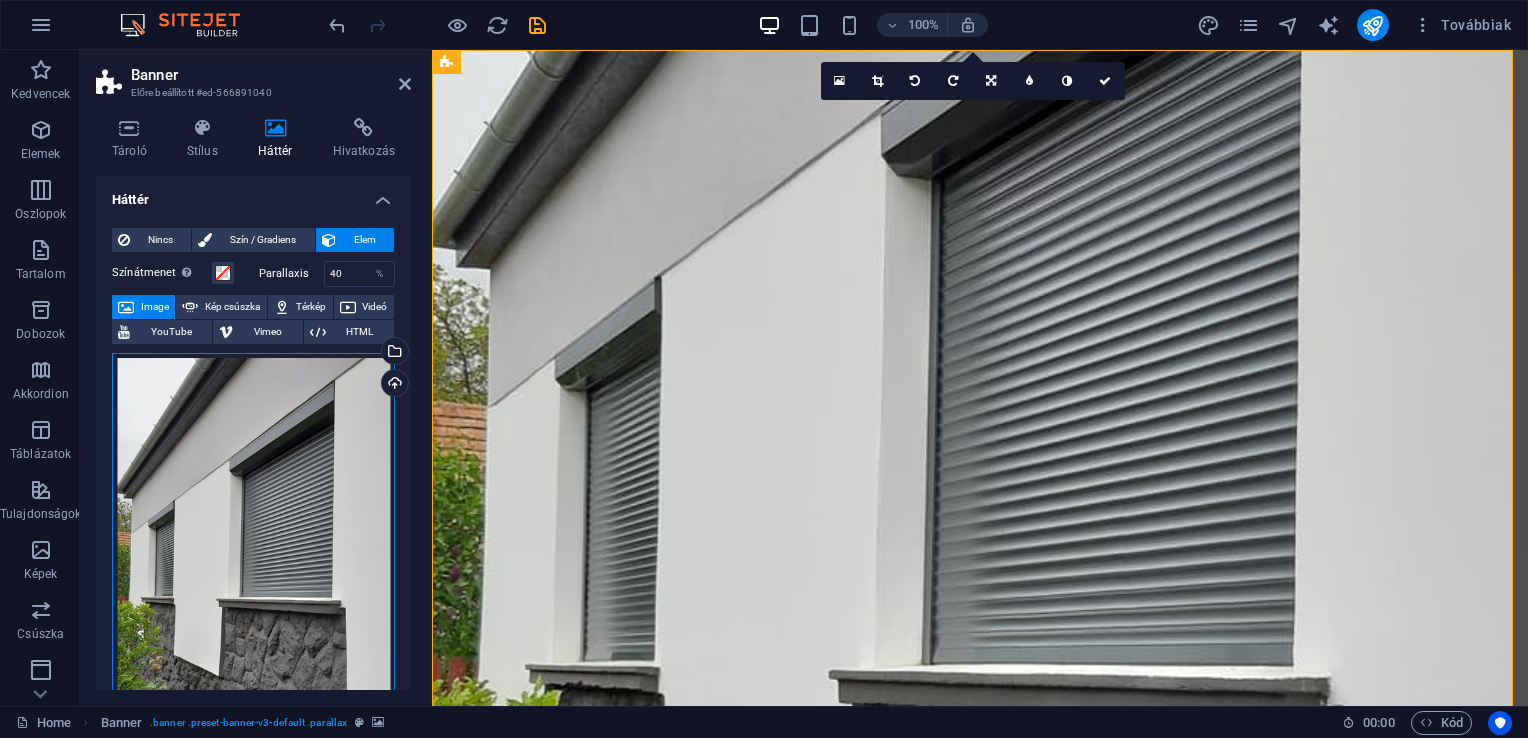 click on "Húzza ide a fájlokat, kattintson a fájlok kiválasztásához, vagy válasszon fájlokat a Fájlokból vagy a szabadon elérhető képek és videók közül" at bounding box center [253, 531] 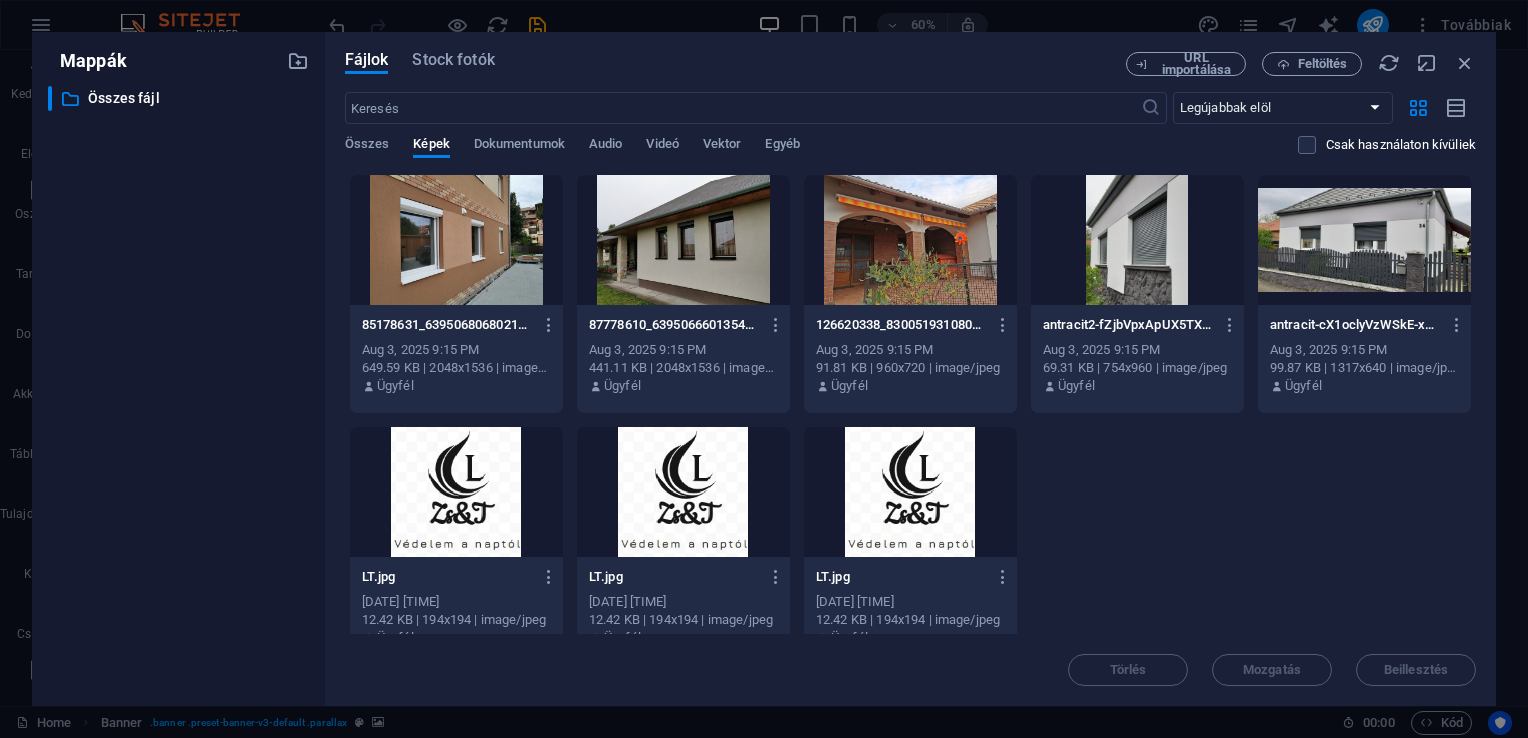 click at bounding box center (456, 240) 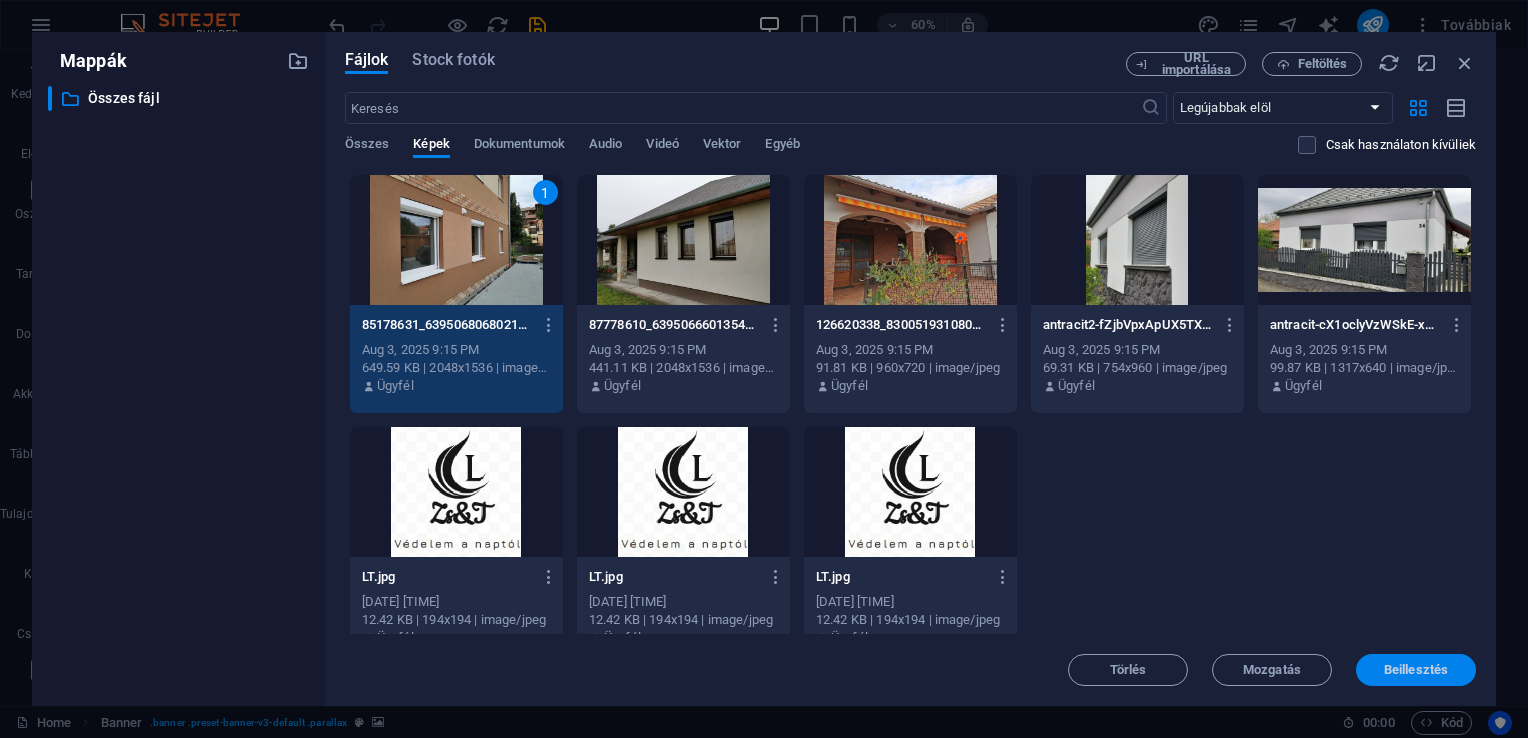 click on "Beillesztés" at bounding box center [1416, 670] 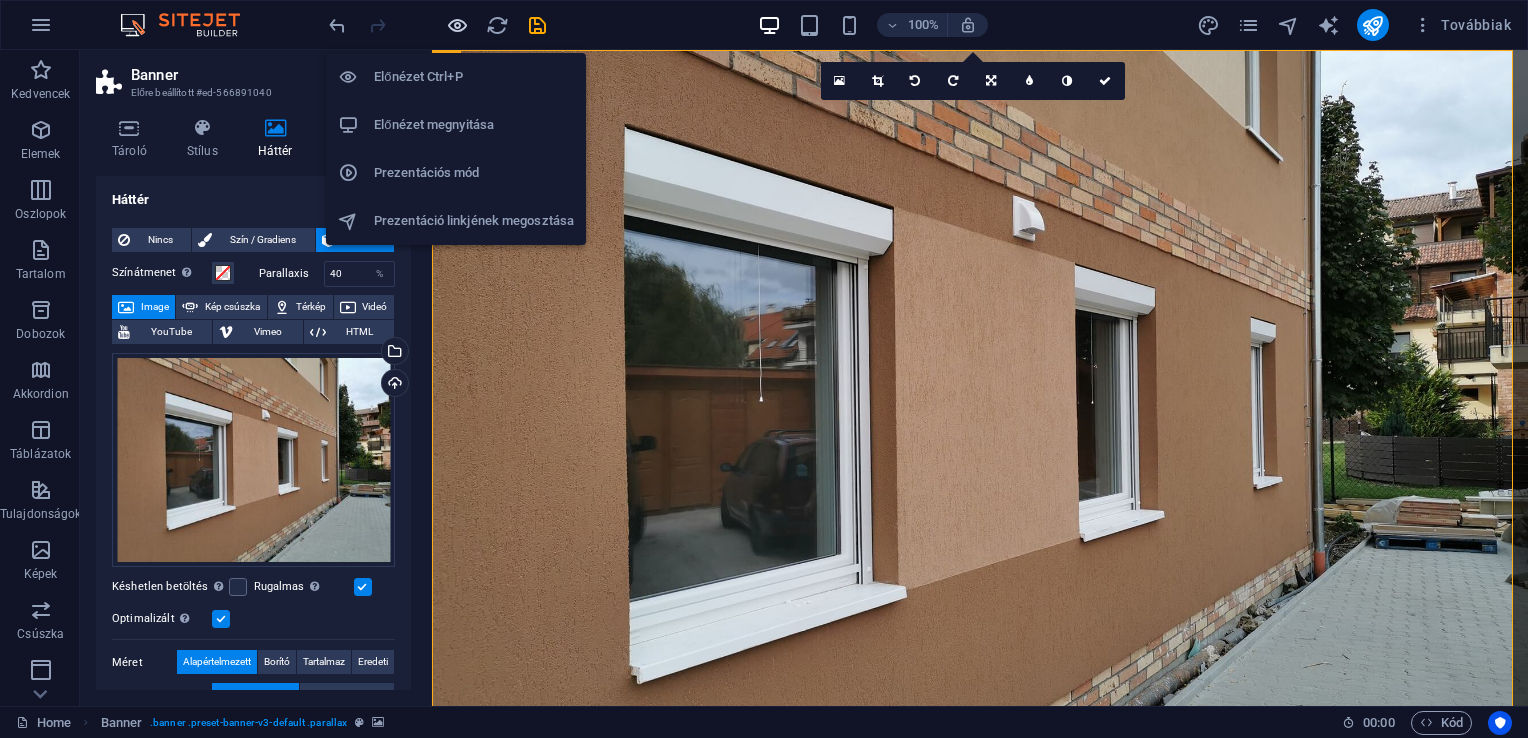 click at bounding box center [457, 25] 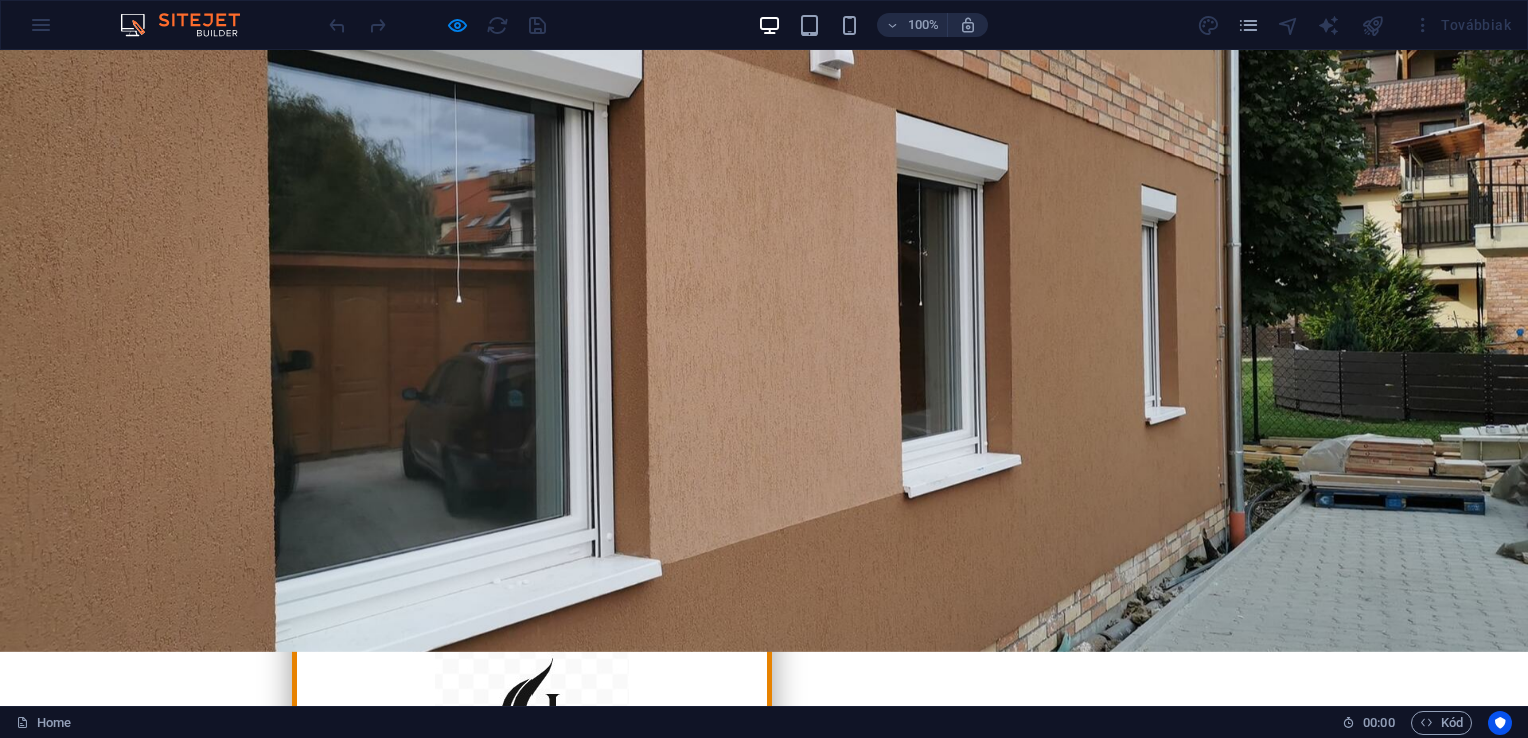 scroll, scrollTop: 0, scrollLeft: 0, axis: both 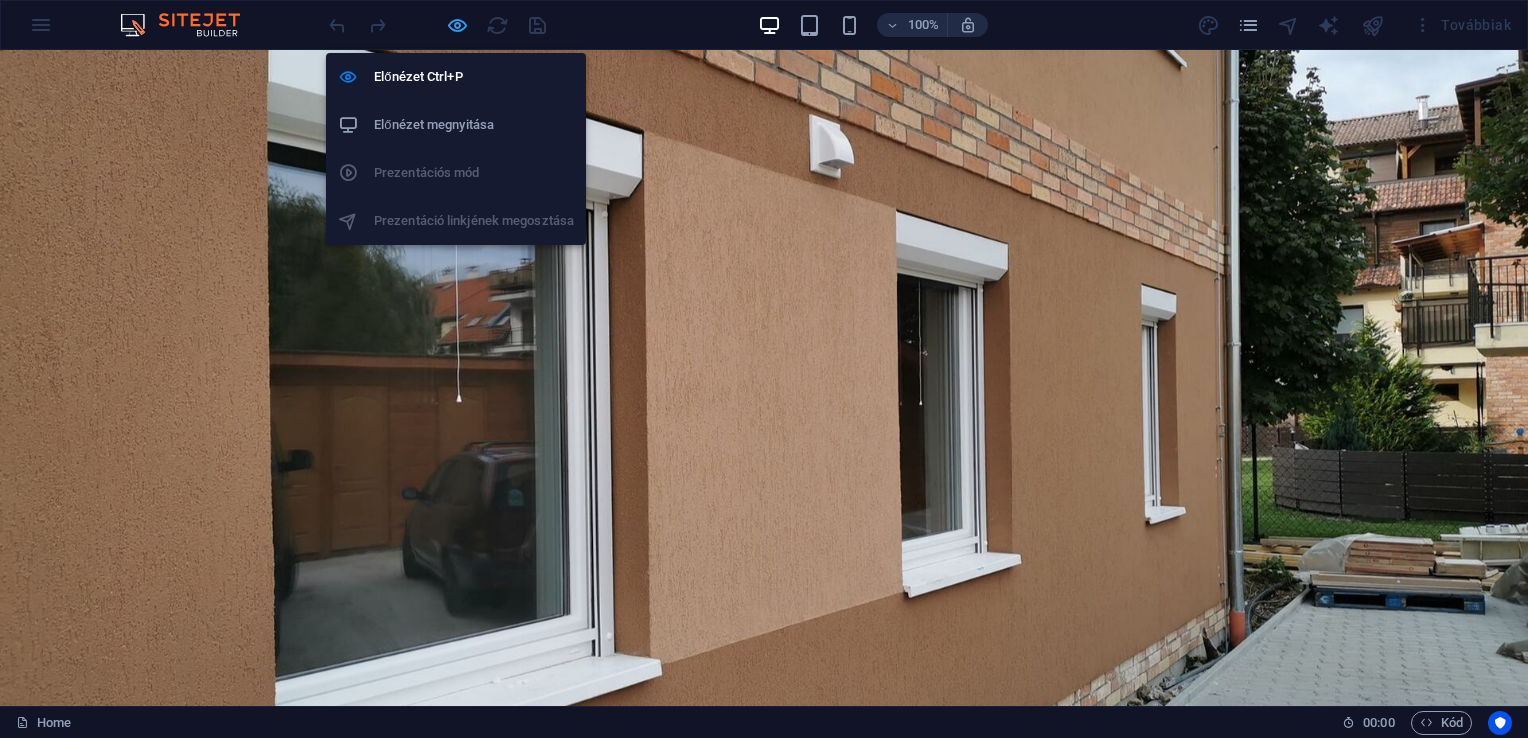 click at bounding box center [457, 25] 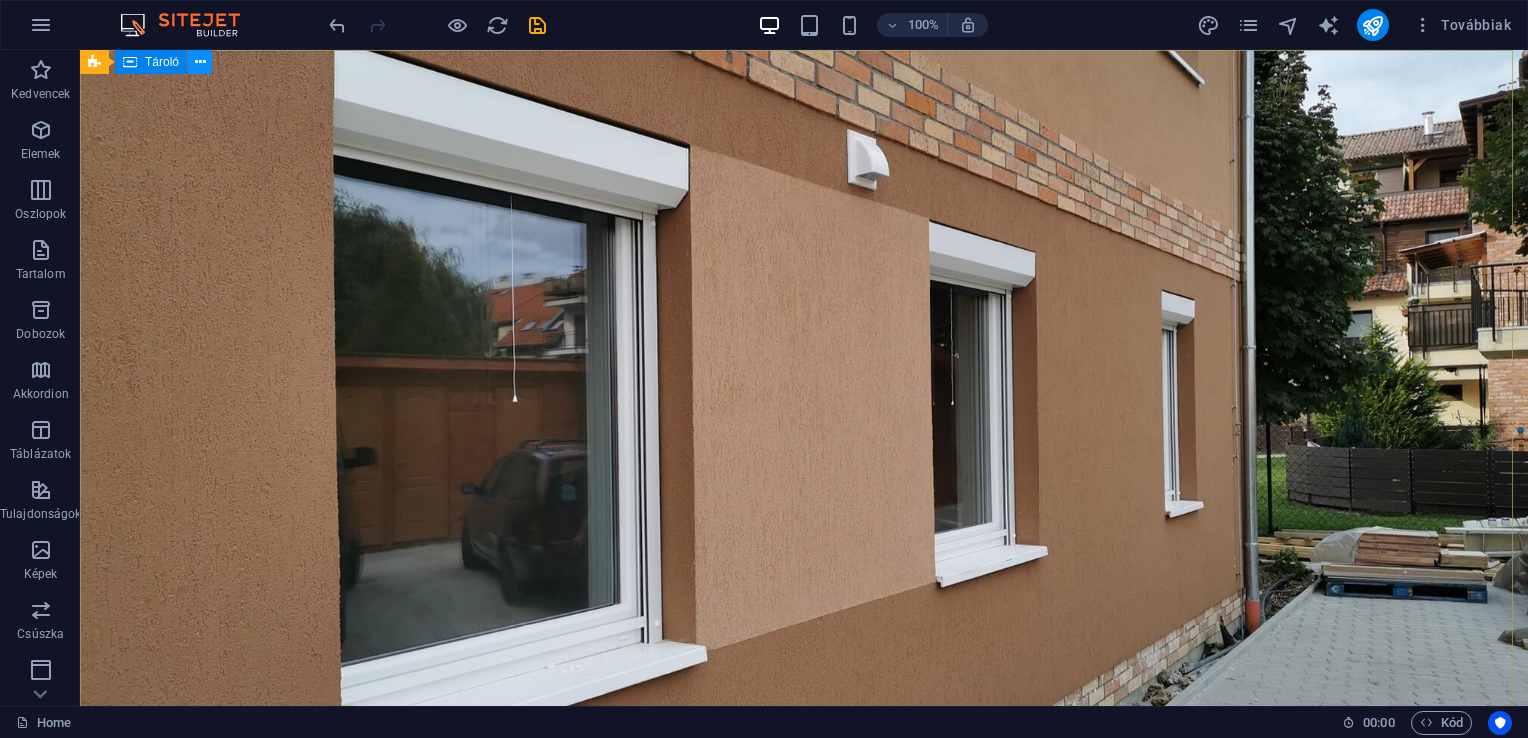 click at bounding box center [200, 62] 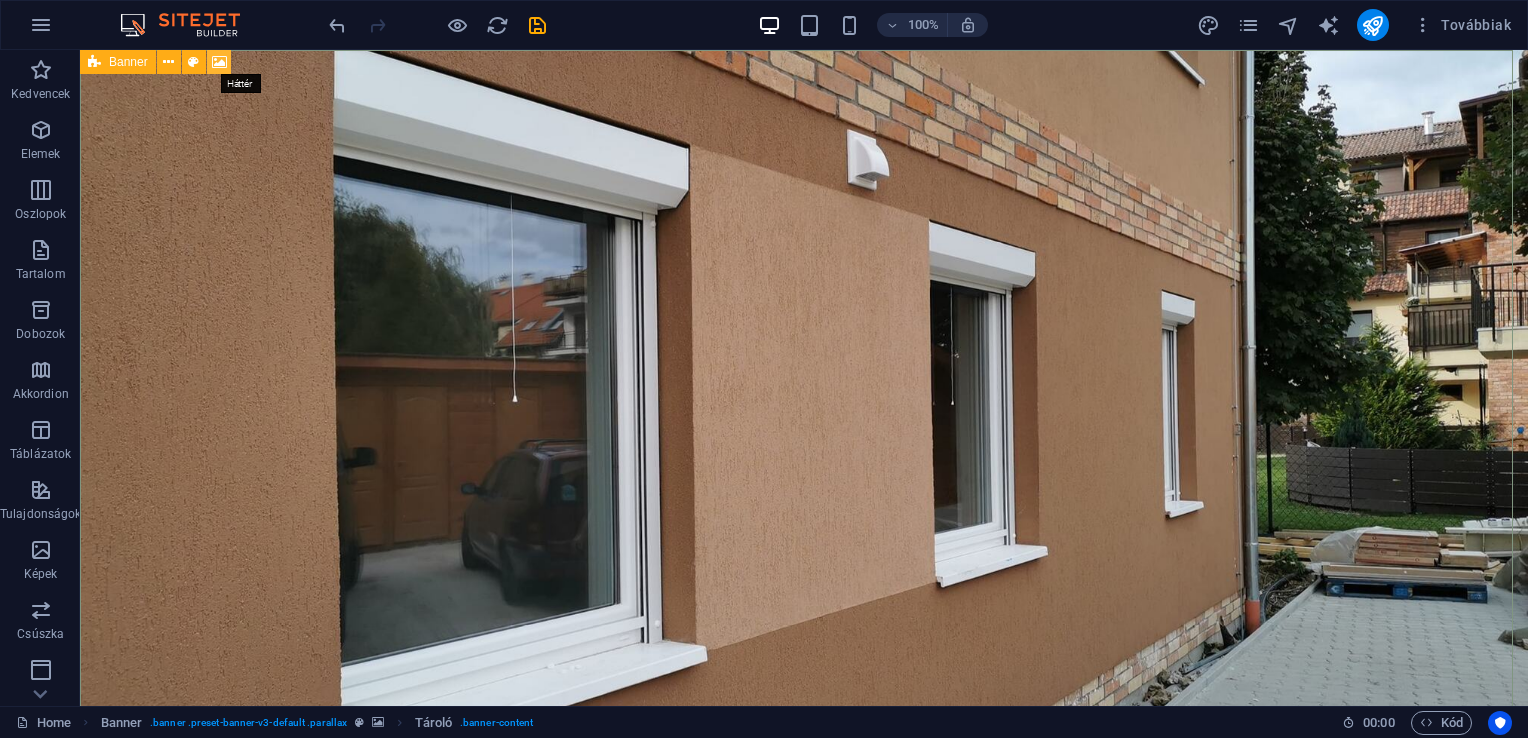 click at bounding box center (219, 62) 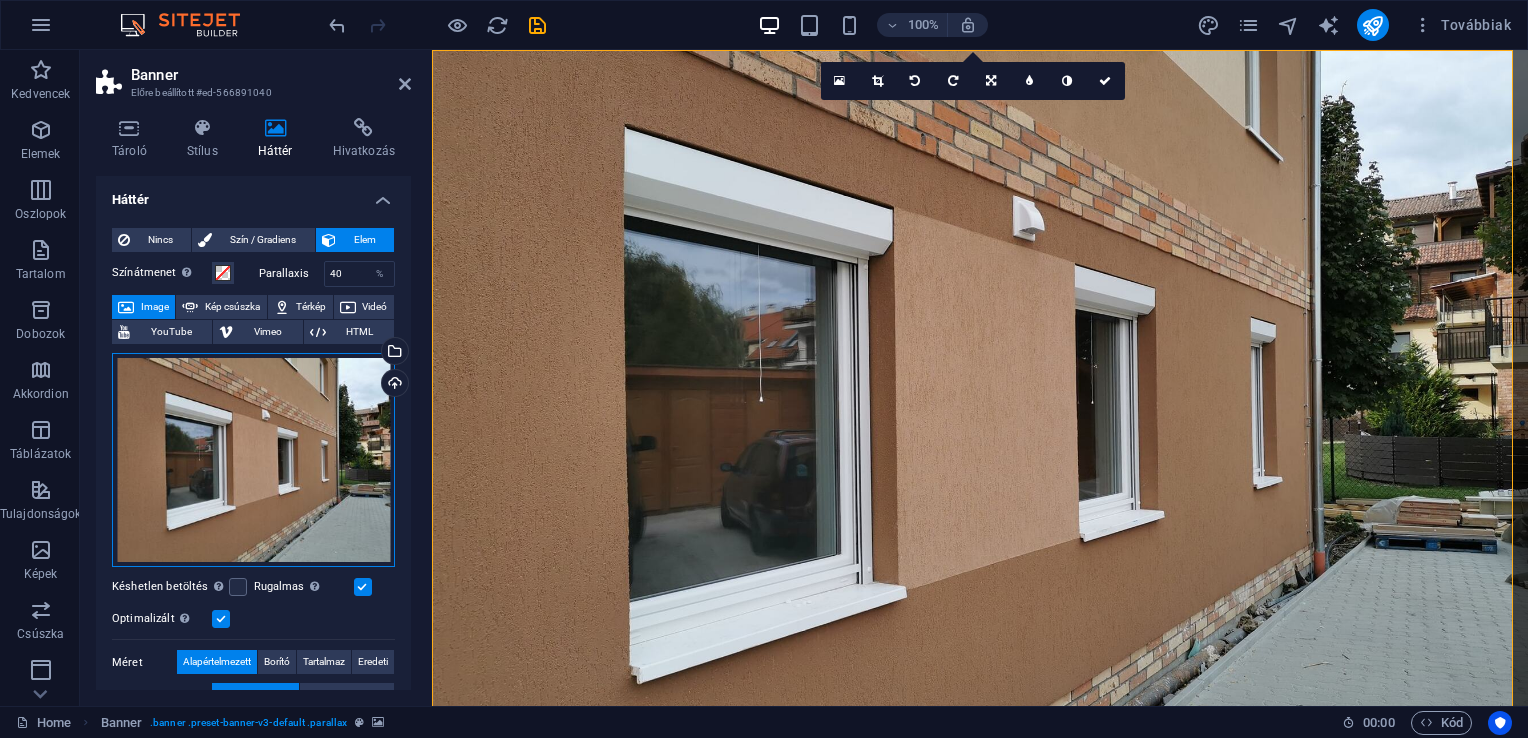 click on "Húzza ide a fájlokat, kattintson a fájlok kiválasztásához, vagy válasszon fájlokat a Fájlokból vagy a szabadon elérhető képek és videók közül" at bounding box center [253, 460] 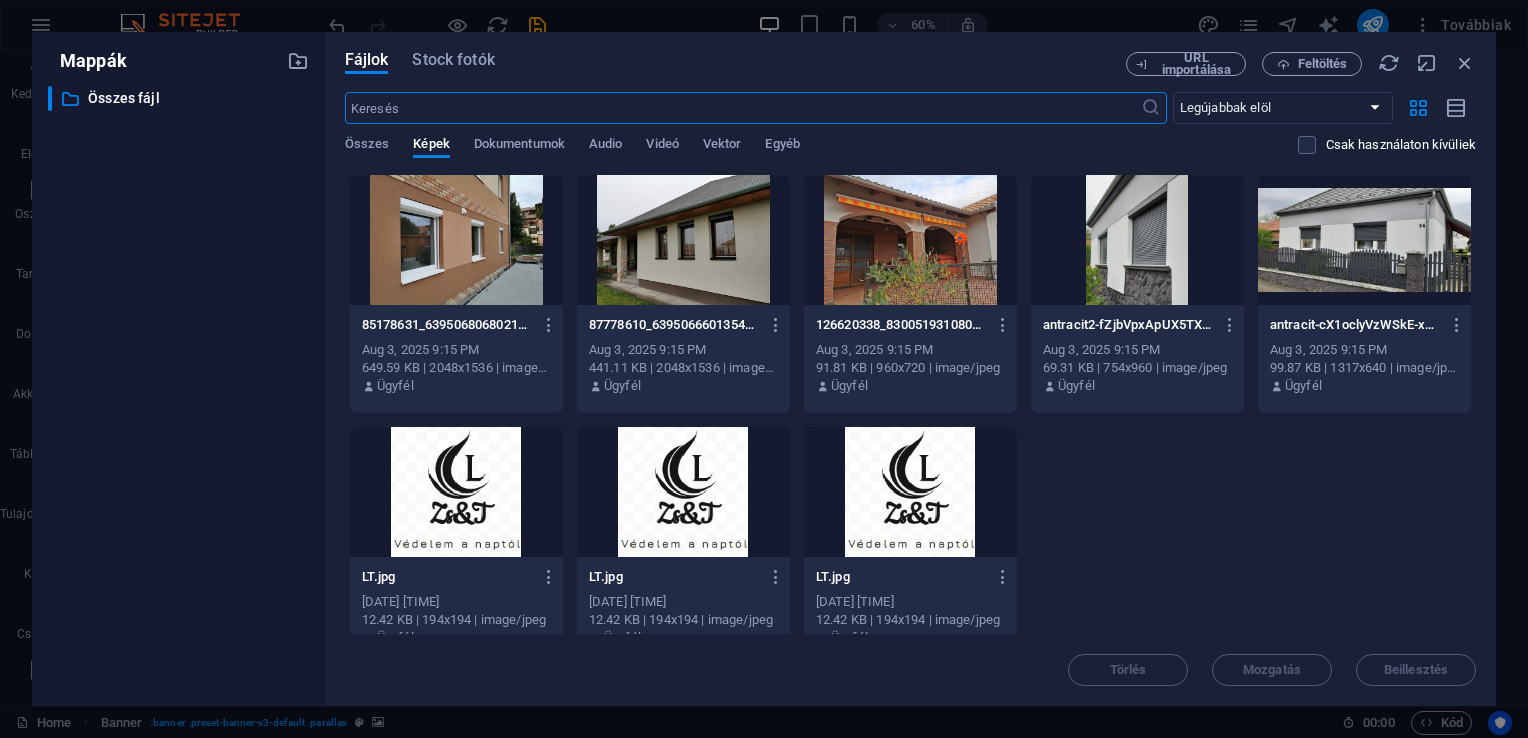 click at bounding box center (1364, 240) 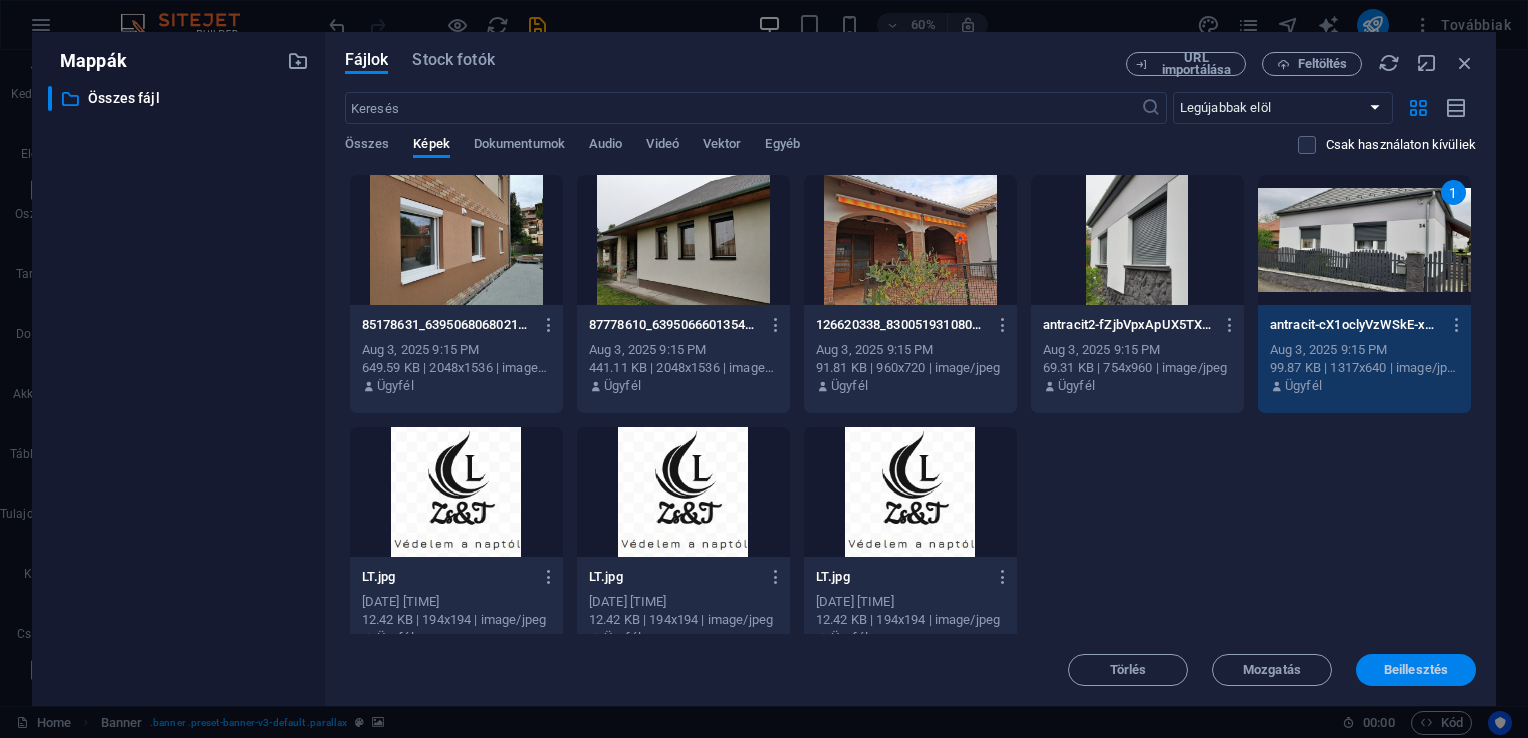 click on "Beillesztés" at bounding box center (1416, 670) 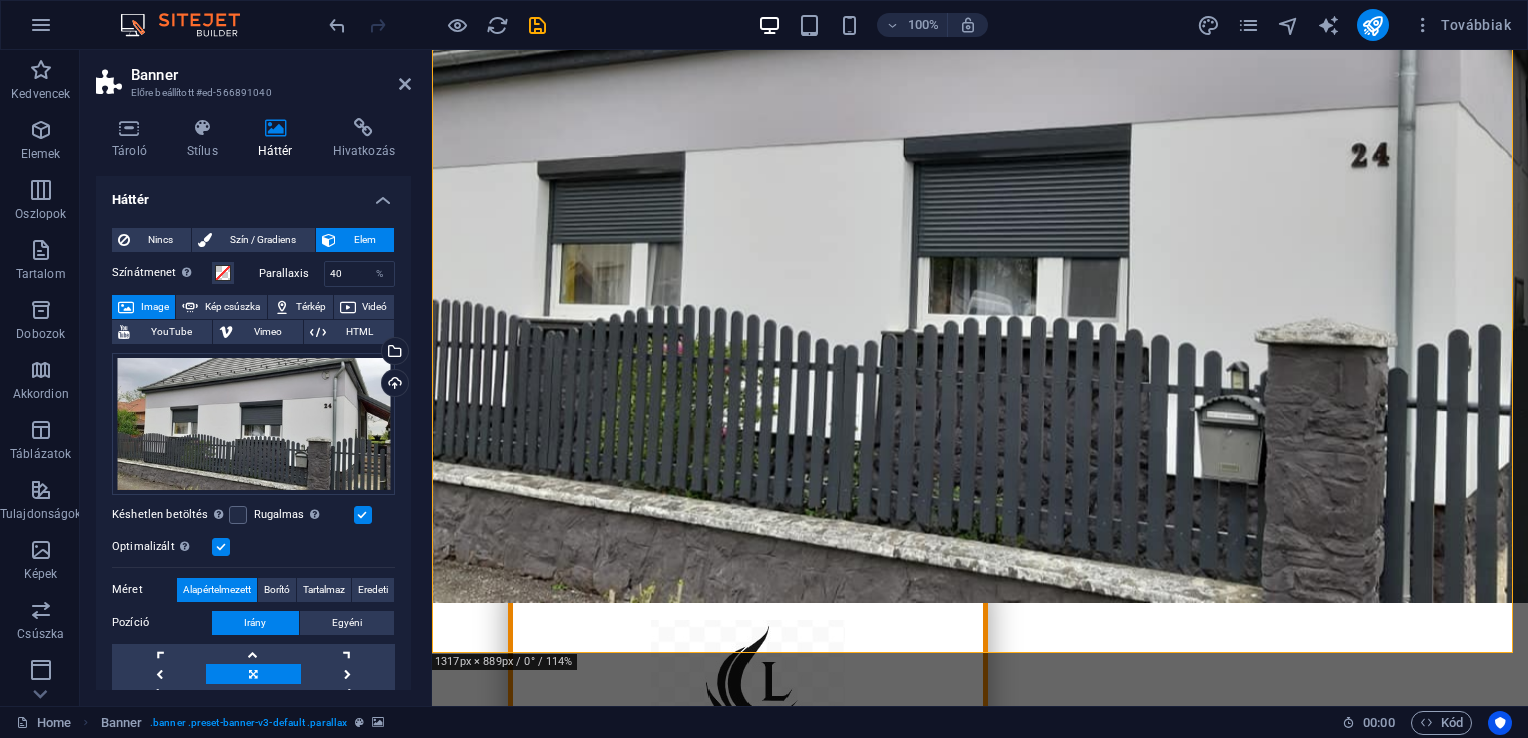 scroll, scrollTop: 0, scrollLeft: 0, axis: both 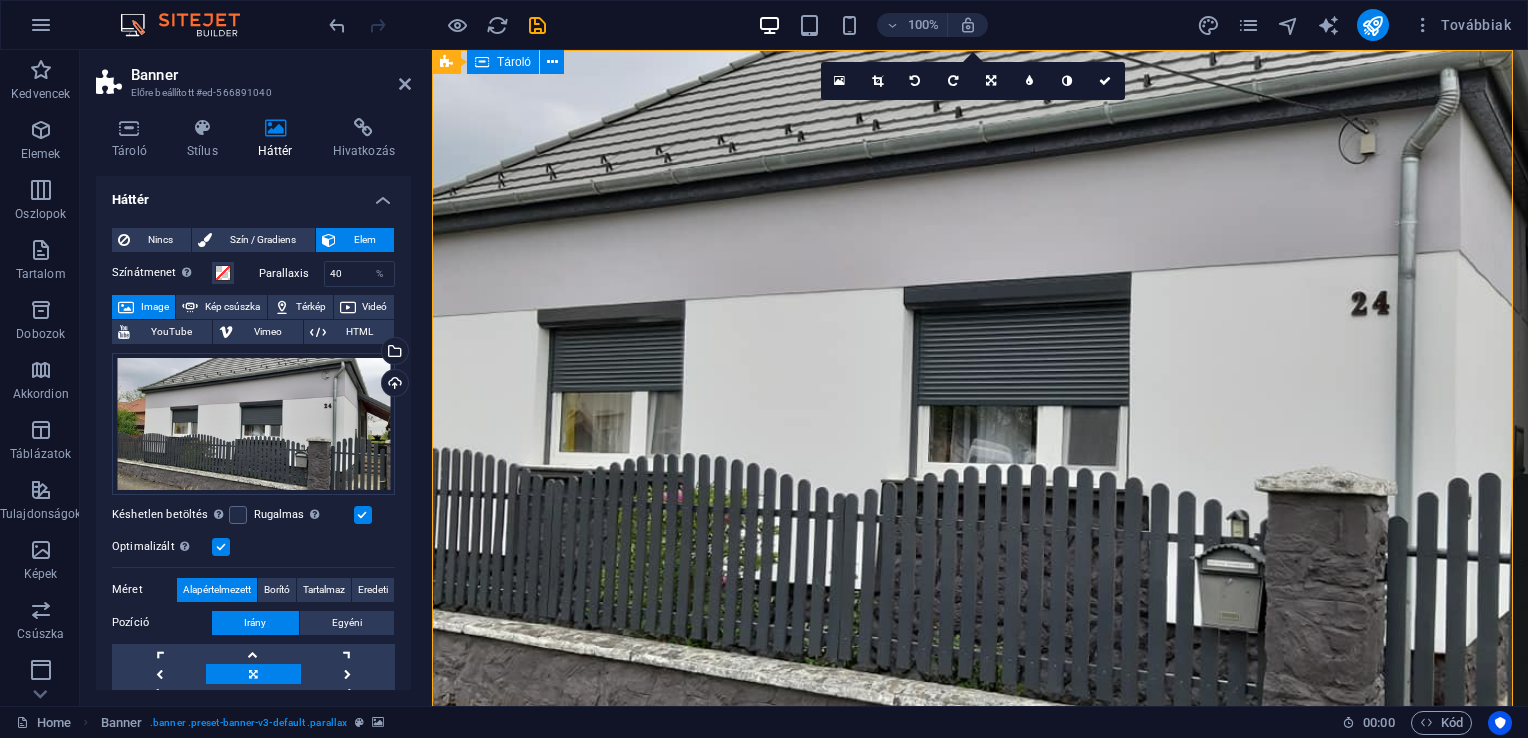 click on "Árnyékolástechnika Ne csak az árra koncentráljon, válassza a minőséget és a praktikusságot! tovább" at bounding box center [980, 1115] 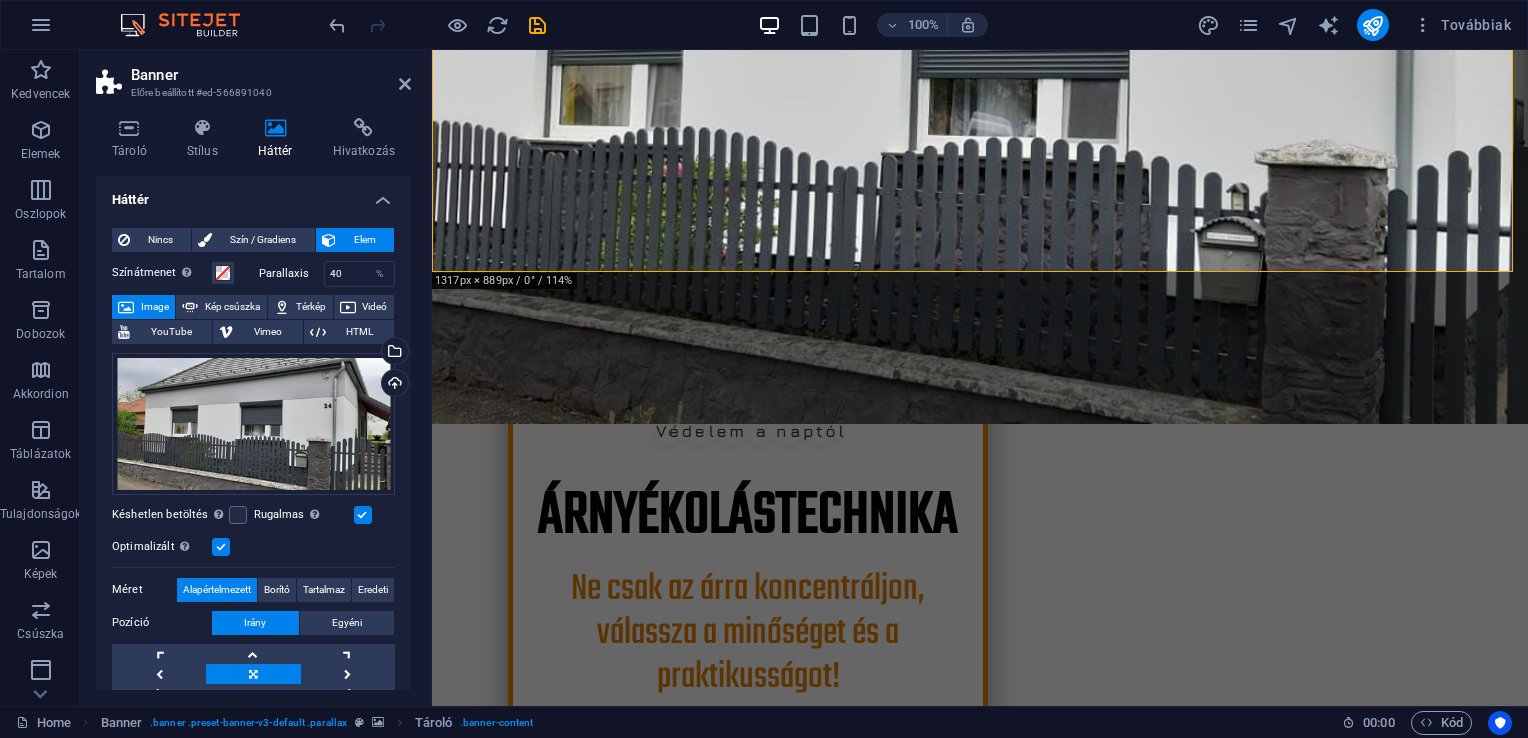 scroll, scrollTop: 738, scrollLeft: 0, axis: vertical 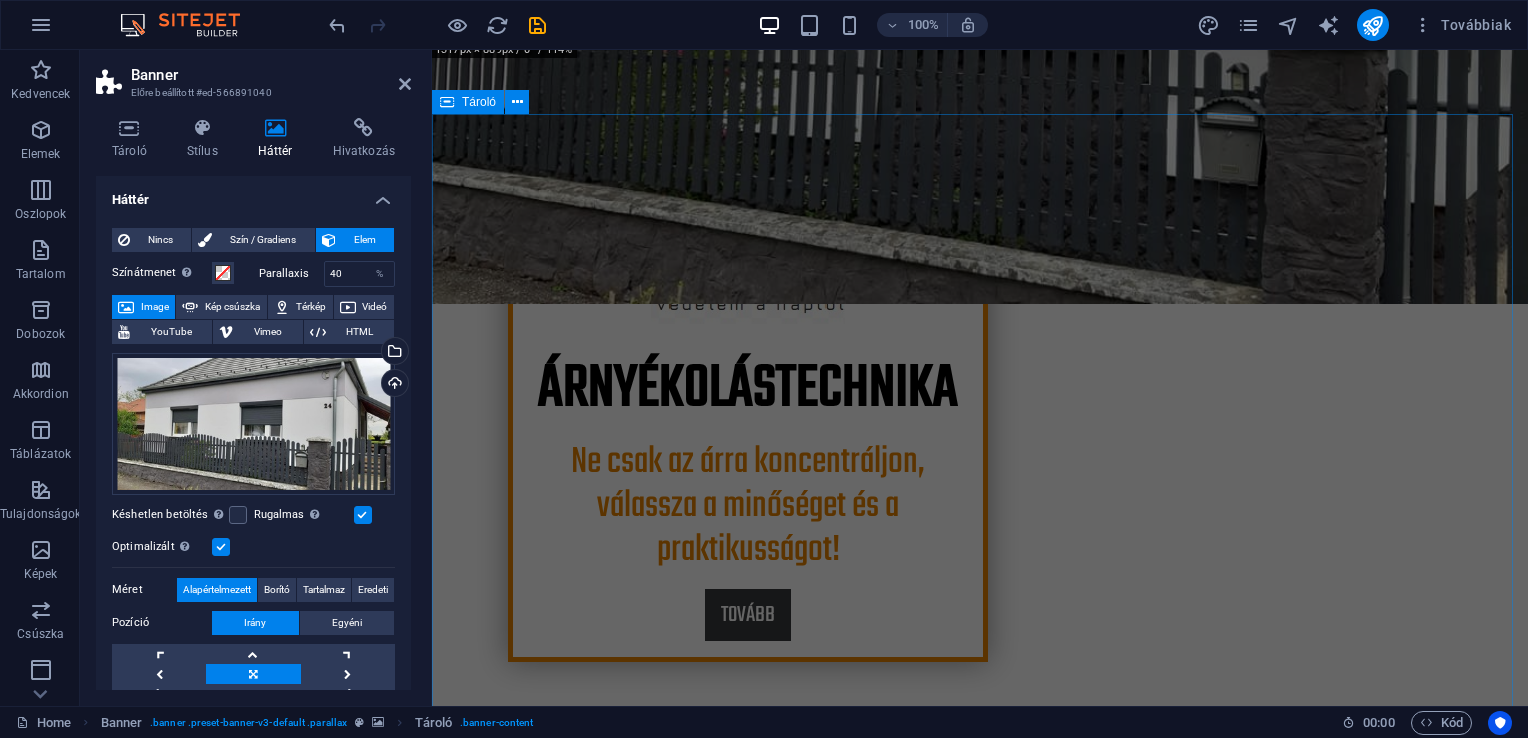click on "Árnyékolástechnika Országosan Gyakorlott  szerelők Rólúnk [FIRST] [LAST] vagyok, és 2017 óta szenvedélyesen foglalkozom árnyékolástechnikával. Személyes felméréssel, precíz kivitelezéssel és minőségi munkával állok a rendelkezésére. A munkálatokat a kezdetektől a befejezésig én magam irányítom, általában egy megbízható segítőmmel karöltve. Több neves márka termékeit kínálom, garantálva a minőséget és a tartósságot. Cégek számára is végzünk munkát, és nyitottak vagyunk új megrendelésekre is. Ha Ön is a kényelemre, a stílusra és a megbízhatóságra törekszik, forduljon hozzám bizalommal! Gondos kezek, tartós védelem   Nem csak telepítek, hanem a jövőben is számíthatsz rám a javításoknál. Egyedi tervezés Széles termékpaletta  Személyre szabott megoldások, a legkülönfélébb árnyékolási igényekre. Lakossági és céges megoldások Minőségi garancia" at bounding box center (980, 1631) 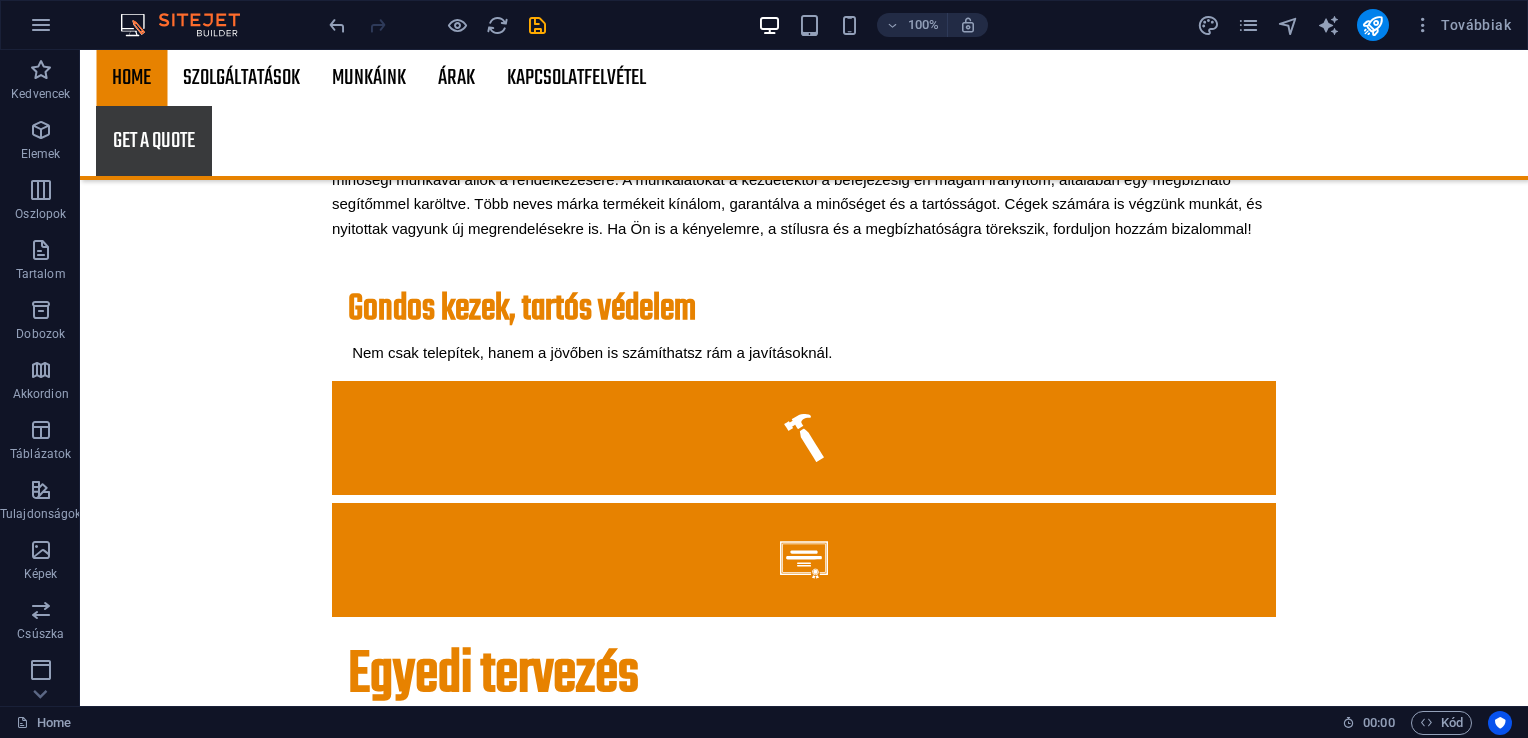 scroll, scrollTop: 1742, scrollLeft: 0, axis: vertical 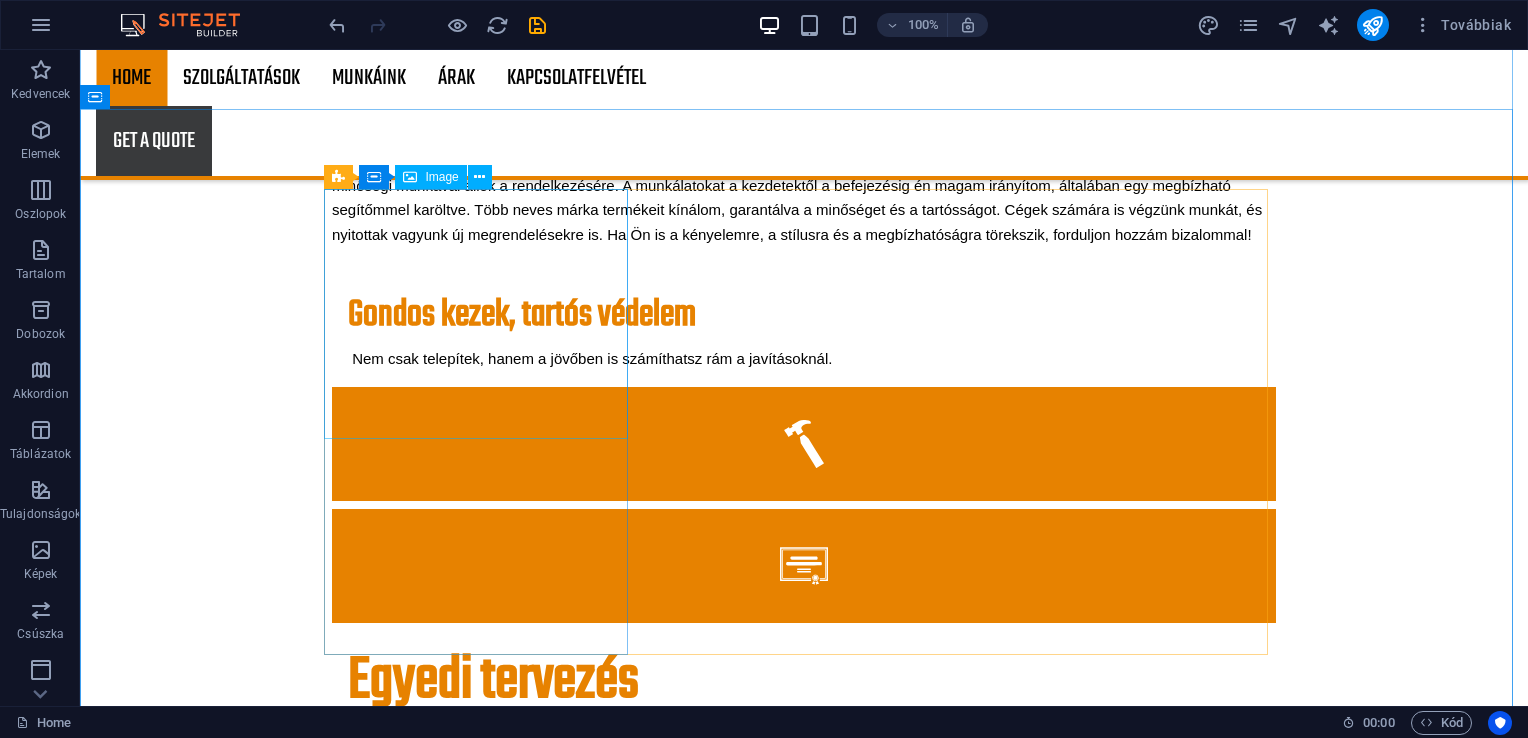 click at bounding box center [804, 2598] 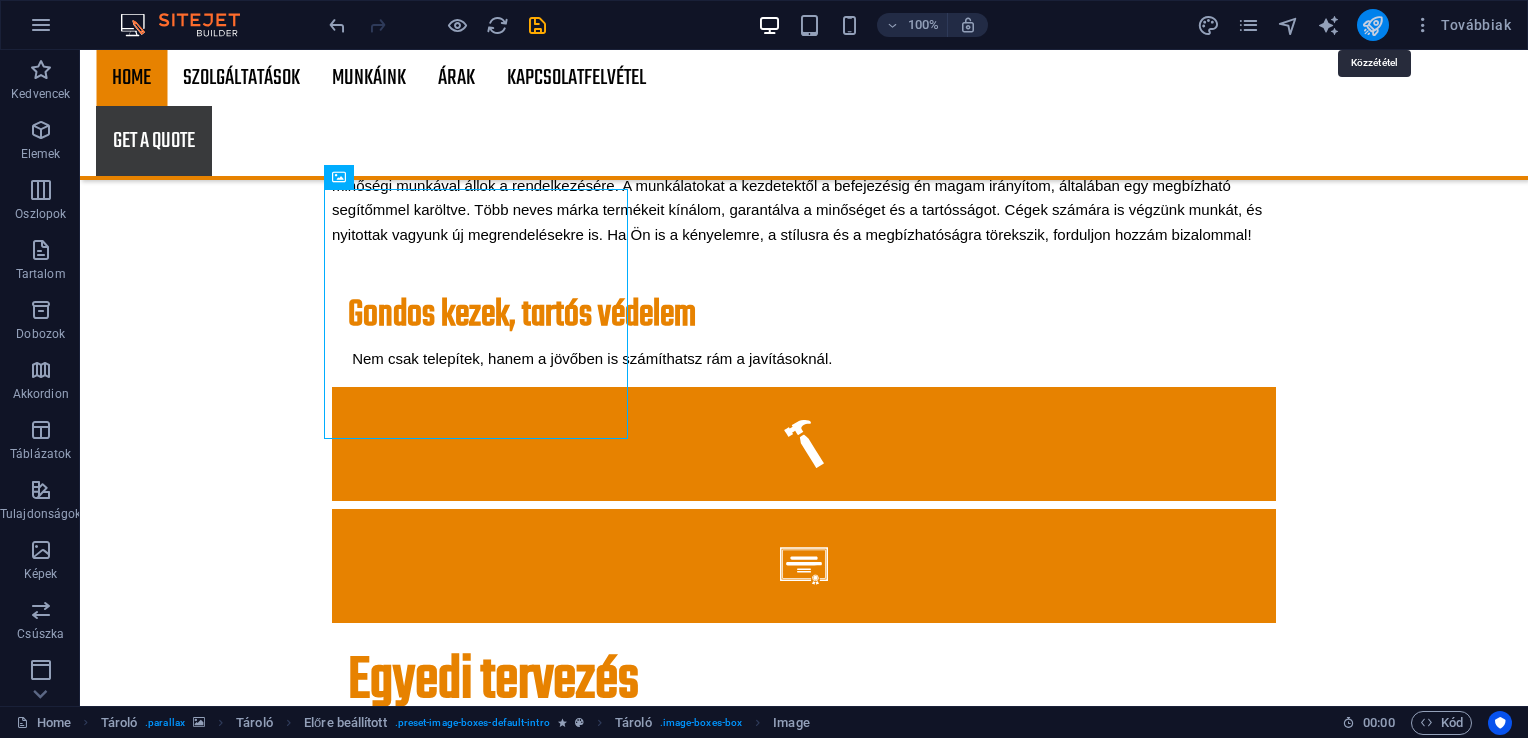 click at bounding box center (1372, 25) 